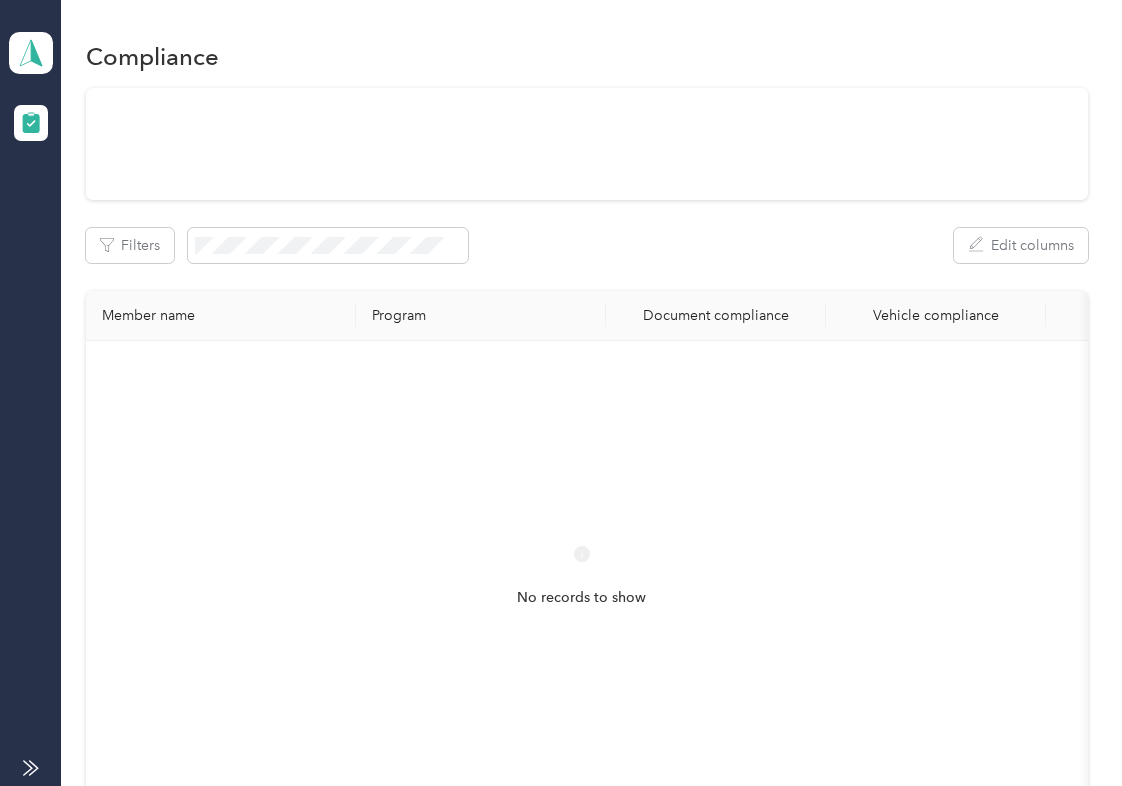 scroll, scrollTop: 0, scrollLeft: 0, axis: both 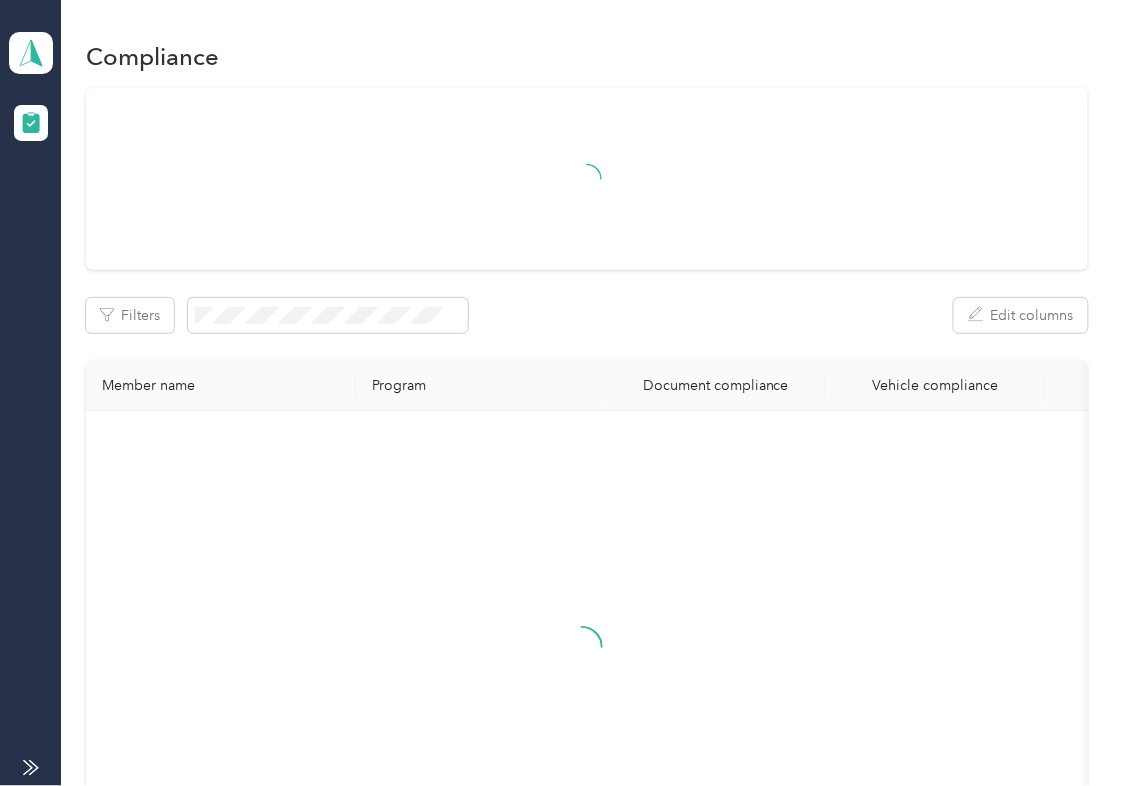 click on "Filters Edit columns" at bounding box center [587, 315] 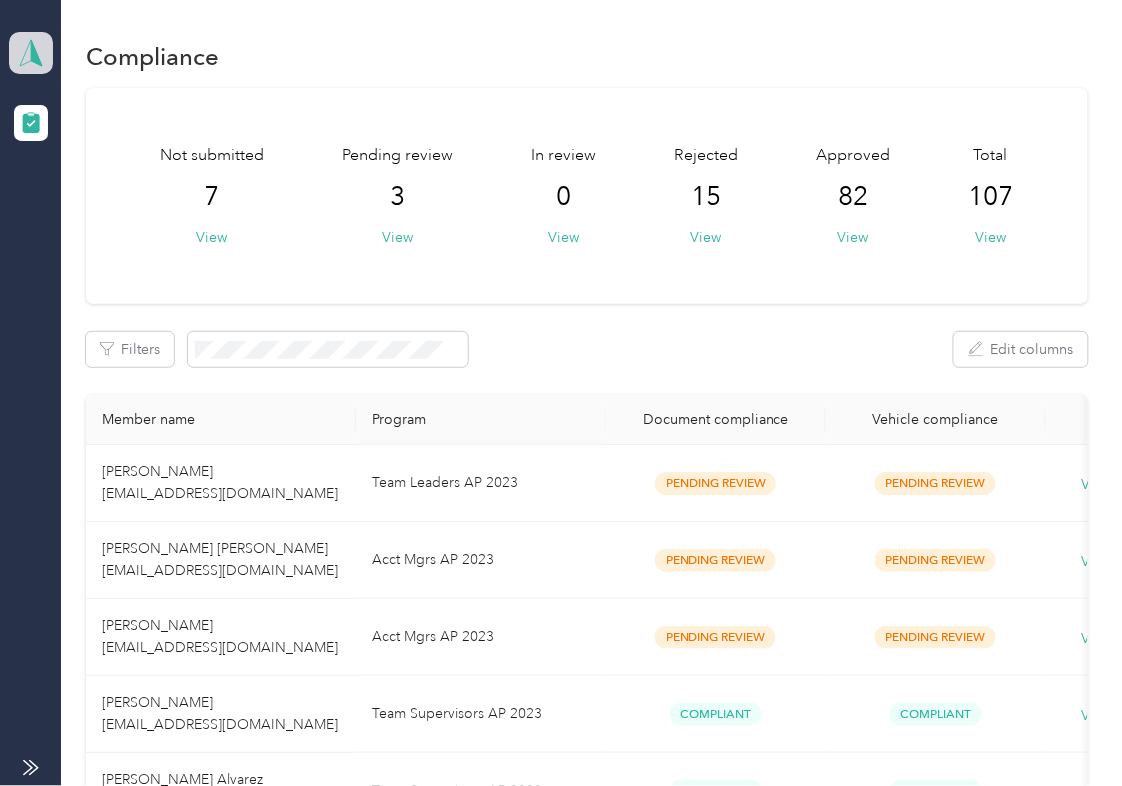 click 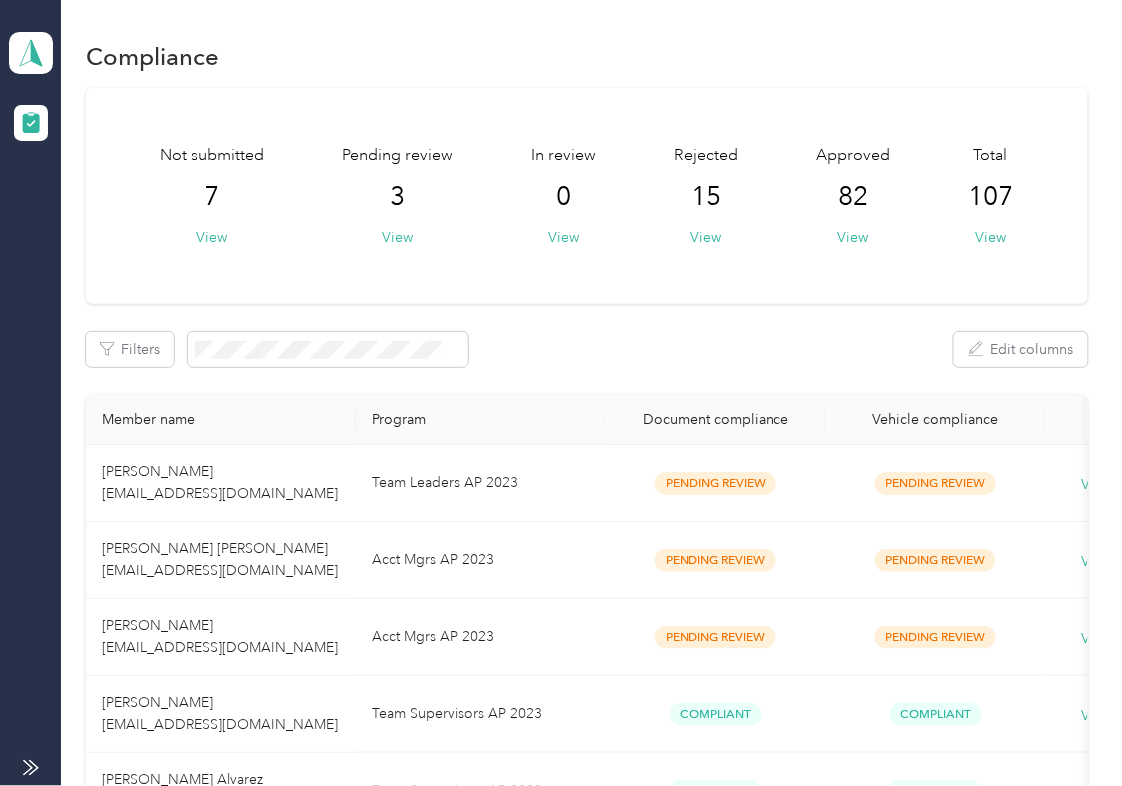 click on "Filters Edit columns" at bounding box center [587, 349] 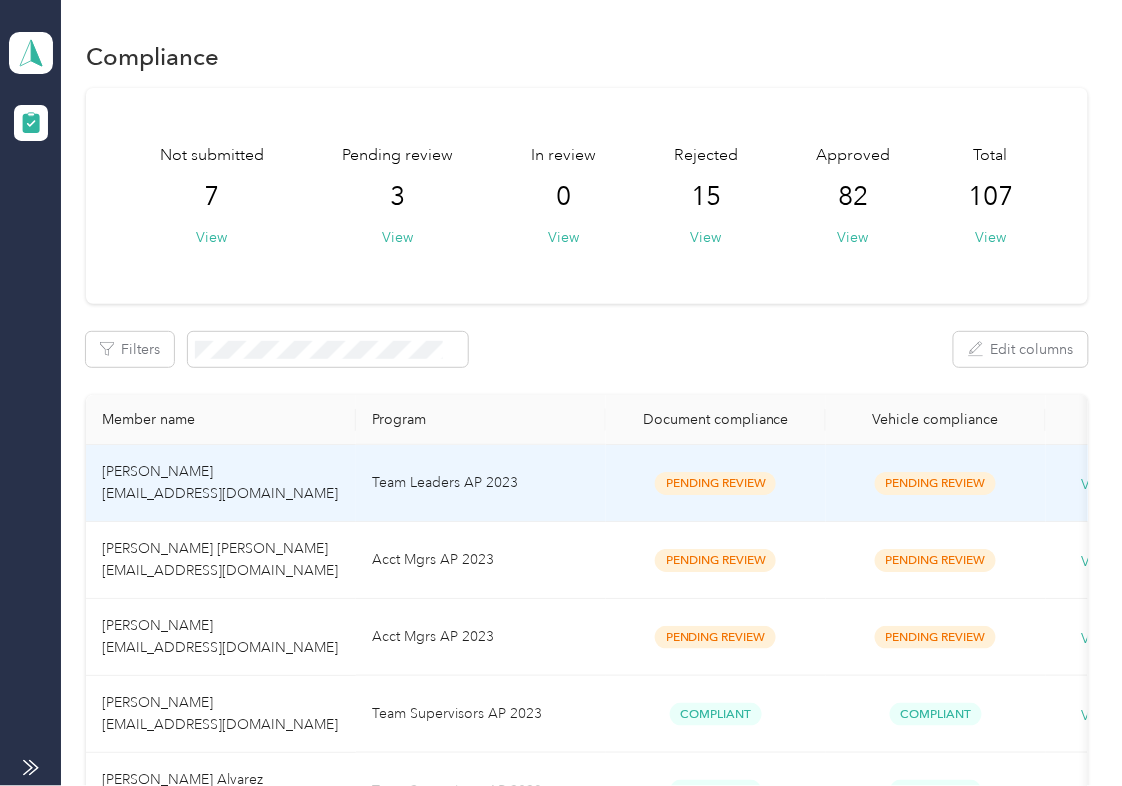 click on "[PERSON_NAME]
[EMAIL_ADDRESS][DOMAIN_NAME]" at bounding box center [220, 482] 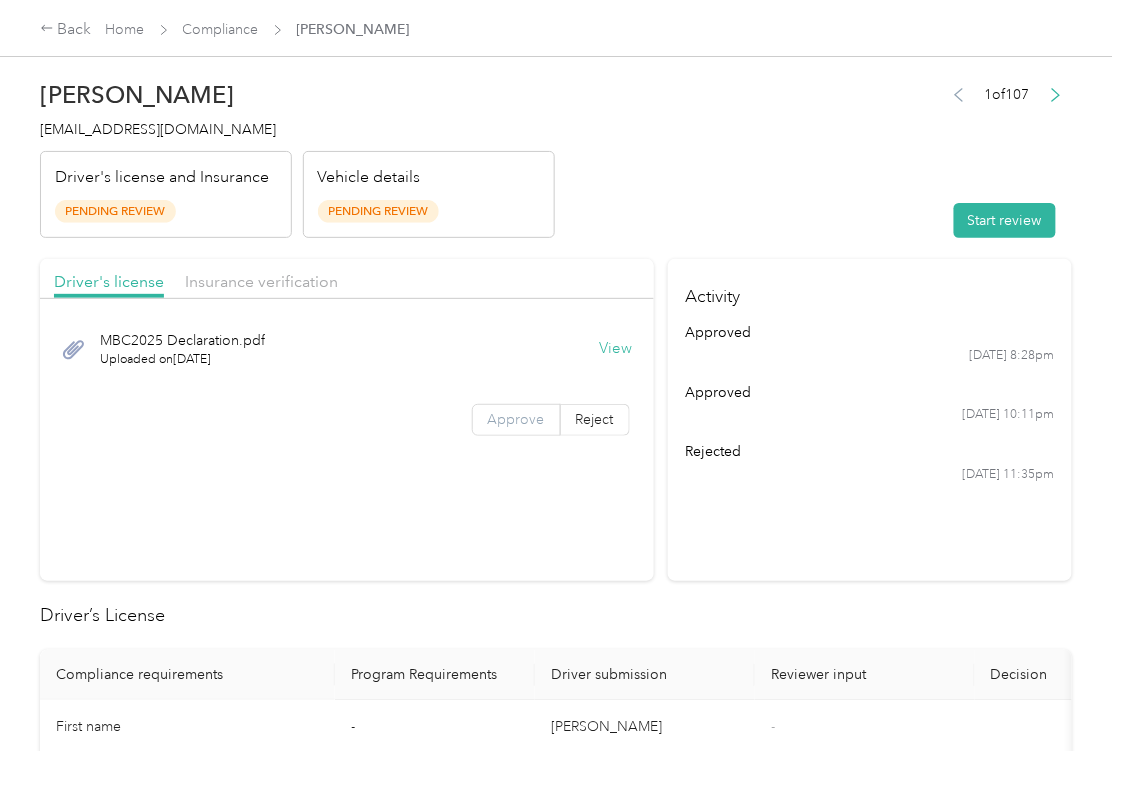 drag, startPoint x: 681, startPoint y: 166, endPoint x: 520, endPoint y: 405, distance: 288.17007 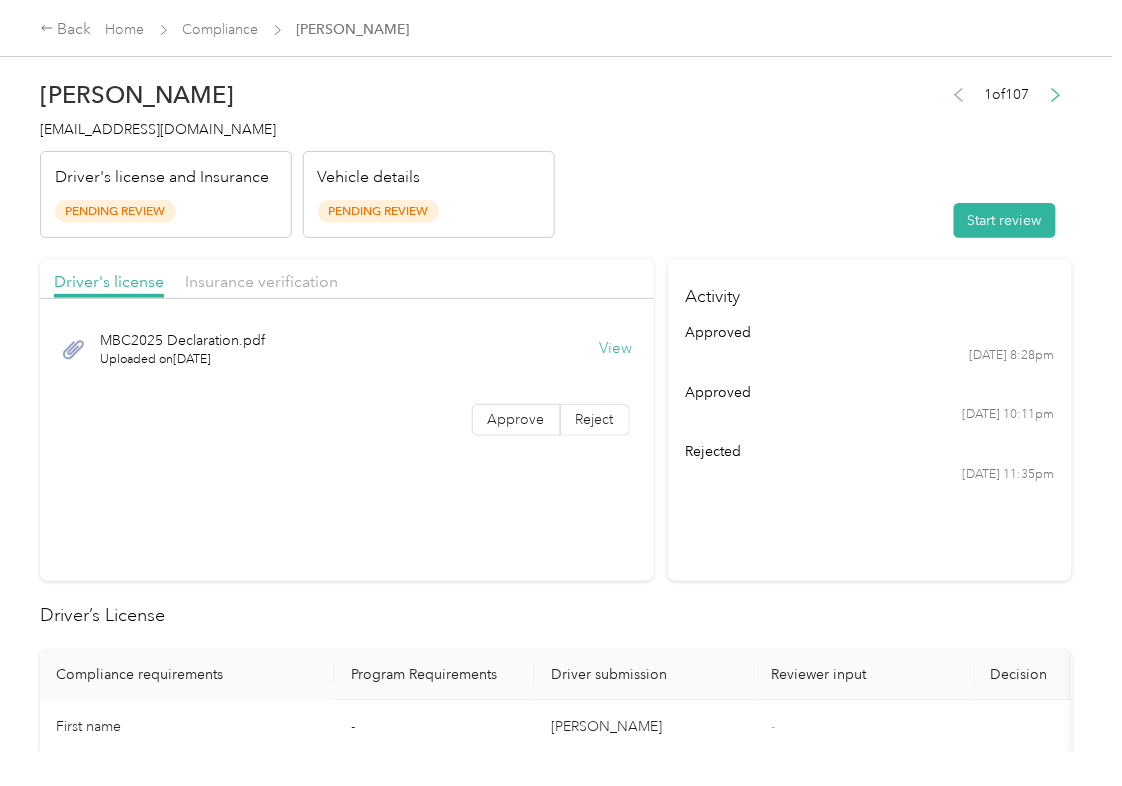 click on "View" at bounding box center (616, 349) 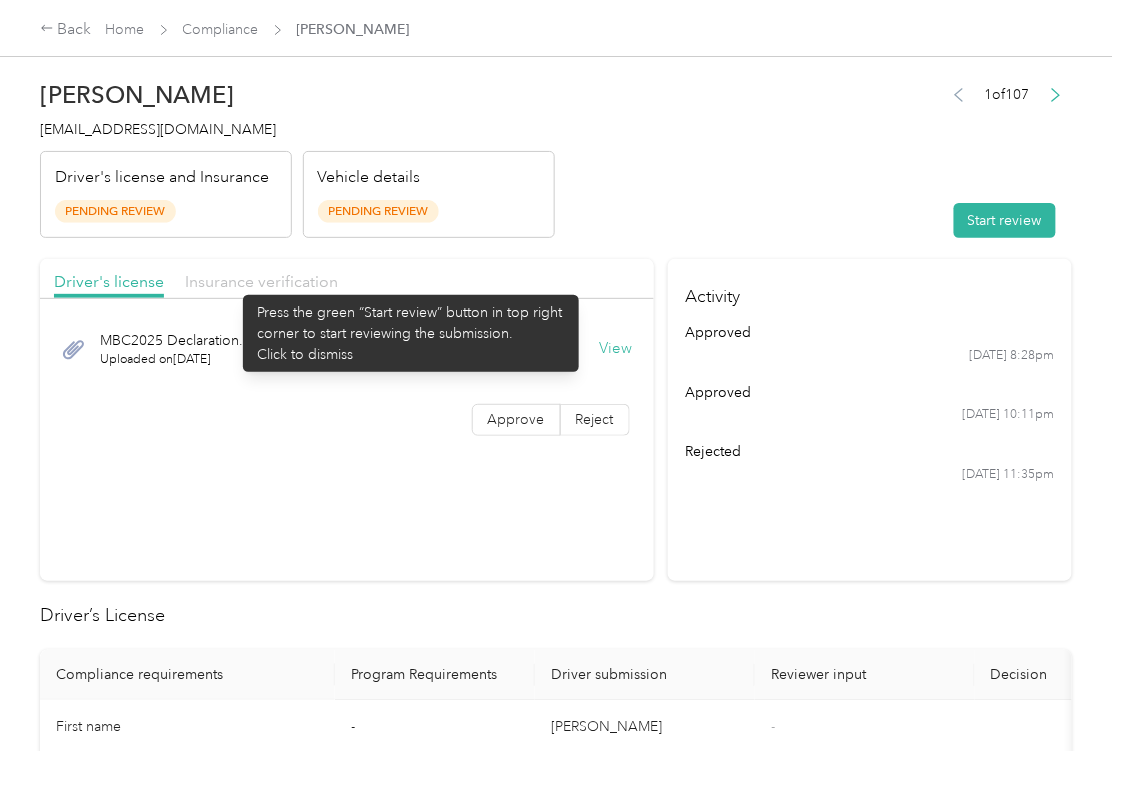drag, startPoint x: 233, startPoint y: 285, endPoint x: 278, endPoint y: 281, distance: 45.17743 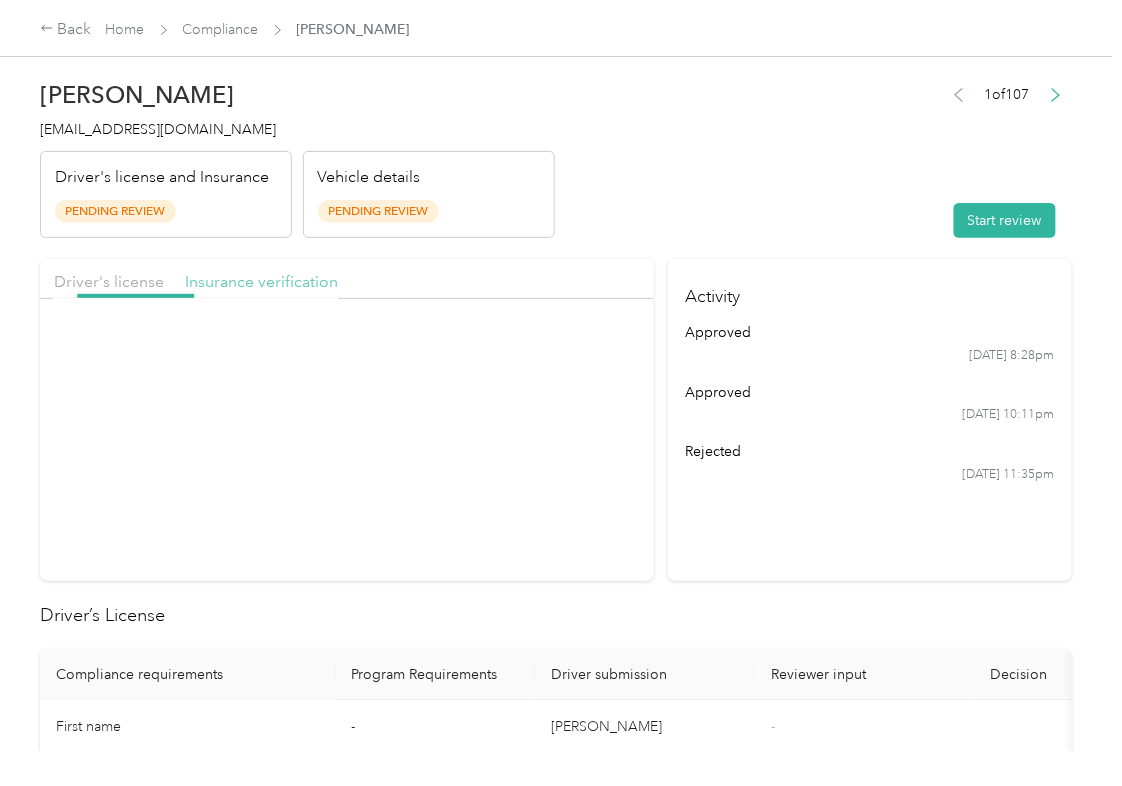 click on "Insurance verification" at bounding box center (261, 281) 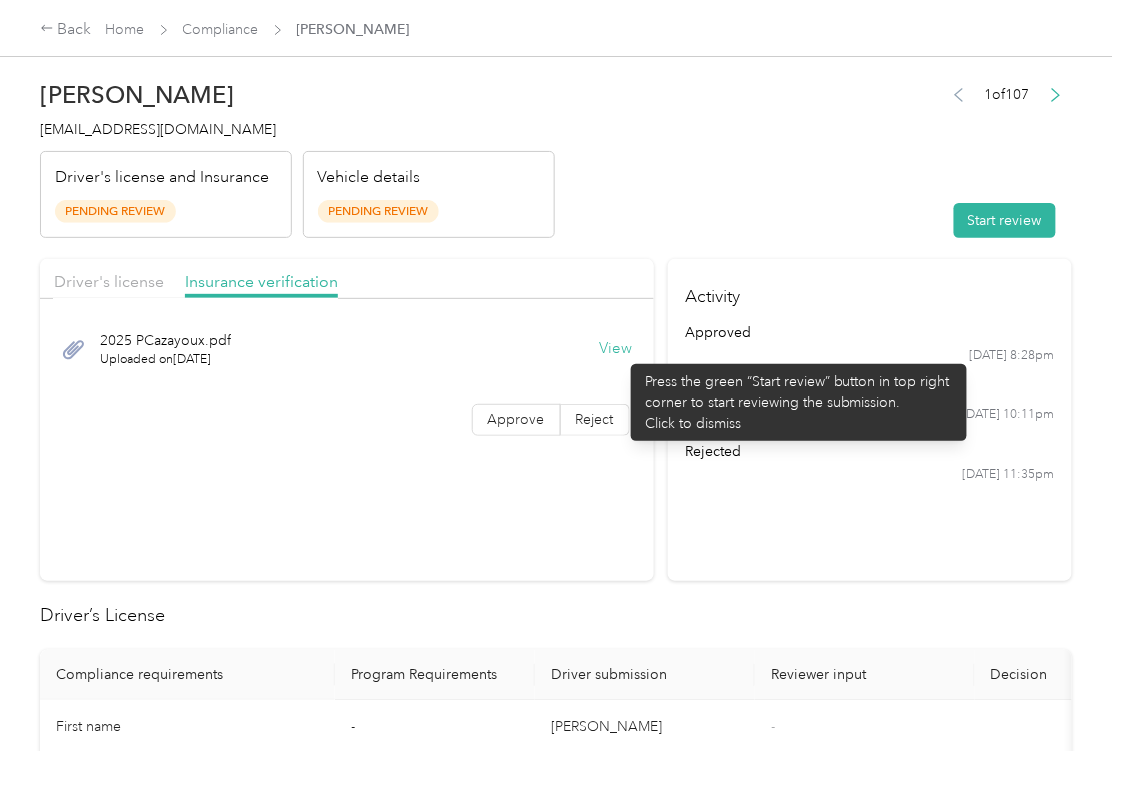 click on "View" at bounding box center (616, 349) 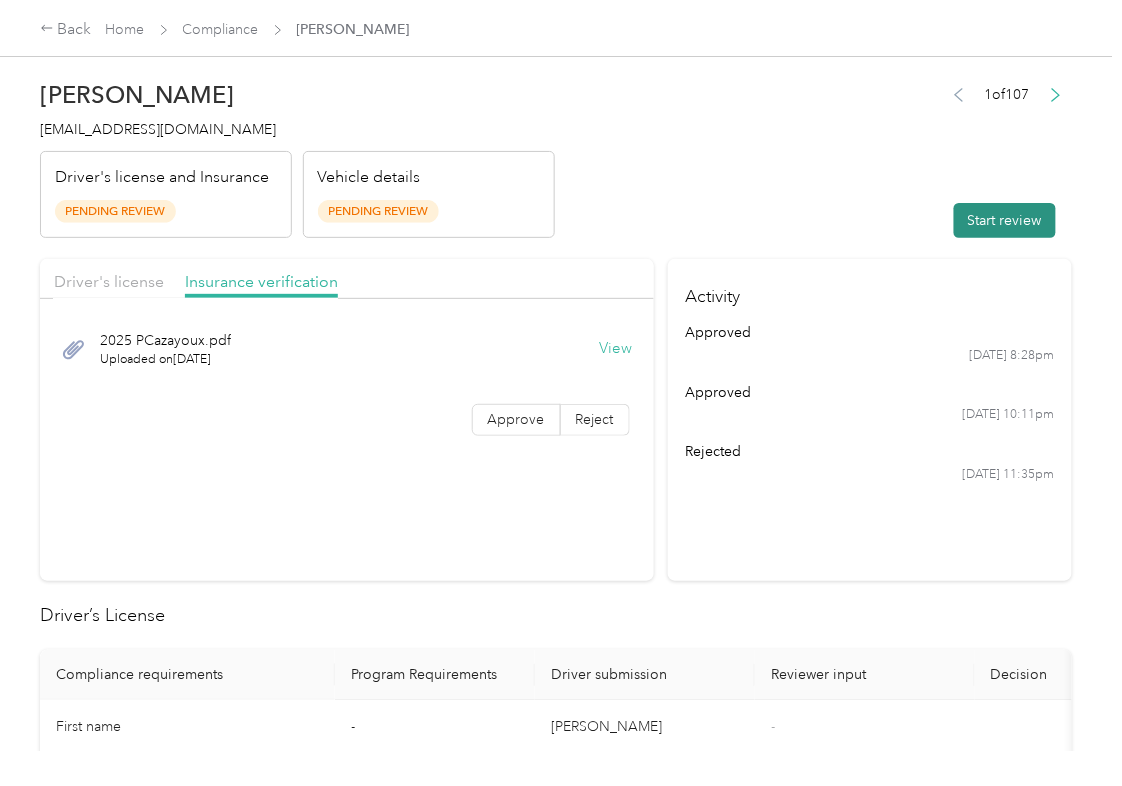 click on "Start review" at bounding box center (1005, 220) 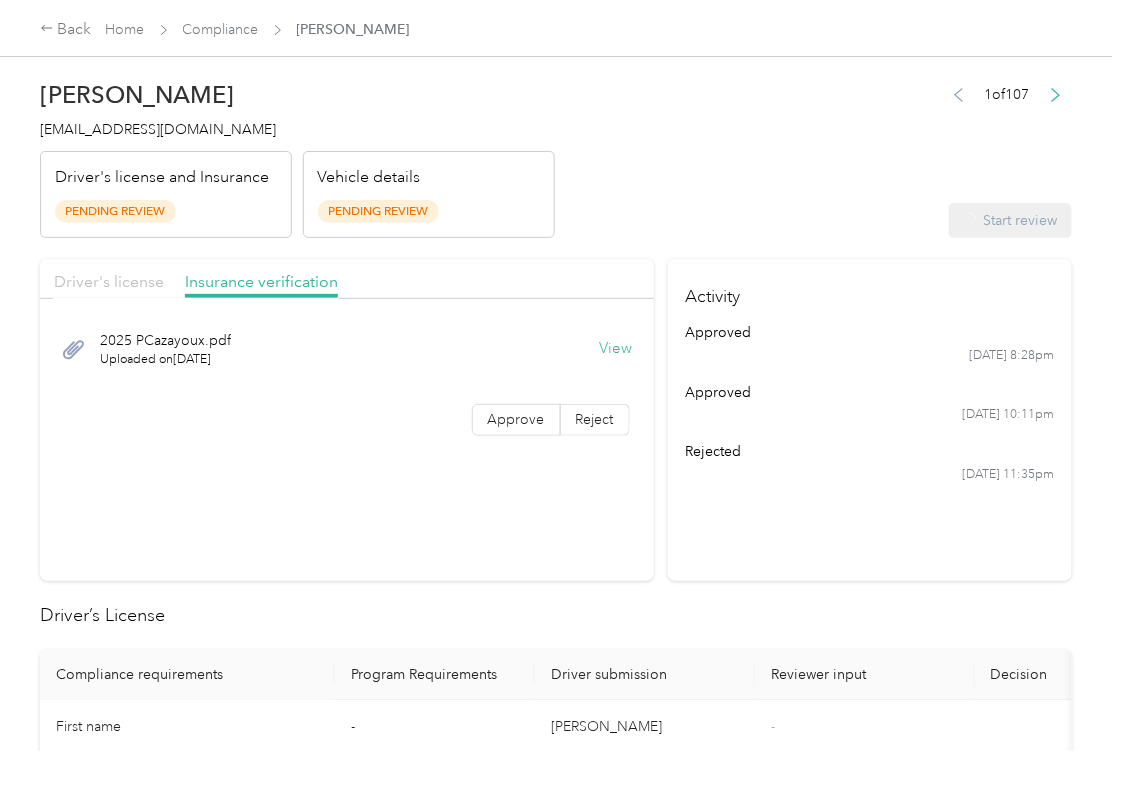 click on "Driver's license" at bounding box center (109, 281) 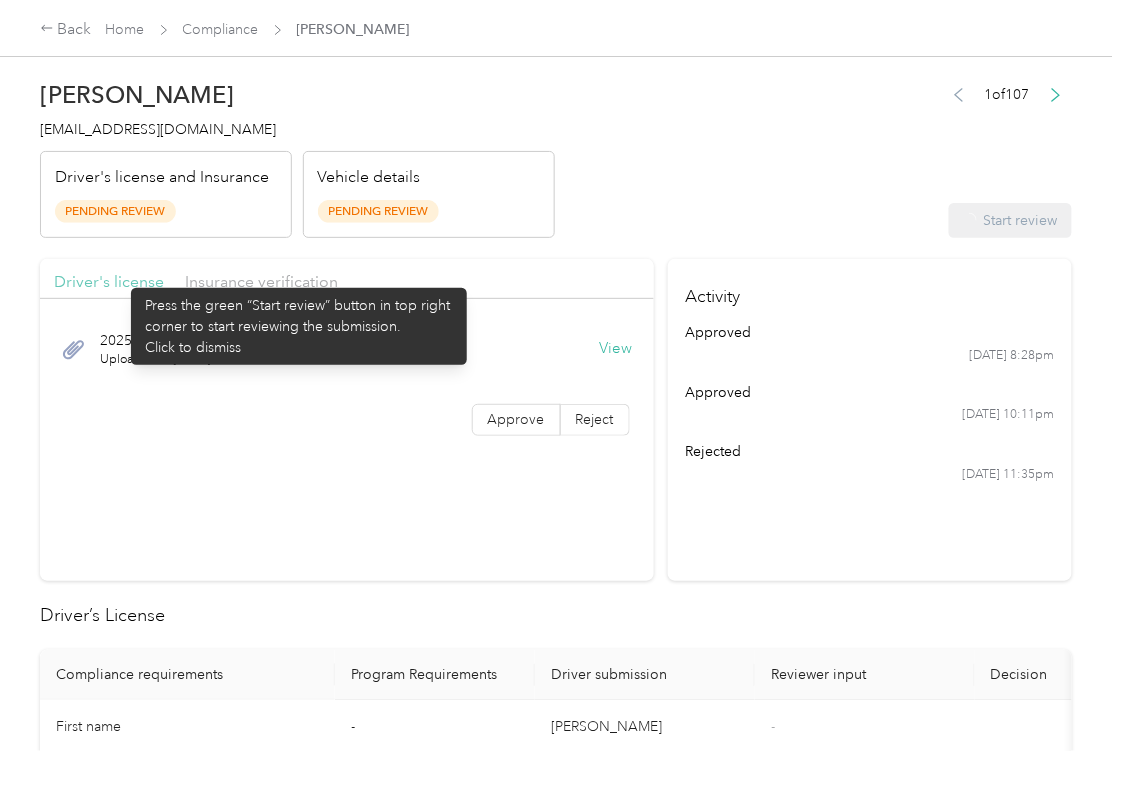 click on "Driver's license" at bounding box center (109, 281) 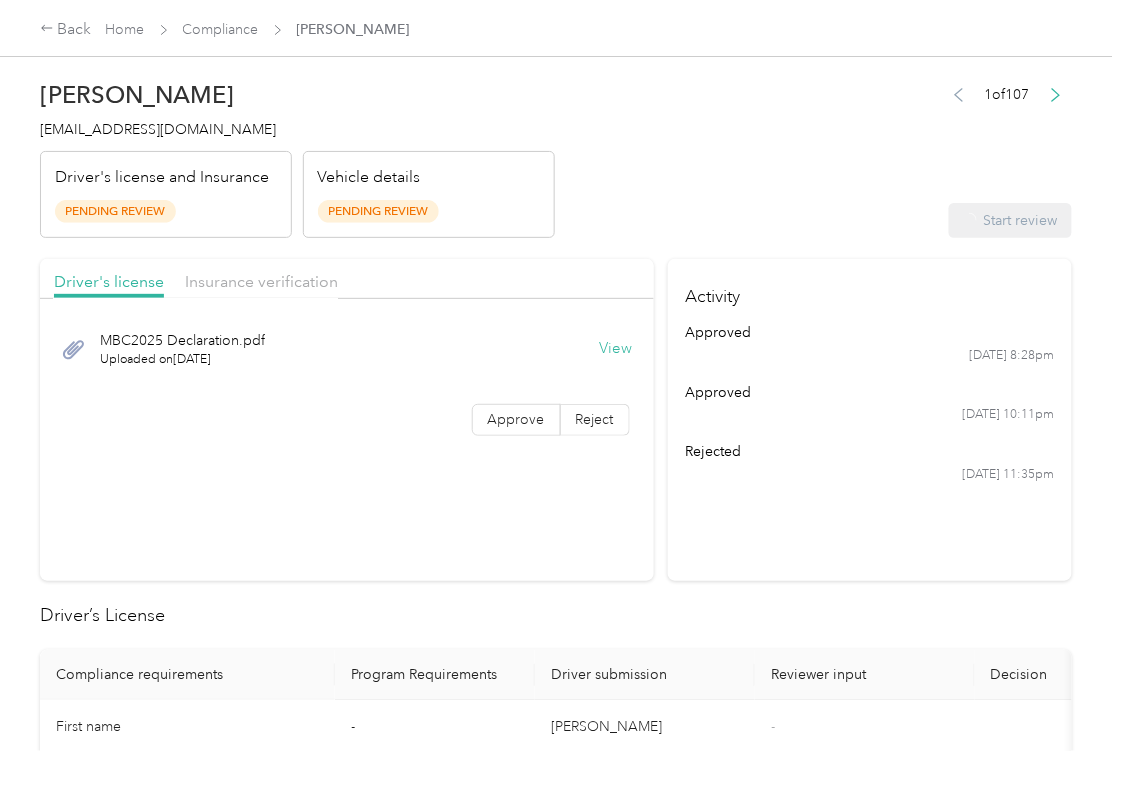click on "Driver's license Insurance verification MBC2025 Declaration.pdf Uploaded on  [DATE] View Approve Reject" at bounding box center [347, 420] 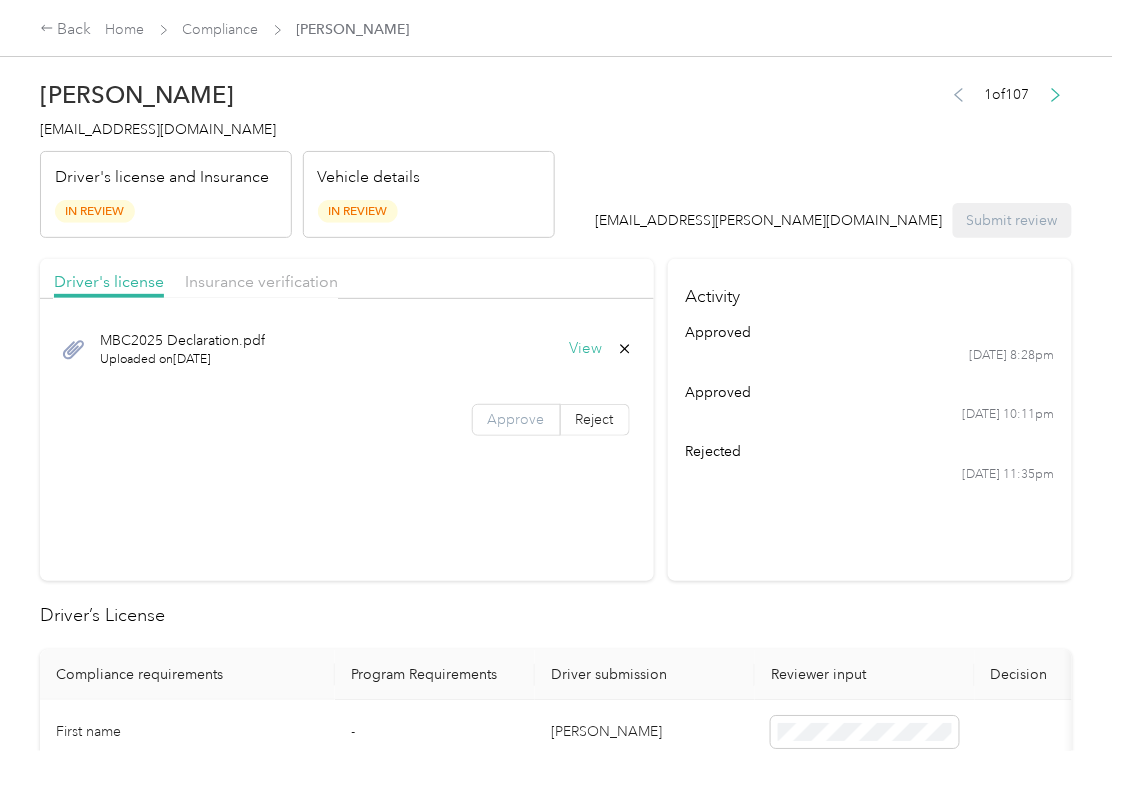 click on "Approve" at bounding box center (516, 420) 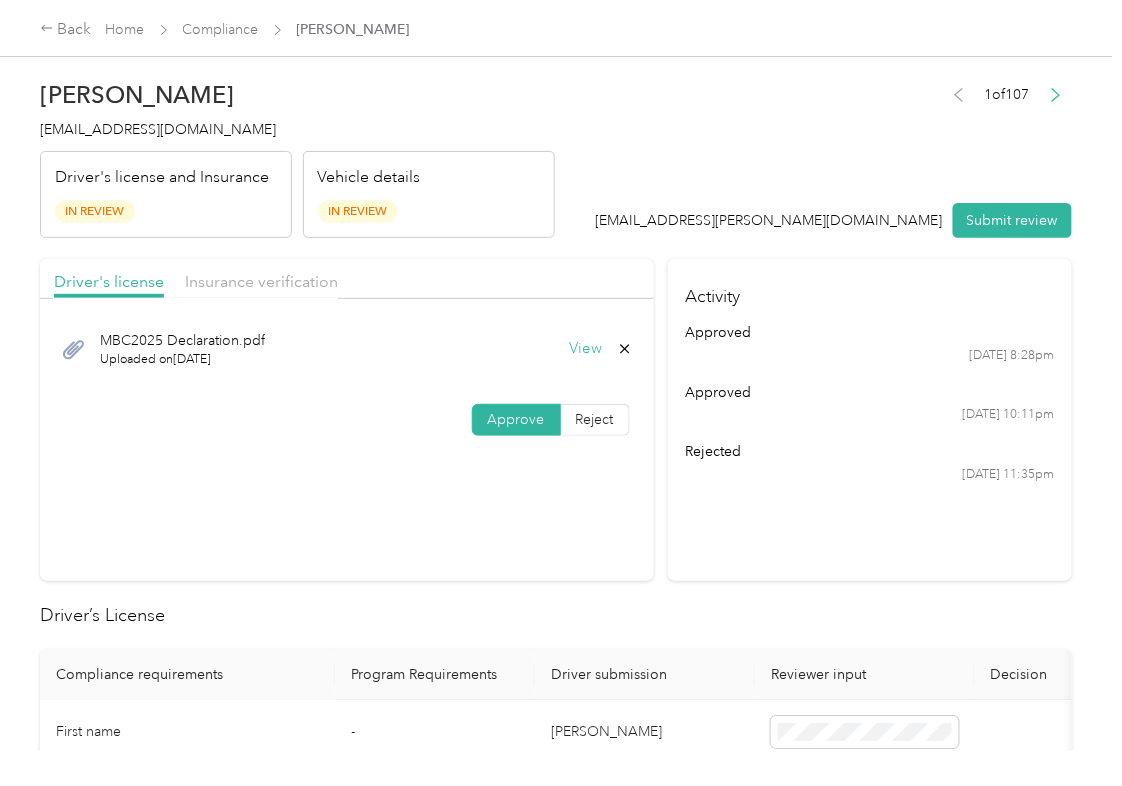 click on "Approve" at bounding box center [516, 420] 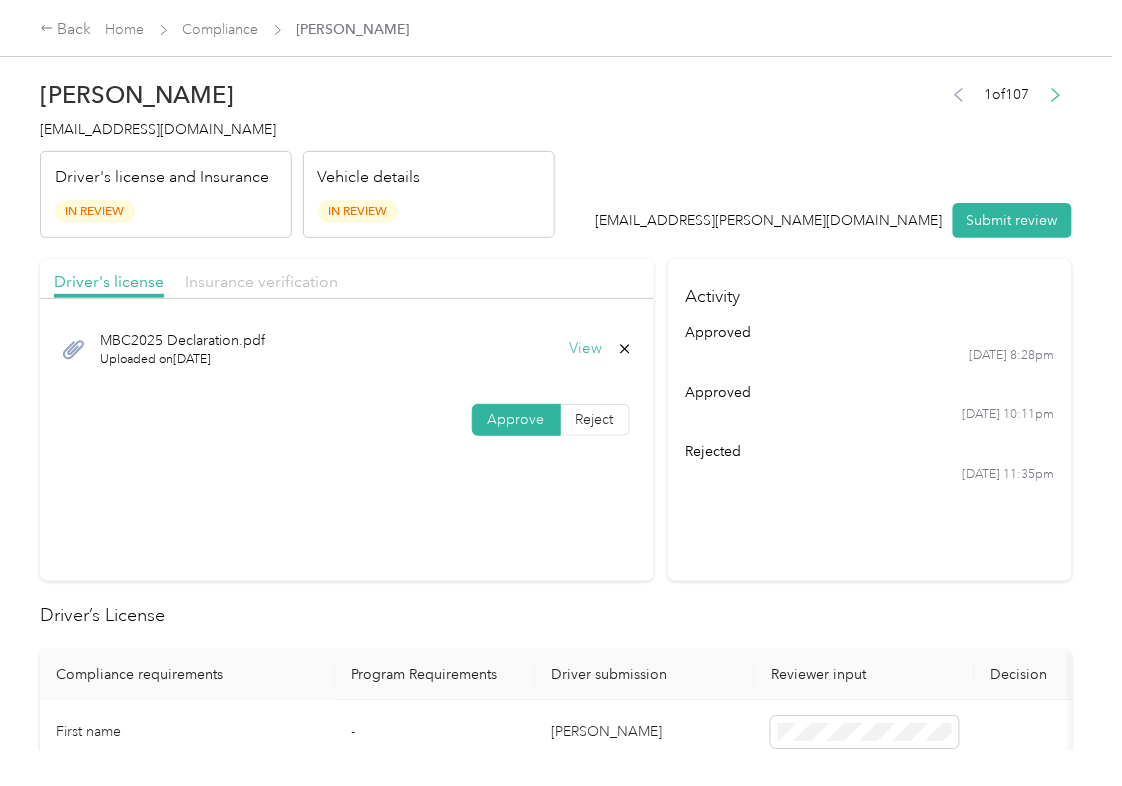 click on "Insurance verification" at bounding box center (261, 281) 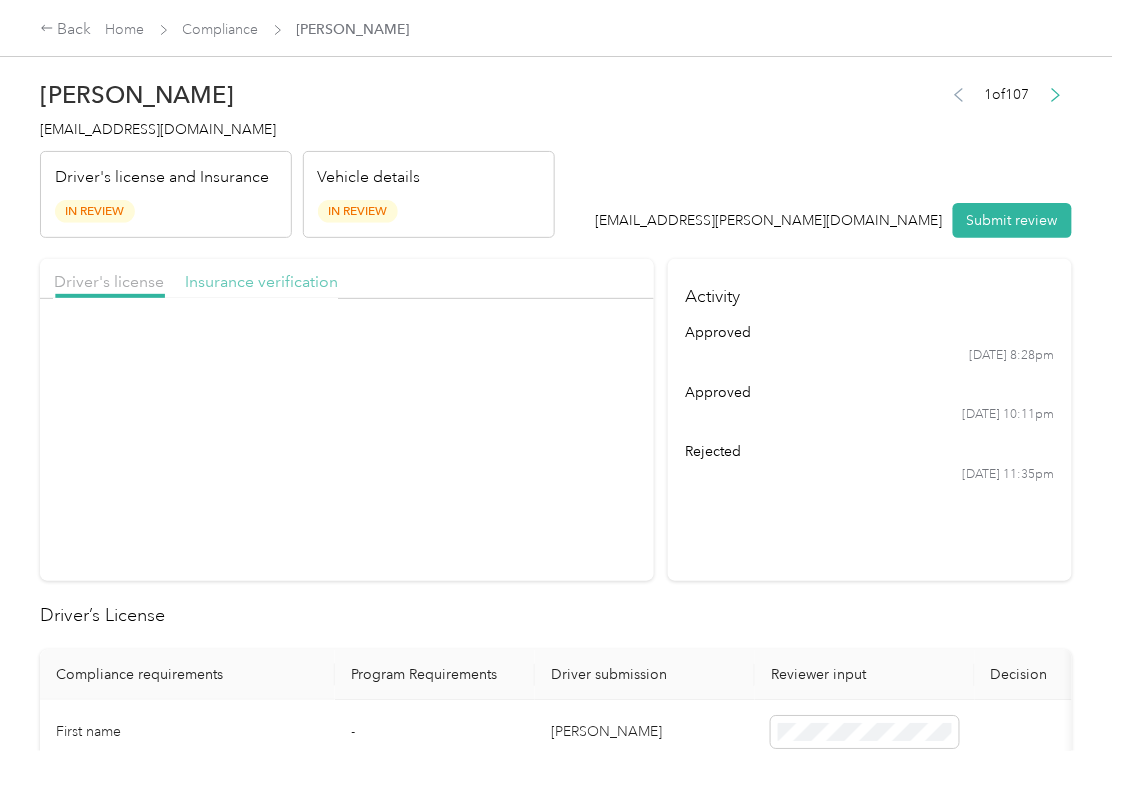 click on "Insurance verification" at bounding box center [261, 281] 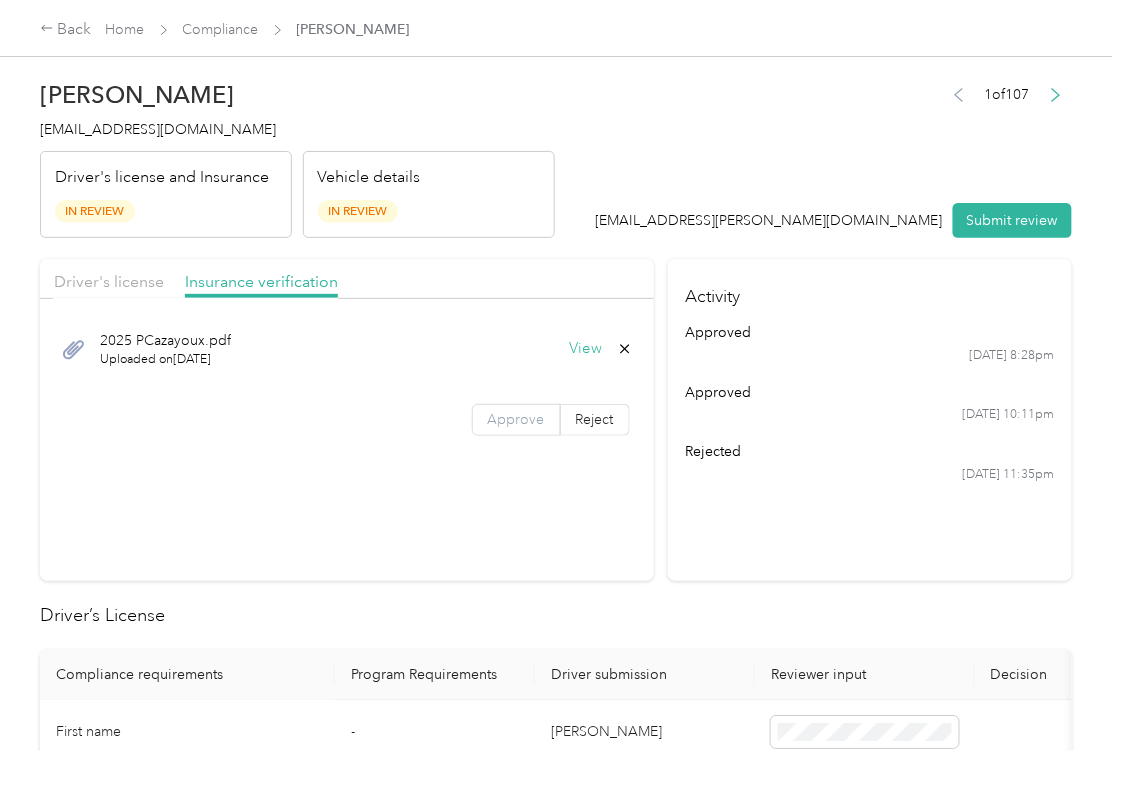 click on "Approve" at bounding box center (516, 420) 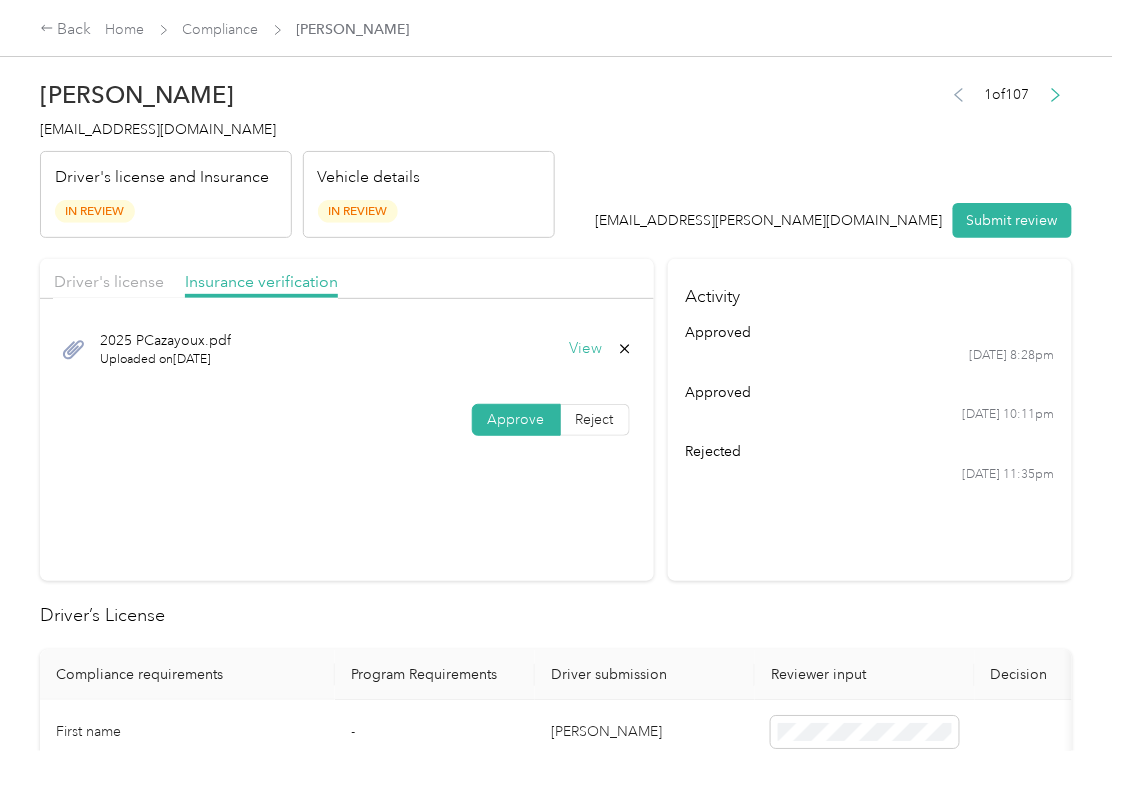 click on "Approve" at bounding box center [516, 420] 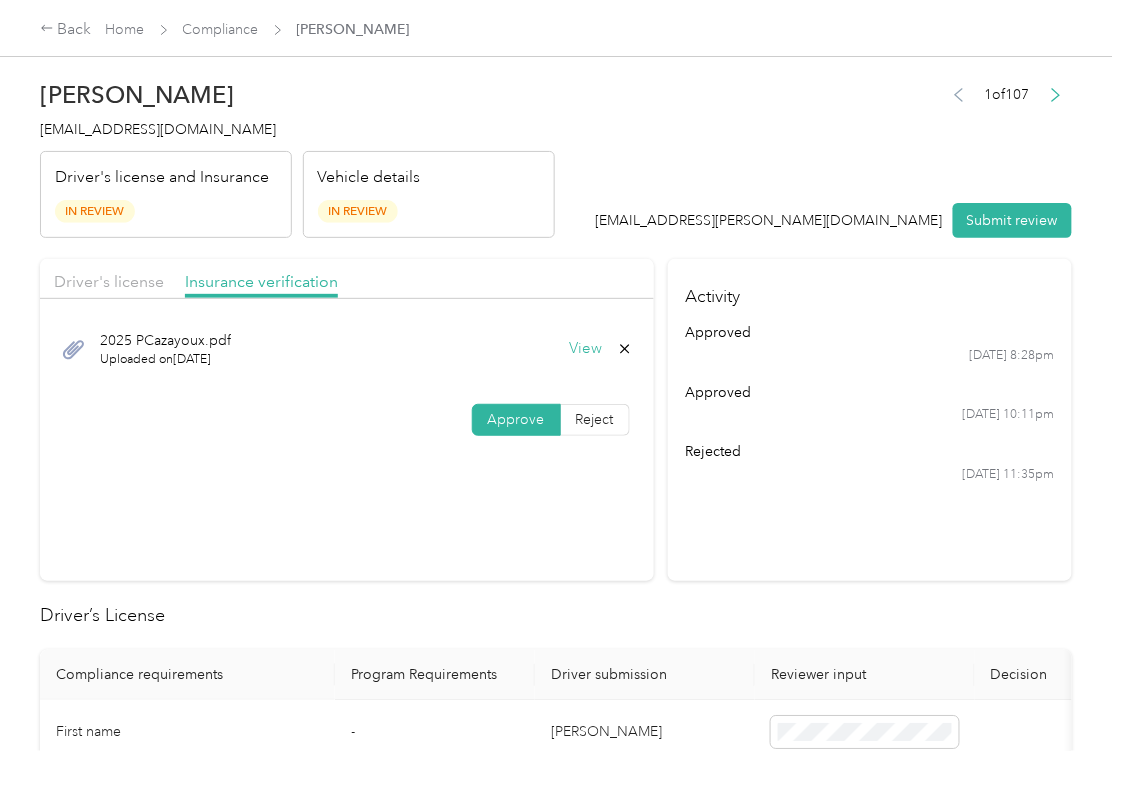 click on "Driver's license Insurance verification 2025 PCazayoux.pdf Uploaded on  [DATE] View Approve Reject" at bounding box center [347, 420] 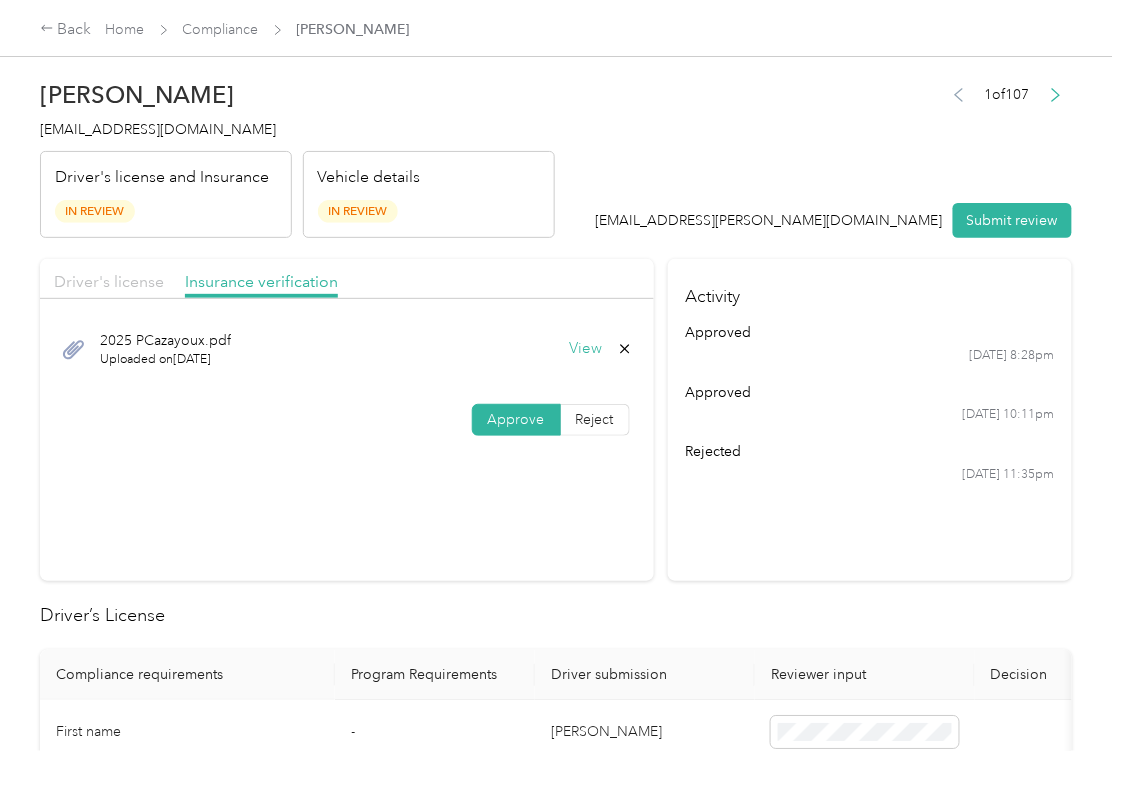 click on "Driver's license" at bounding box center (109, 281) 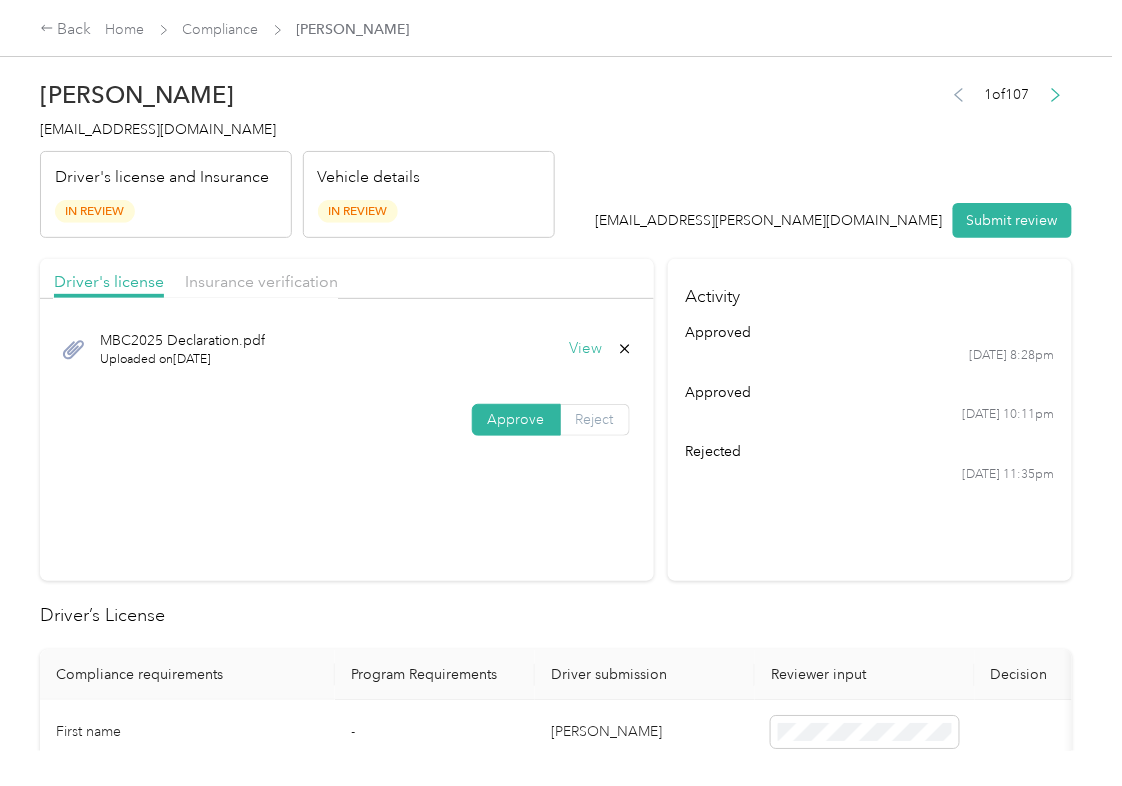click on "Reject" at bounding box center [595, 419] 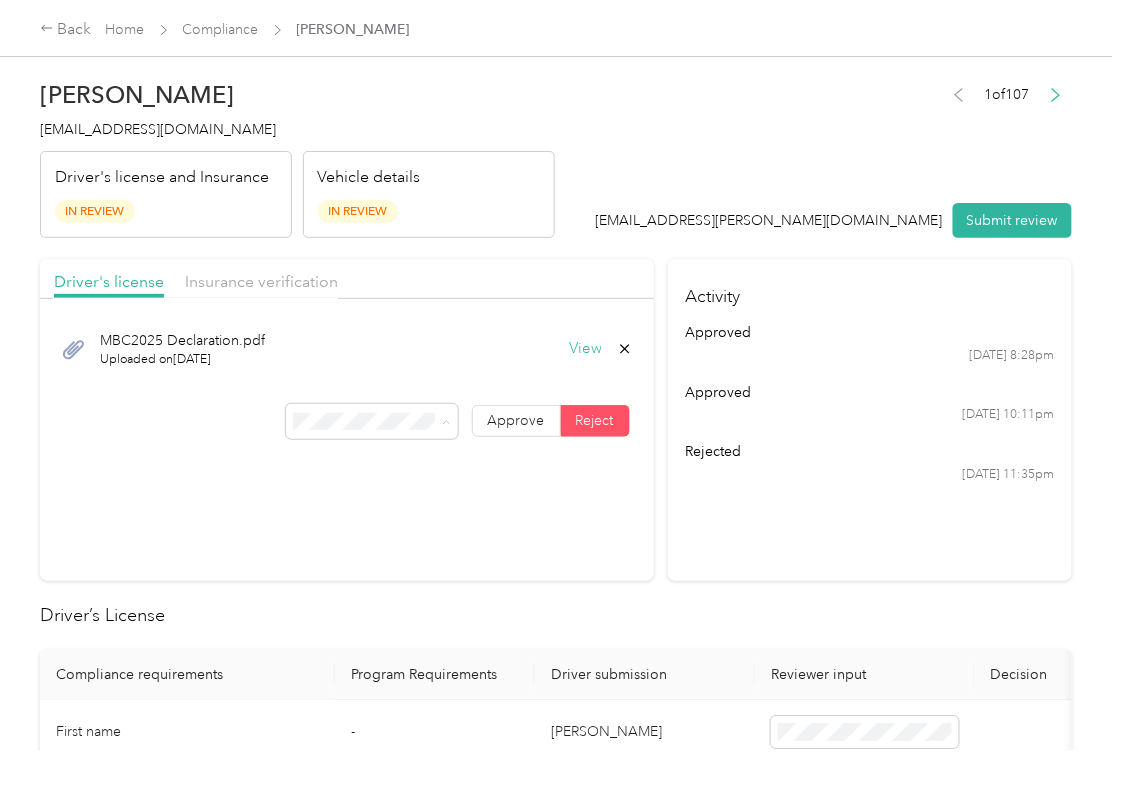 click on "No Driver's License Upload" at bounding box center [357, 624] 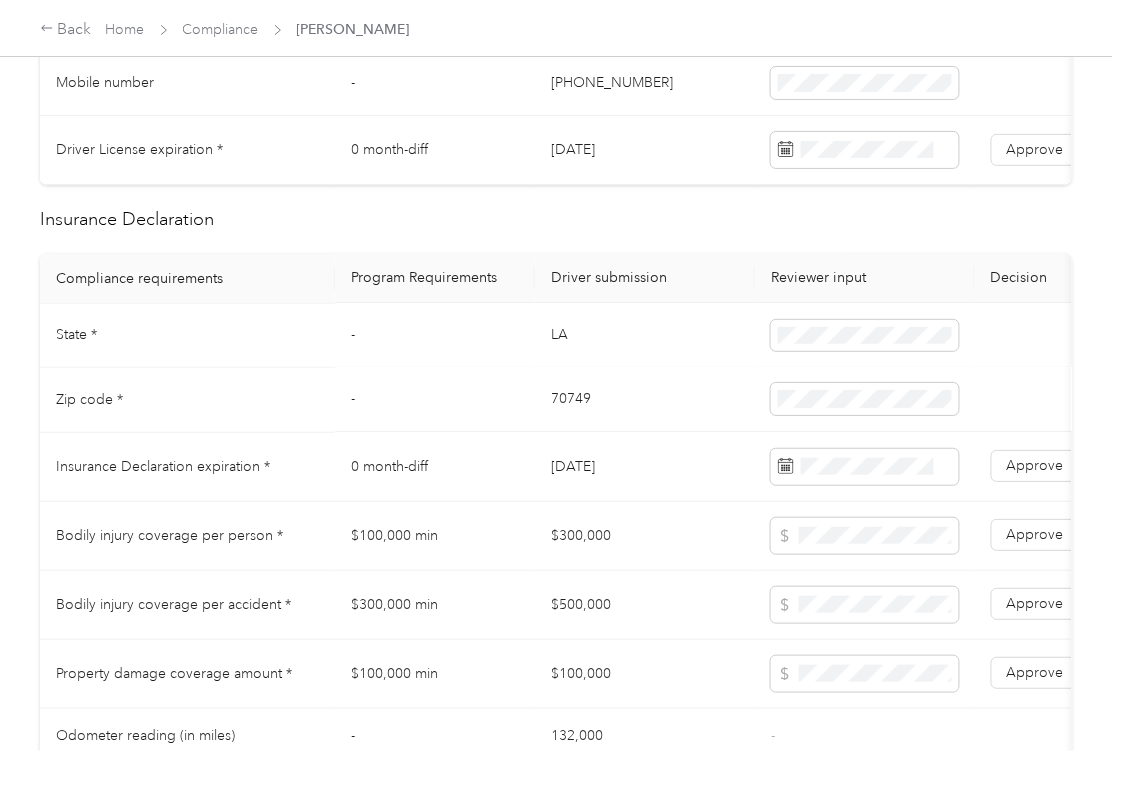 scroll, scrollTop: 800, scrollLeft: 0, axis: vertical 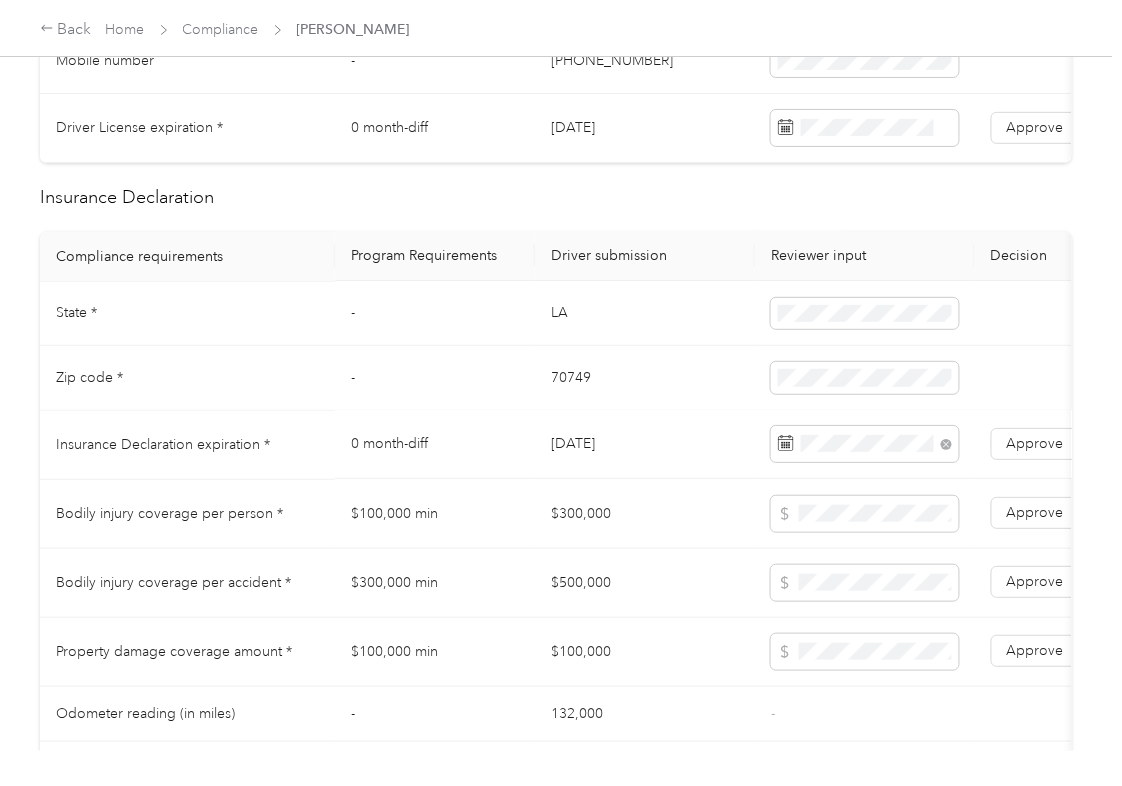 click on "Driver submission" at bounding box center [645, 257] 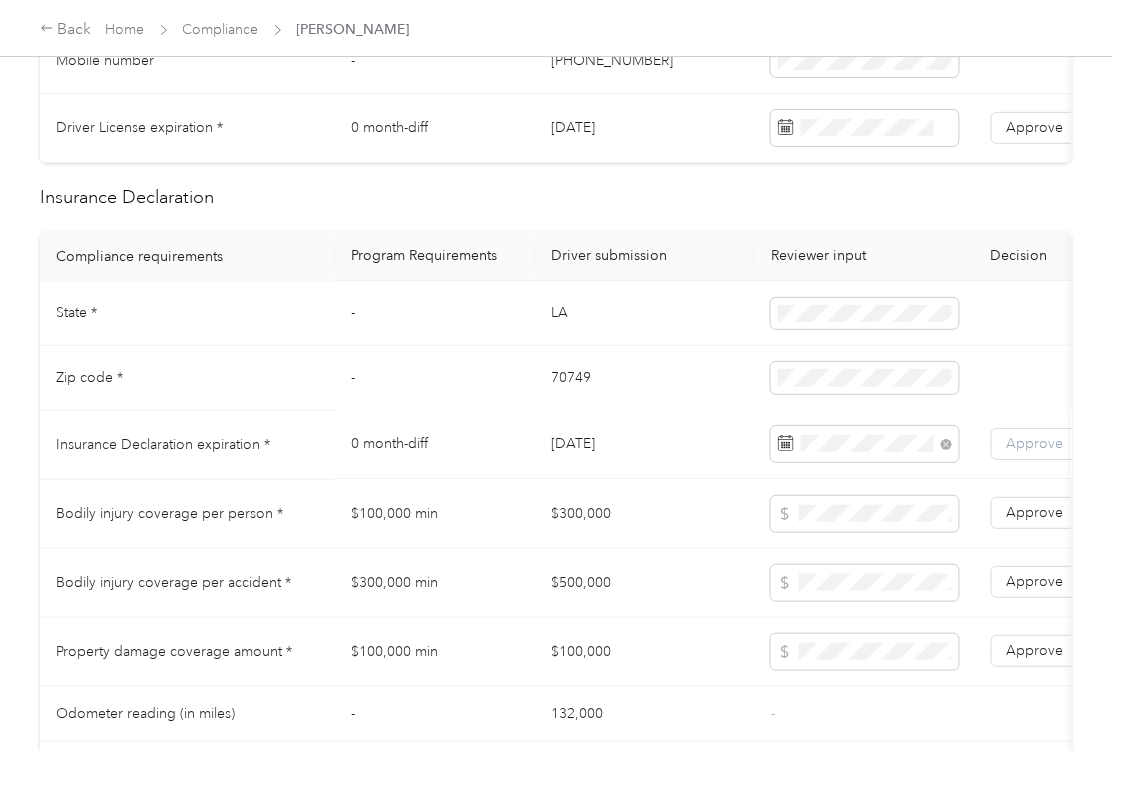 click on "Approve" at bounding box center (1035, 444) 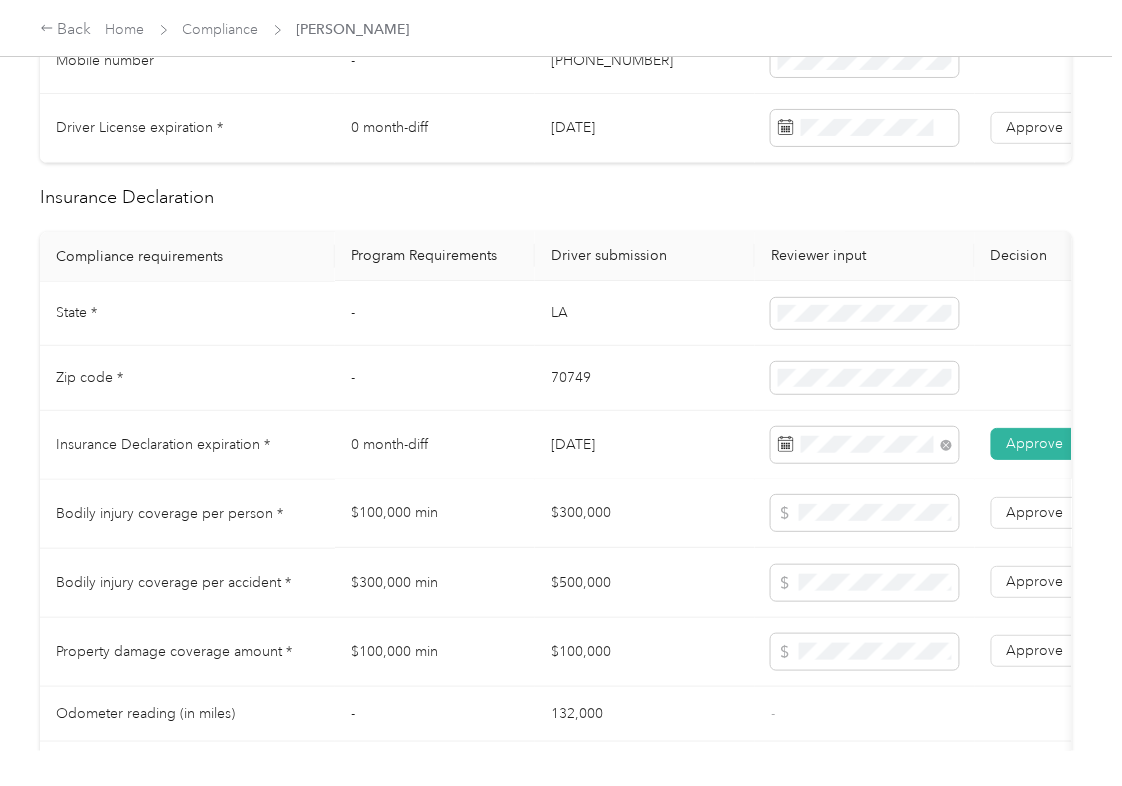 scroll, scrollTop: 1600, scrollLeft: 0, axis: vertical 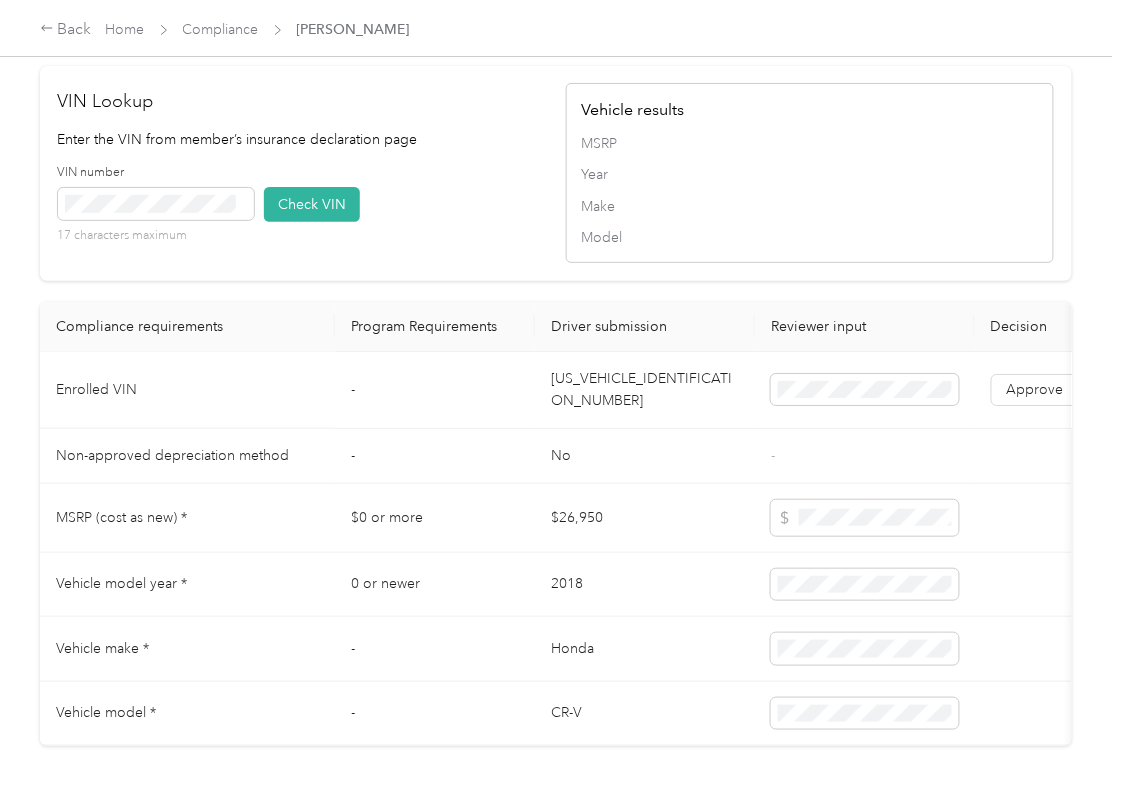 click on "[US_VEHICLE_IDENTIFICATION_NUMBER]" at bounding box center (645, 390) 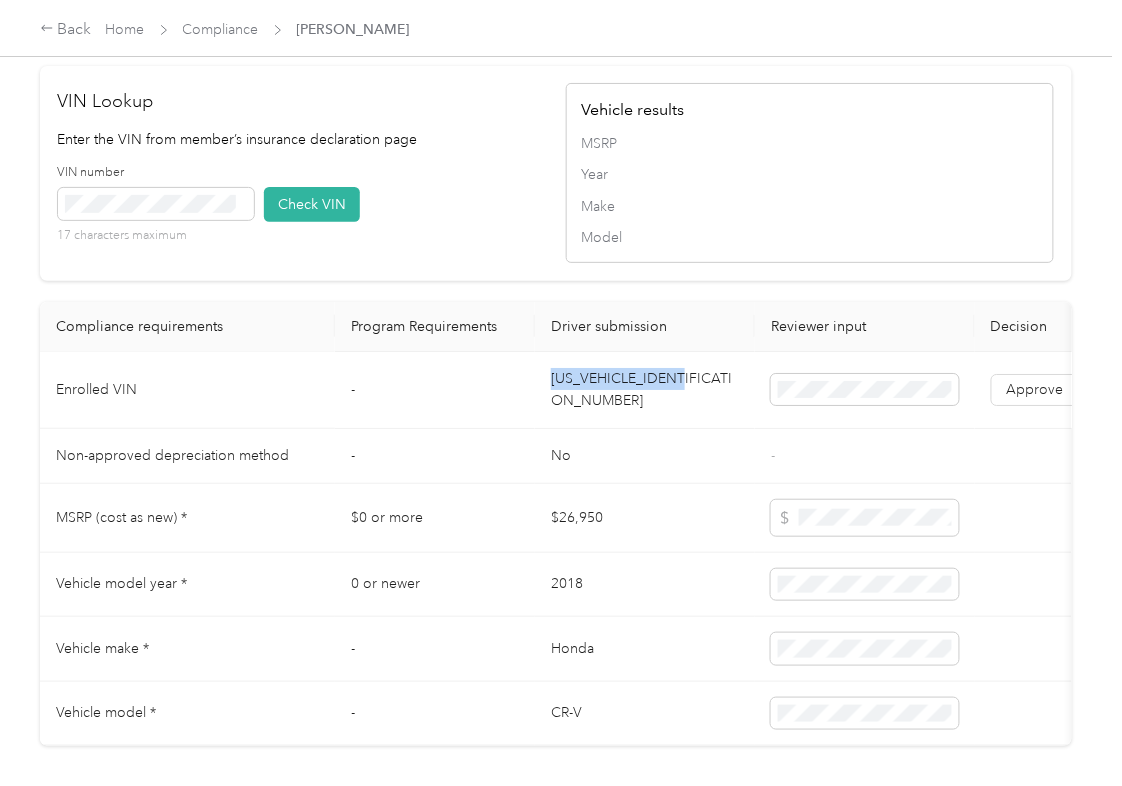 click on "[US_VEHICLE_IDENTIFICATION_NUMBER]" at bounding box center (645, 390) 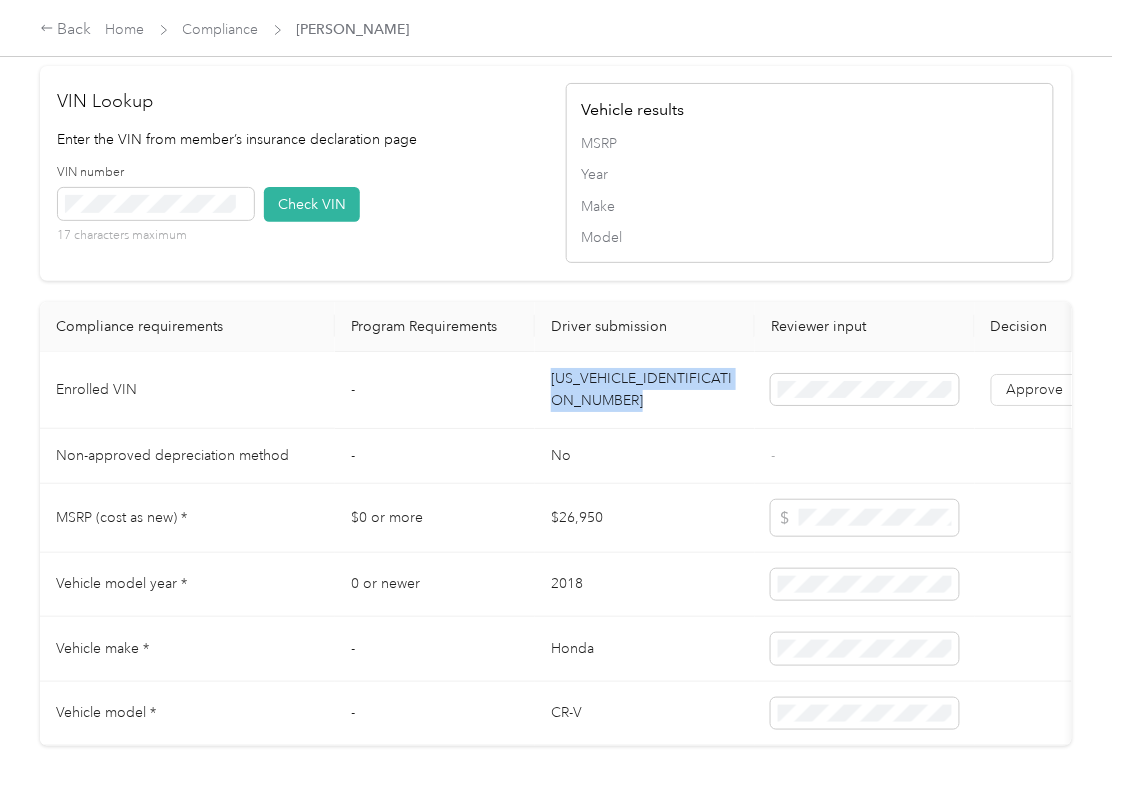 drag, startPoint x: 600, startPoint y: 444, endPoint x: 557, endPoint y: 444, distance: 43 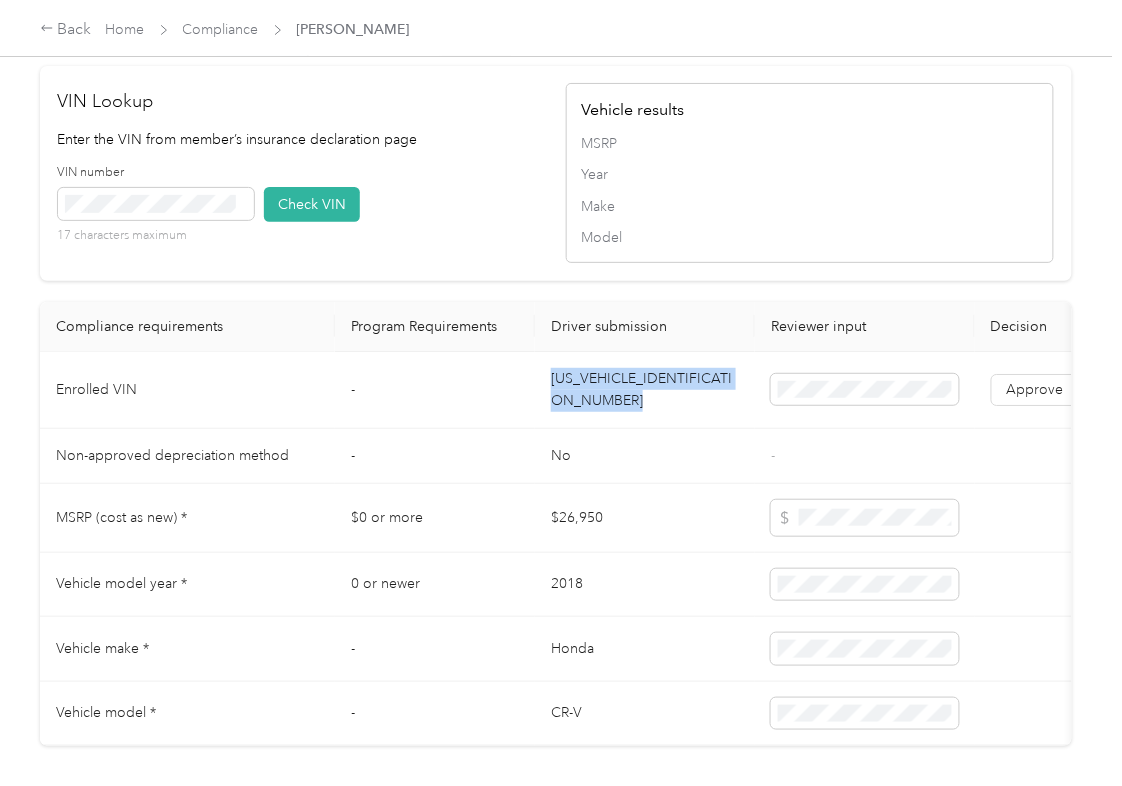 click on "VIN number   17 characters maximum Check VIN" at bounding box center [302, 211] 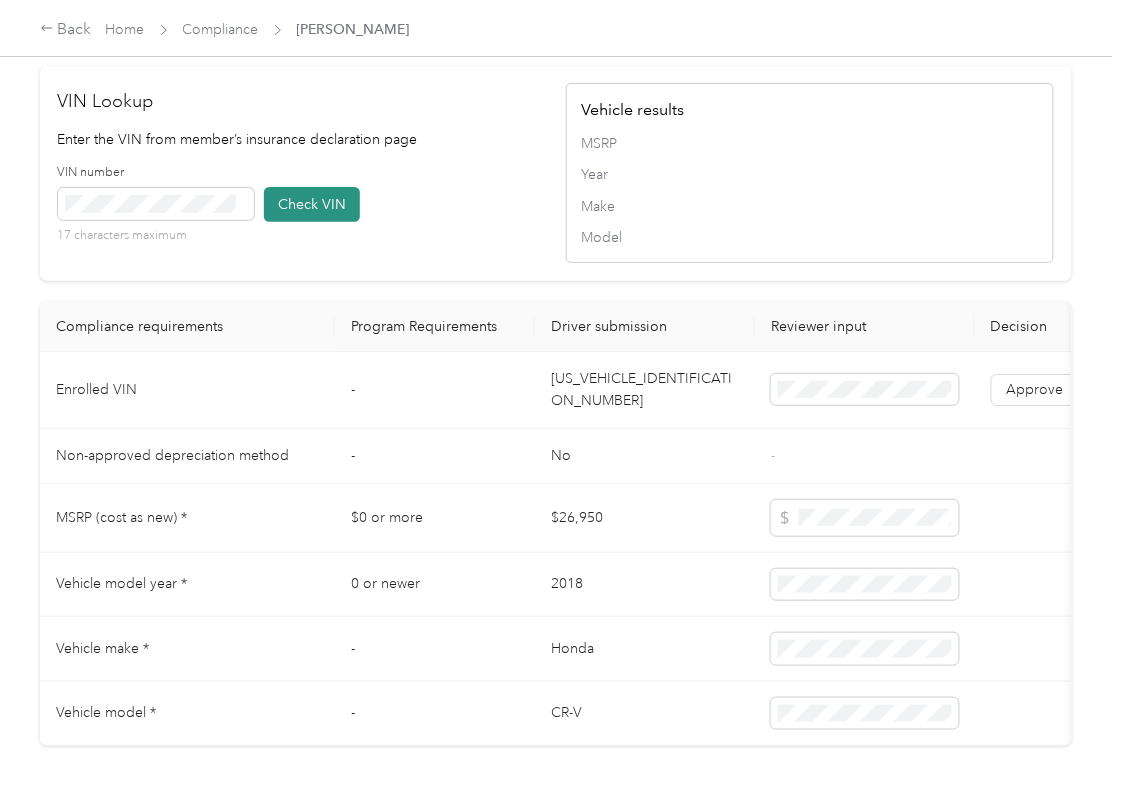 type 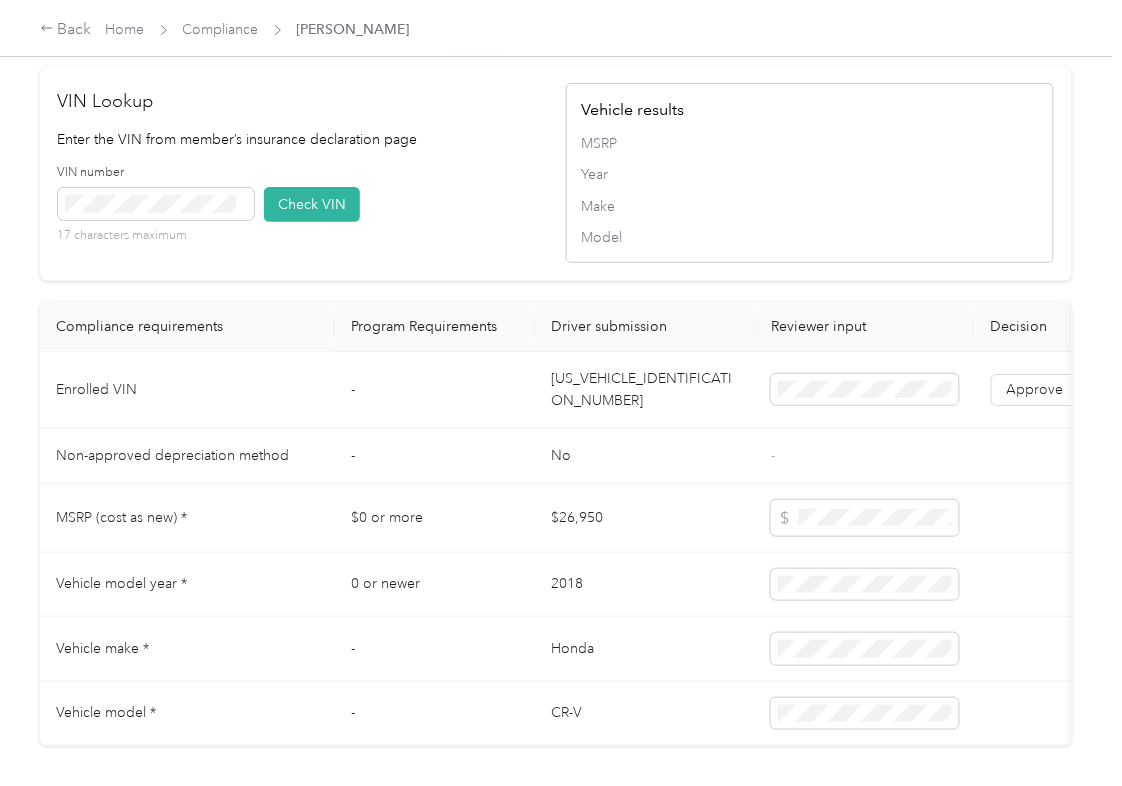 drag, startPoint x: 326, startPoint y: 253, endPoint x: 474, endPoint y: 333, distance: 168.23793 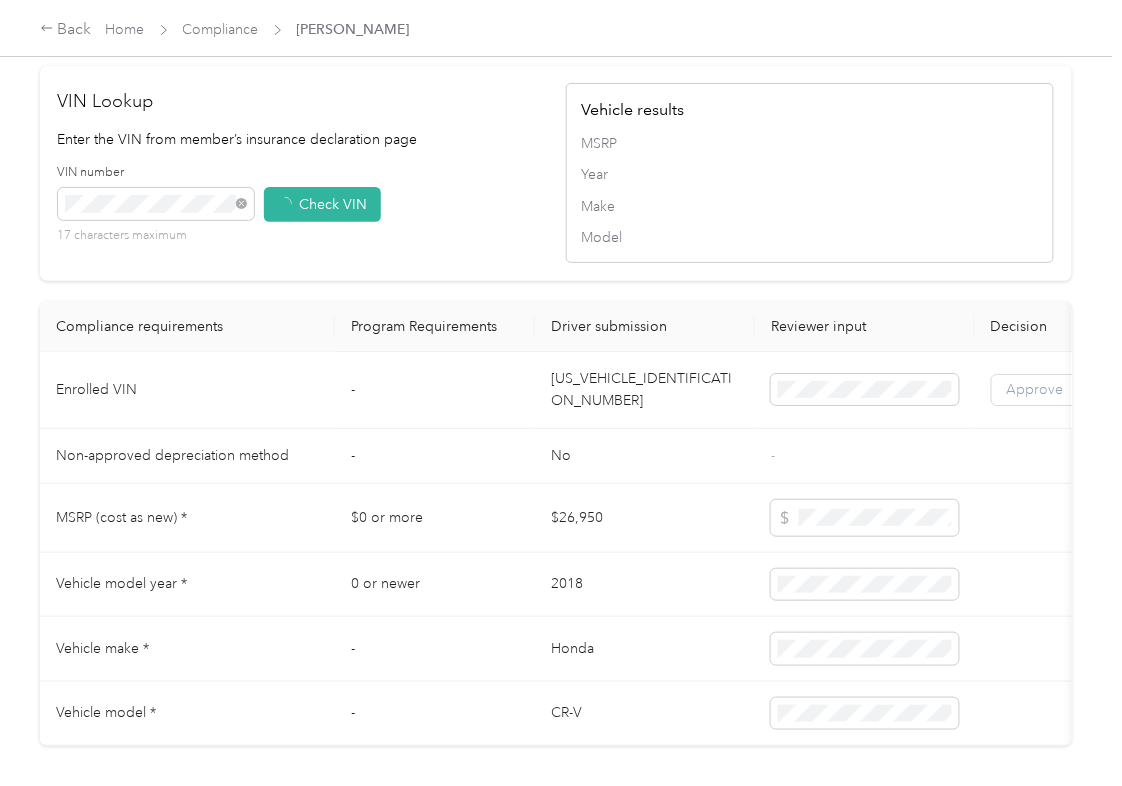 click on "Approve" at bounding box center (1035, 389) 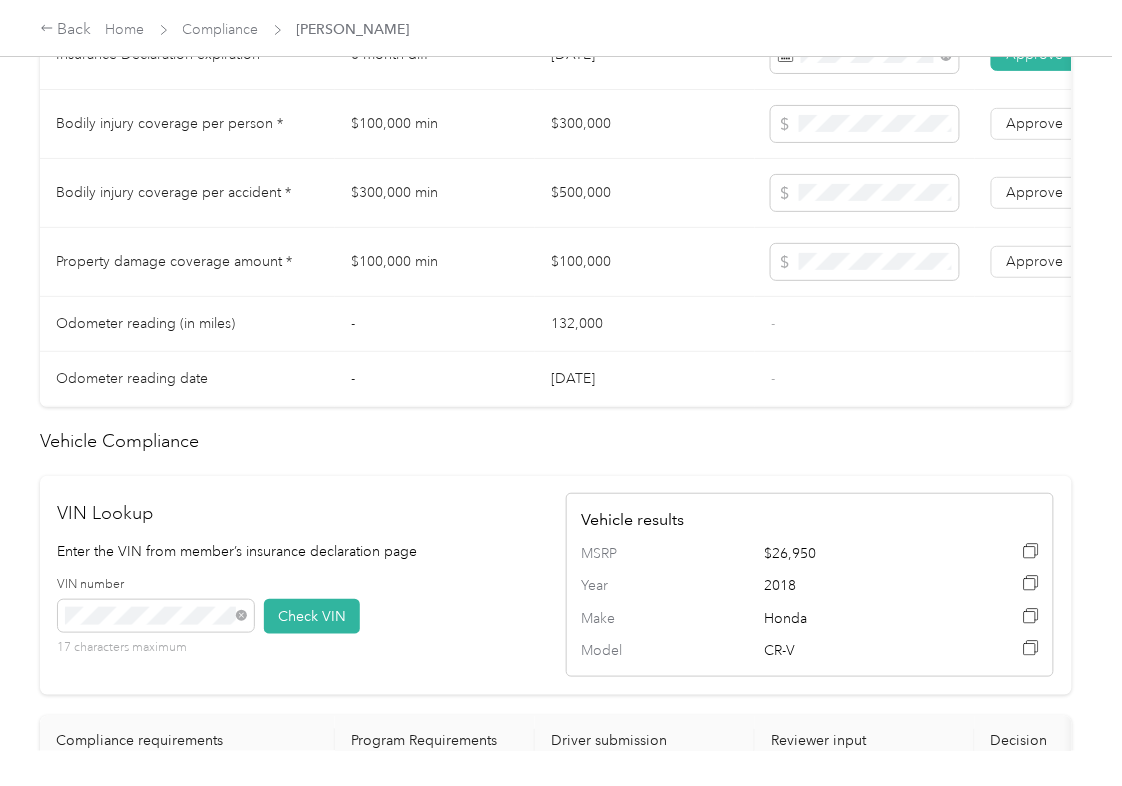 scroll, scrollTop: 933, scrollLeft: 0, axis: vertical 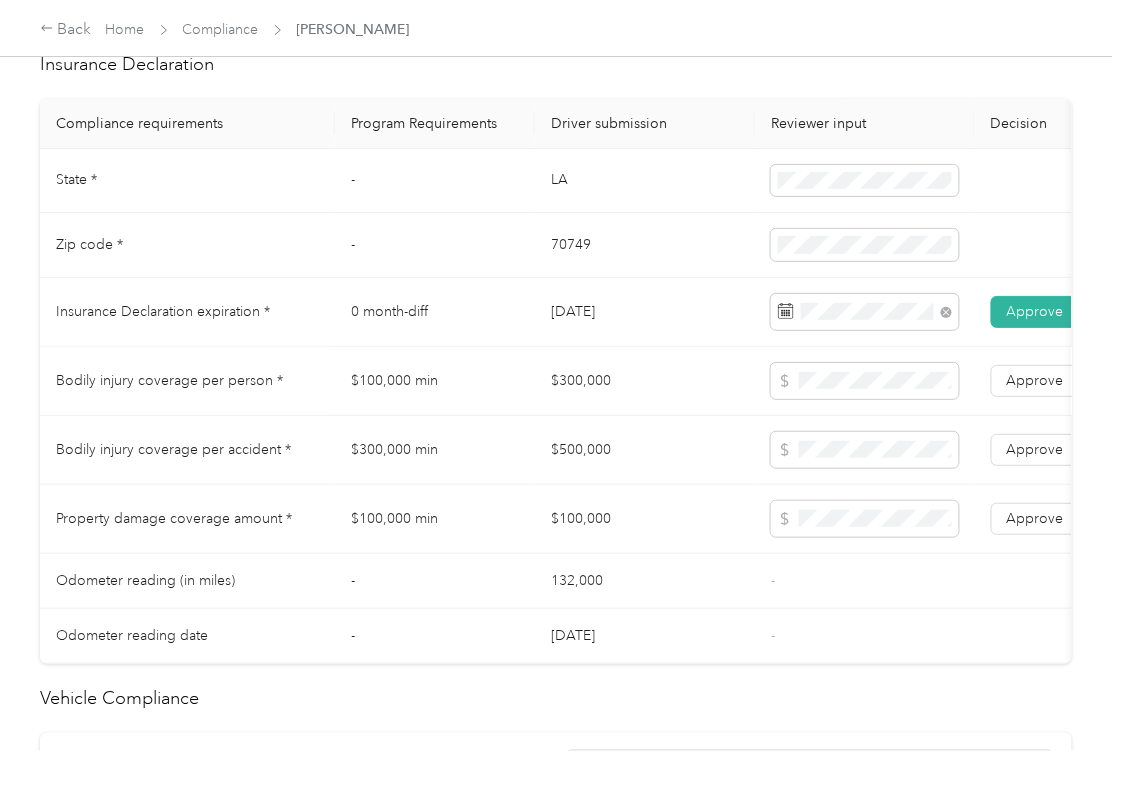click on "$300,000" at bounding box center (645, 381) 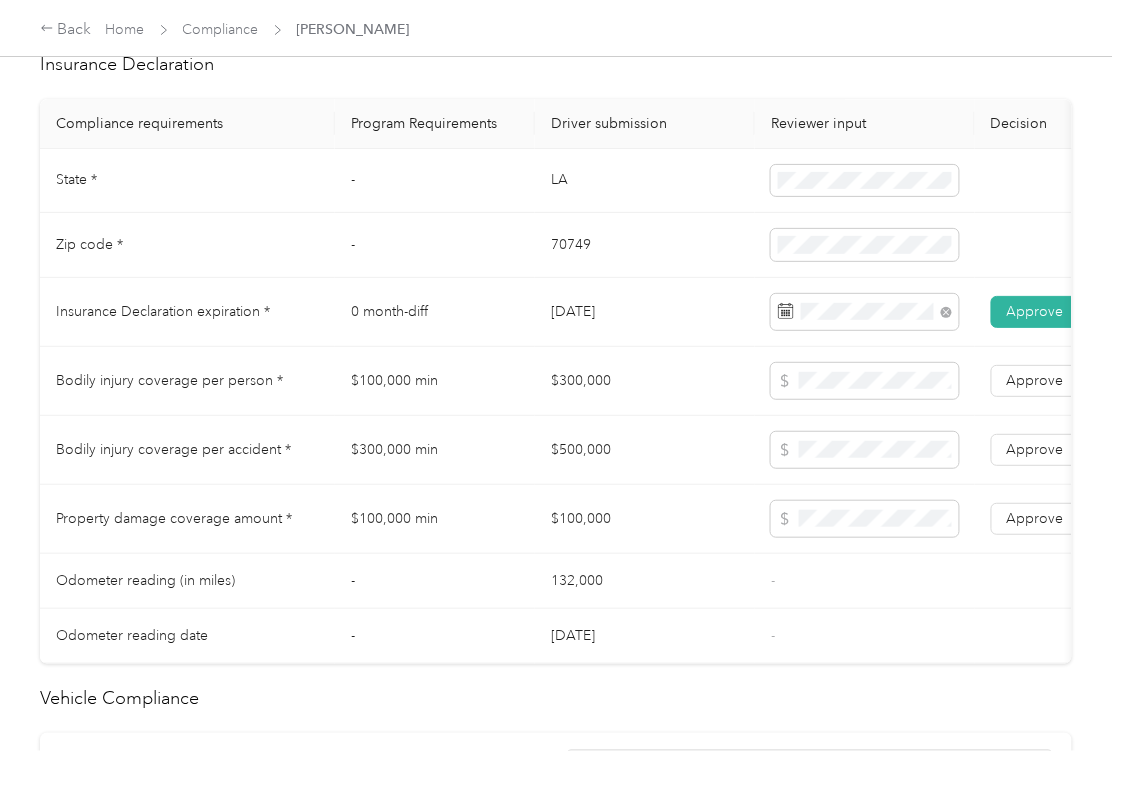 click on "0 month-diff" at bounding box center (435, 312) 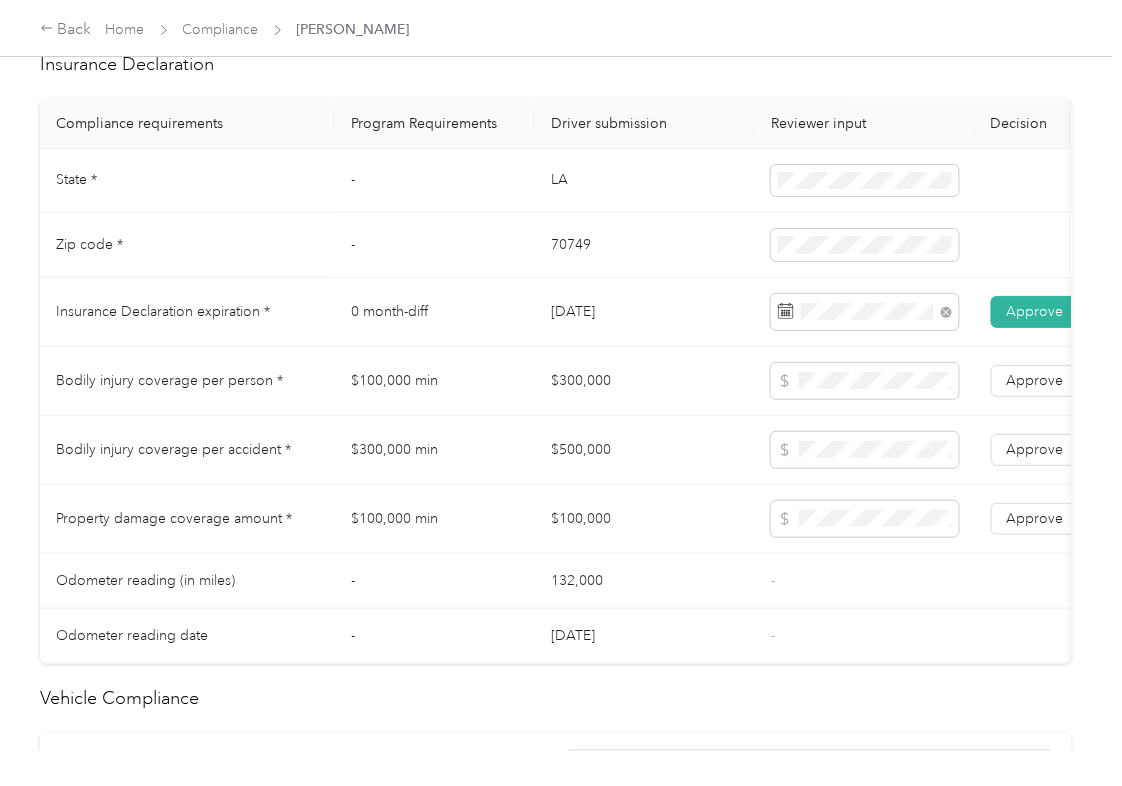drag, startPoint x: 546, startPoint y: 281, endPoint x: 438, endPoint y: 368, distance: 138.68309 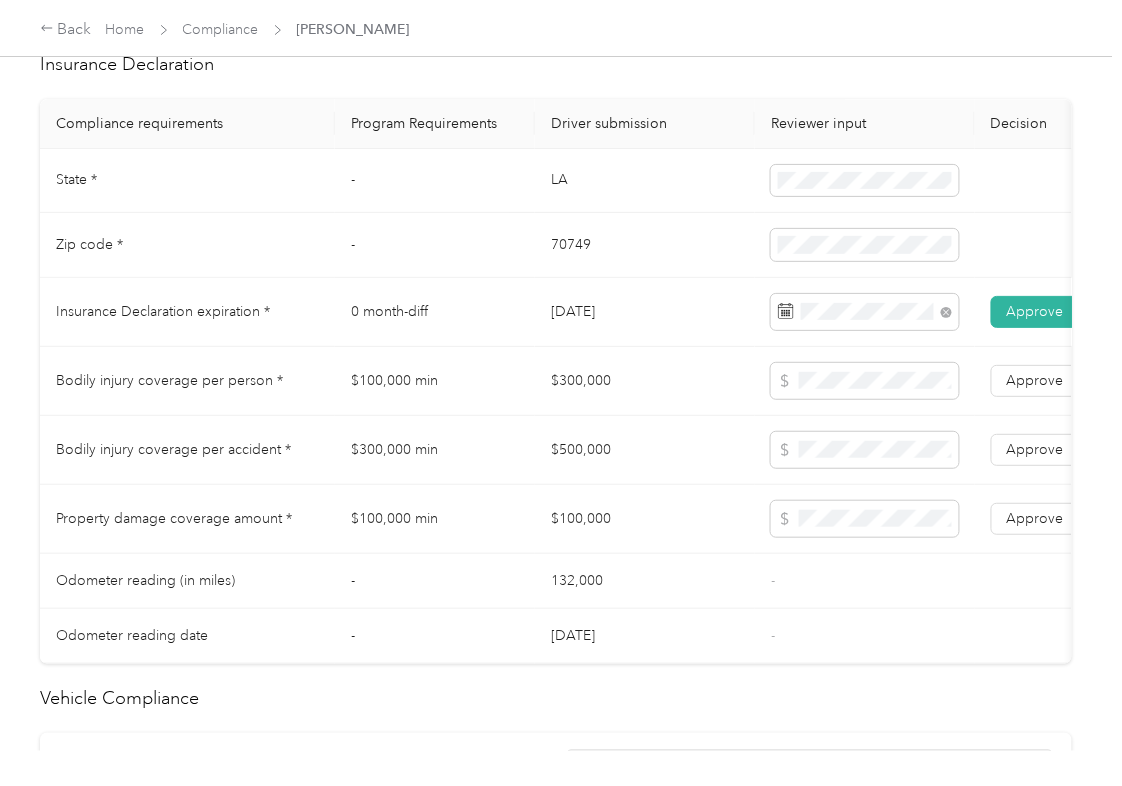 scroll, scrollTop: 0, scrollLeft: 0, axis: both 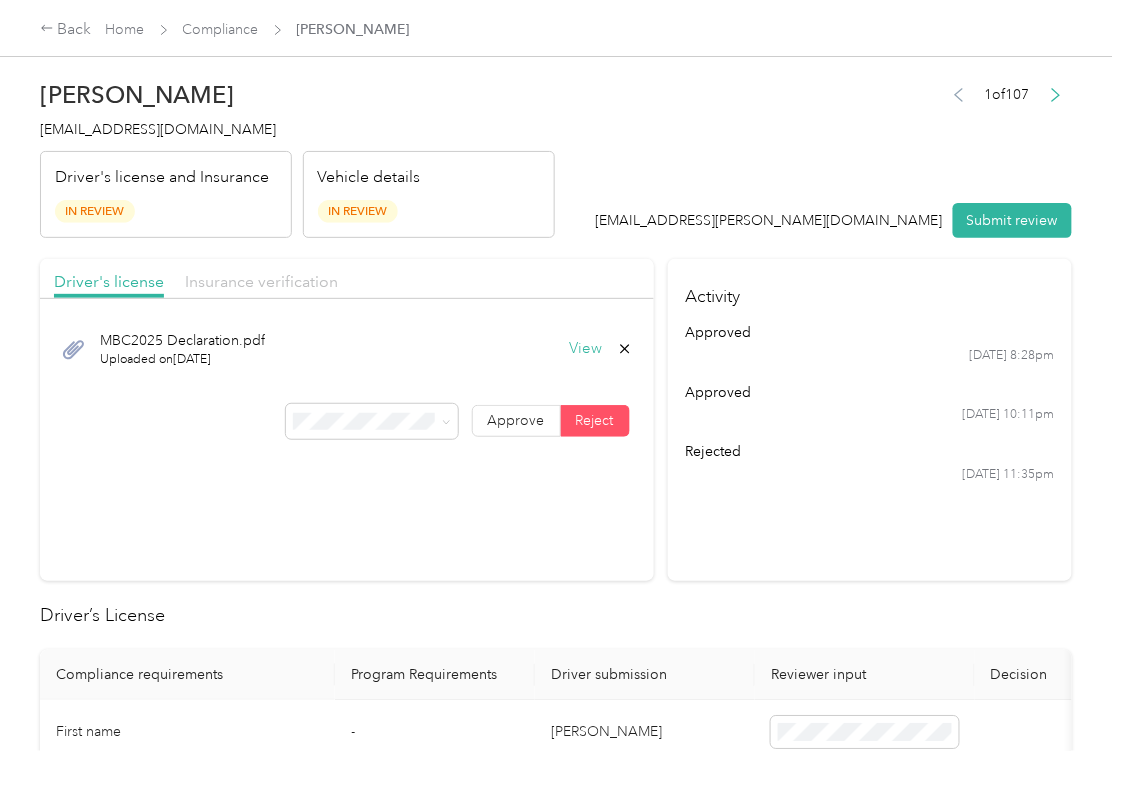 click on "Insurance verification" at bounding box center (261, 281) 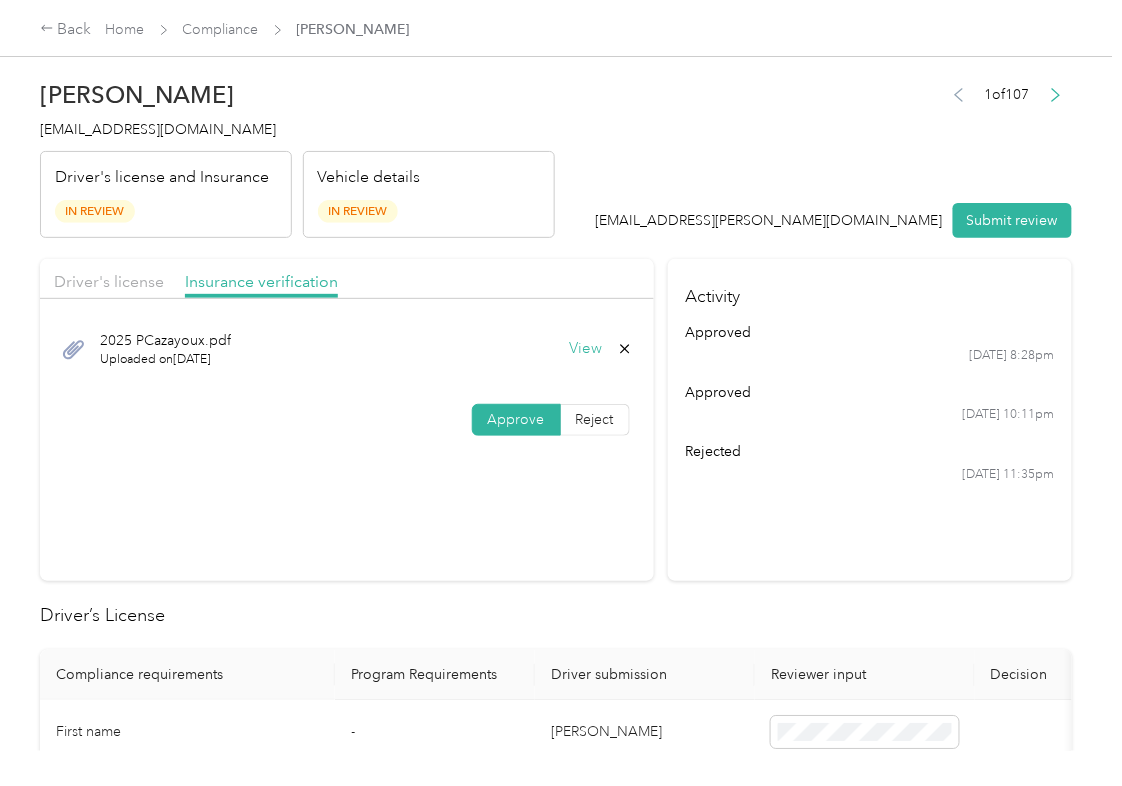click on "View" at bounding box center (586, 349) 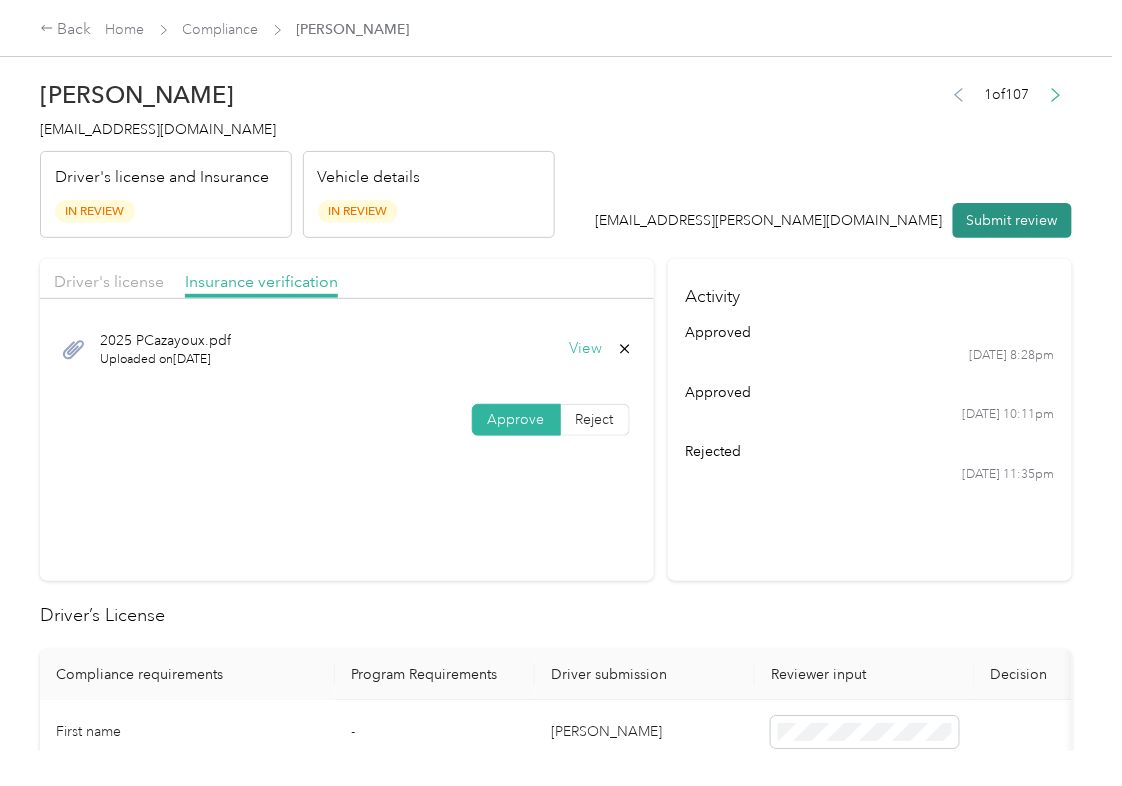 click on "Submit review" at bounding box center [1012, 220] 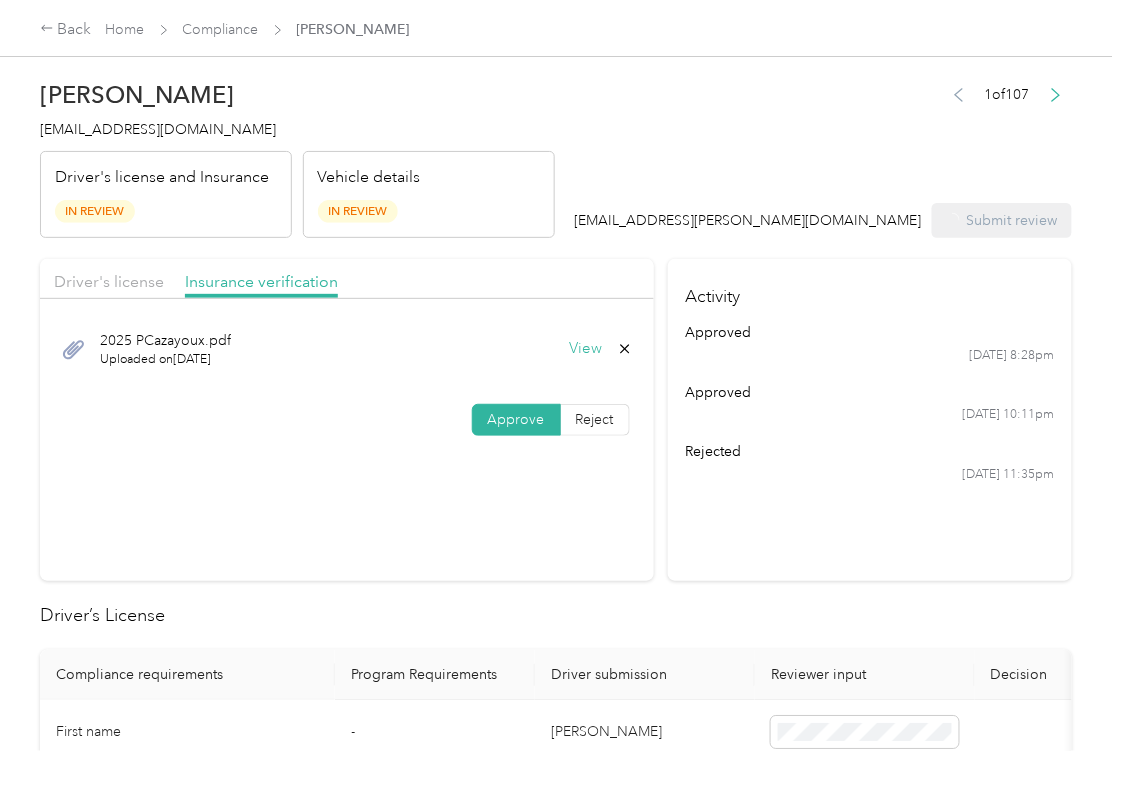 click on "[EMAIL_ADDRESS][DOMAIN_NAME]" at bounding box center (158, 129) 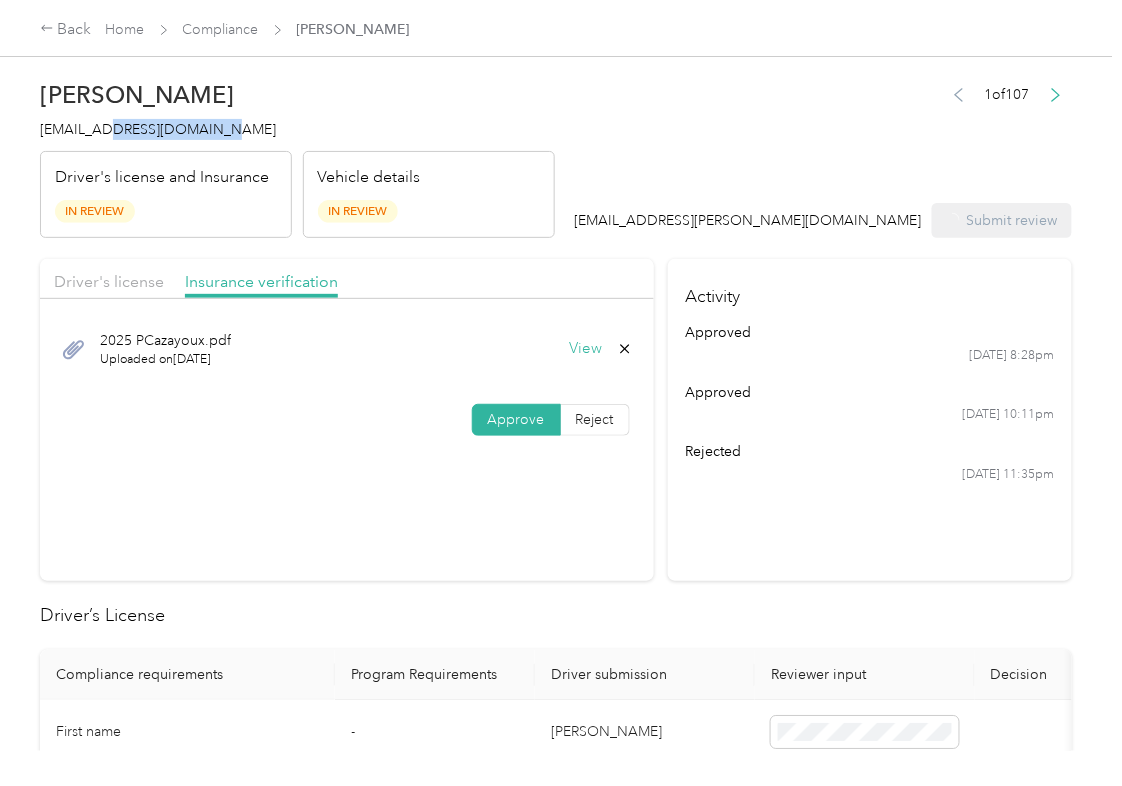 click on "[EMAIL_ADDRESS][DOMAIN_NAME]" at bounding box center (158, 129) 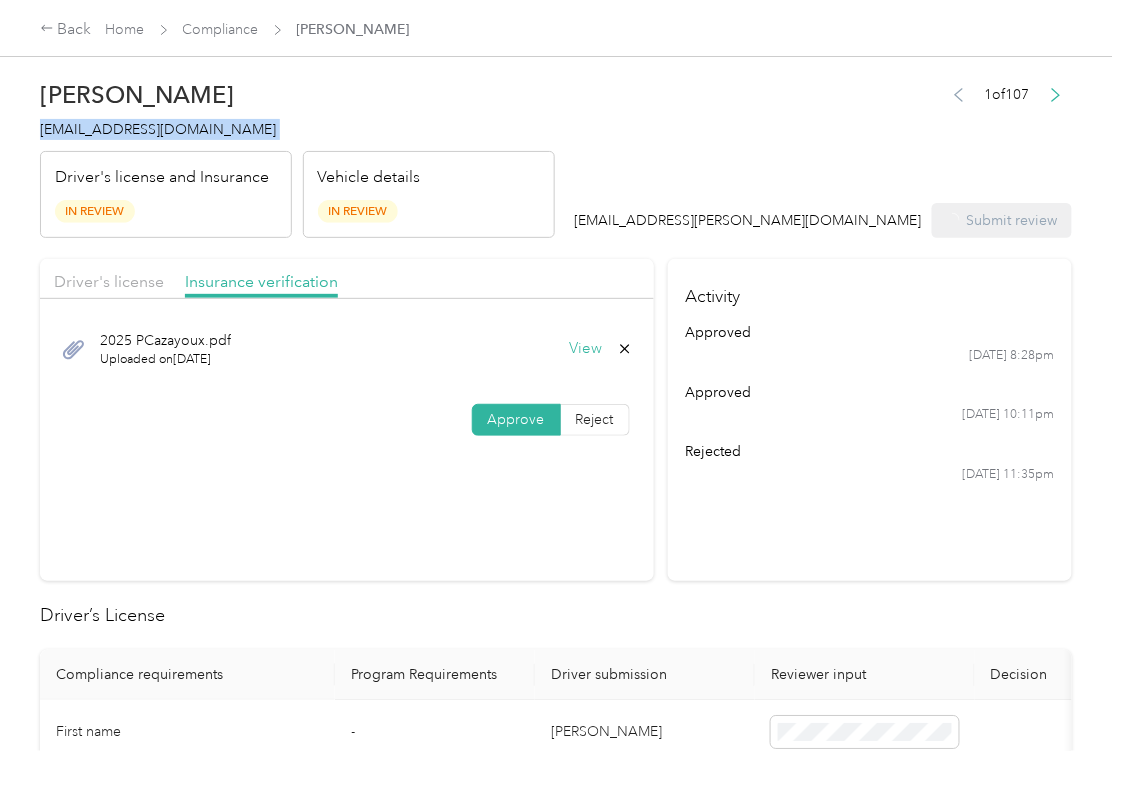 click on "[EMAIL_ADDRESS][DOMAIN_NAME]" at bounding box center [158, 129] 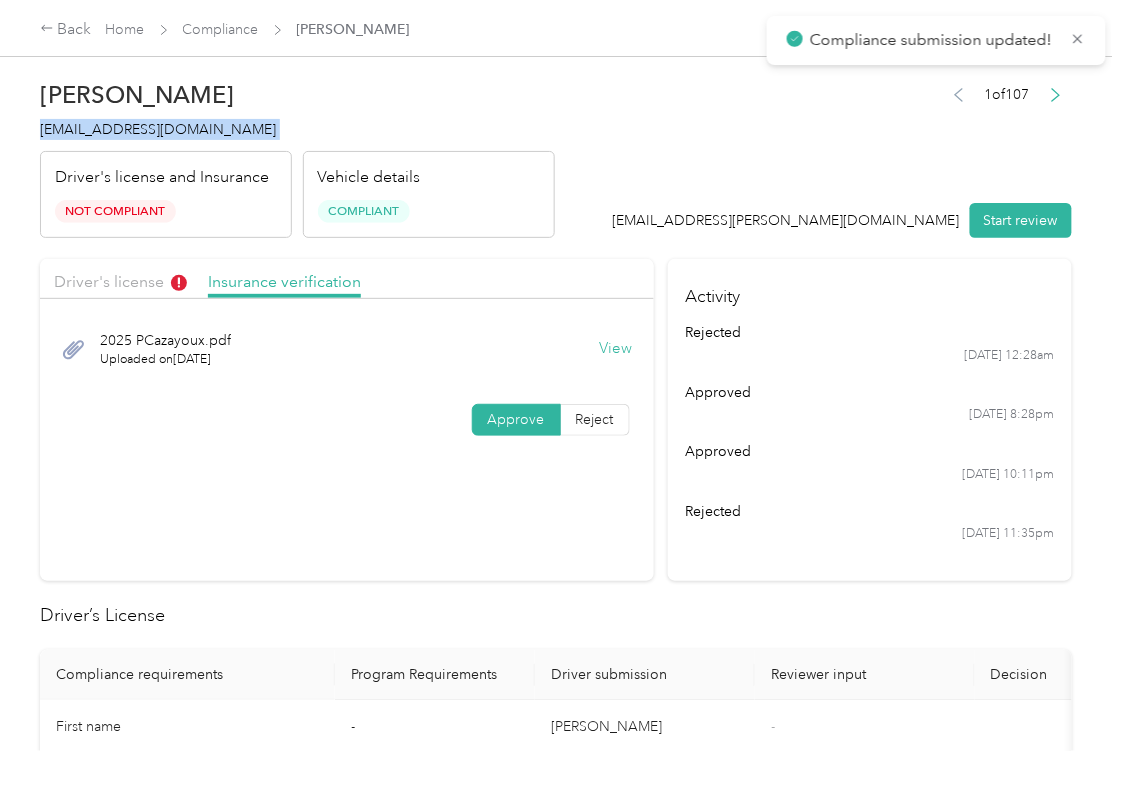 click on "Driver's license Insurance verification 2025 PCazayoux.pdf Uploaded on  [DATE] View Approve Reject" at bounding box center (347, 420) 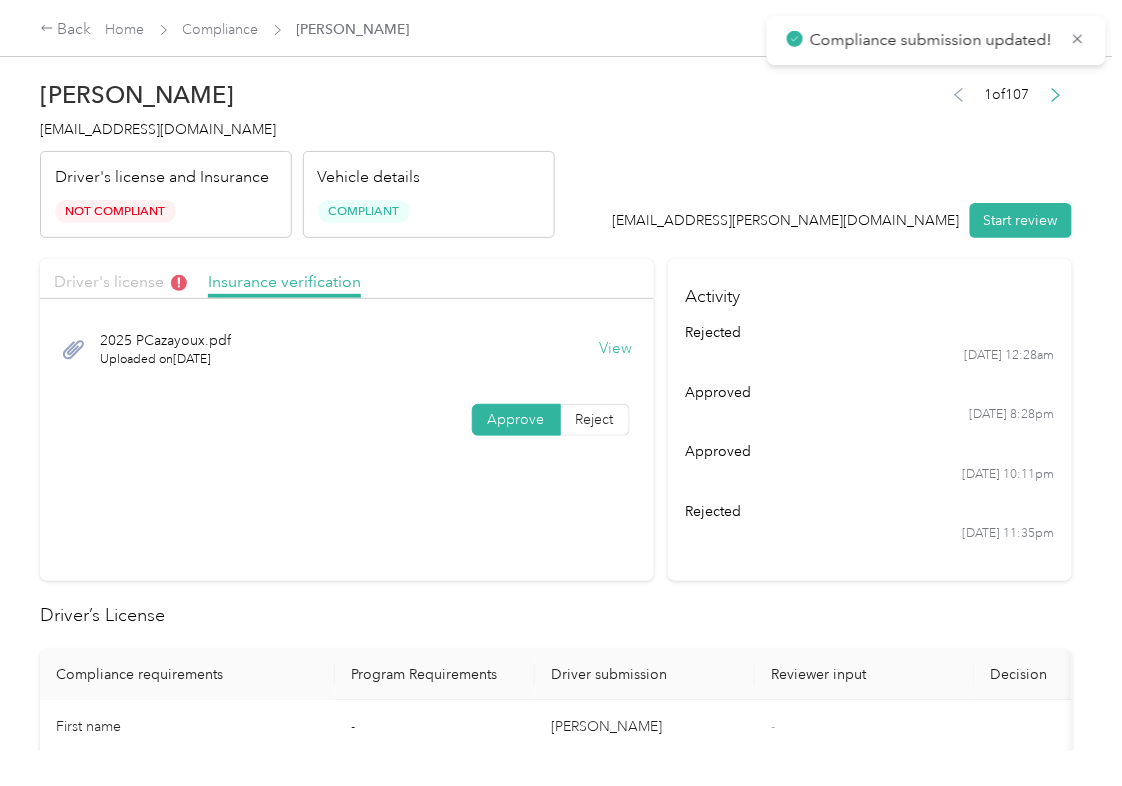 click on "Driver's license" at bounding box center (120, 281) 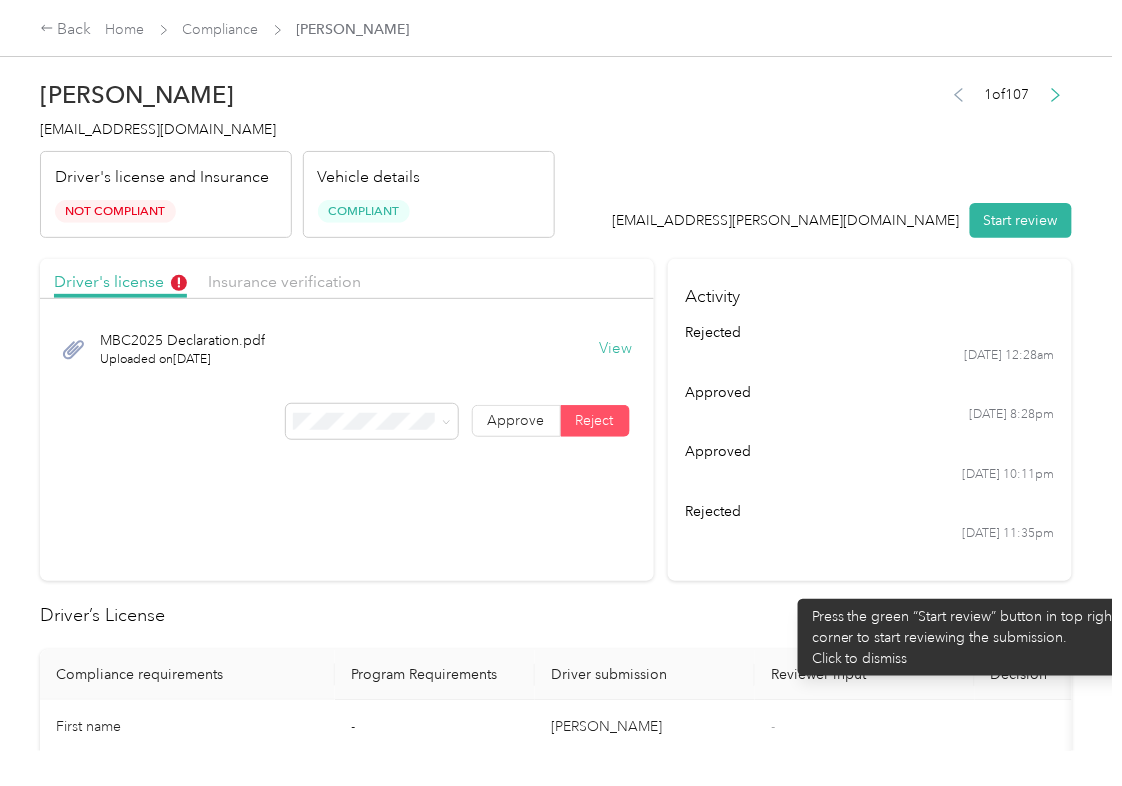 click on "Driver's license Insurance verification MBC2025 Declaration.pdf Uploaded on  [DATE] View Approve Reject Activity rejected [DATE] 12:28am approved [DATE] 8:28pm approved [DATE] 10:11pm rejected [DATE] 11:35pm Driver’s License  Compliance requirements Program Requirements Driver submission Reviewer input Decision Rejection reason             First name - [PERSON_NAME] - Last name - [PERSON_NAME] - Mobile number - [PHONE_NUMBER] - Driver License expiration * 0 month-diff [DATE] - Approve Reject Insurance Declaration Compliance requirements Program Requirements Driver submission Reviewer input Decision Rejection reason             State * - [US_STATE] - Zip code * - 70749 - Insurance Declaration expiration * 0 month-diff [DATE] - Approve Reject Bodily injury coverage per person * $100,000 min $300,000 - Approve Reject Bodily injury coverage per accident * $300,000 min $500,000 - Approve Reject Property damage coverage amount * $100,000 min $100,000 - Approve Reject Odometer reading (in miles) - 132,000" at bounding box center (556, 1259) 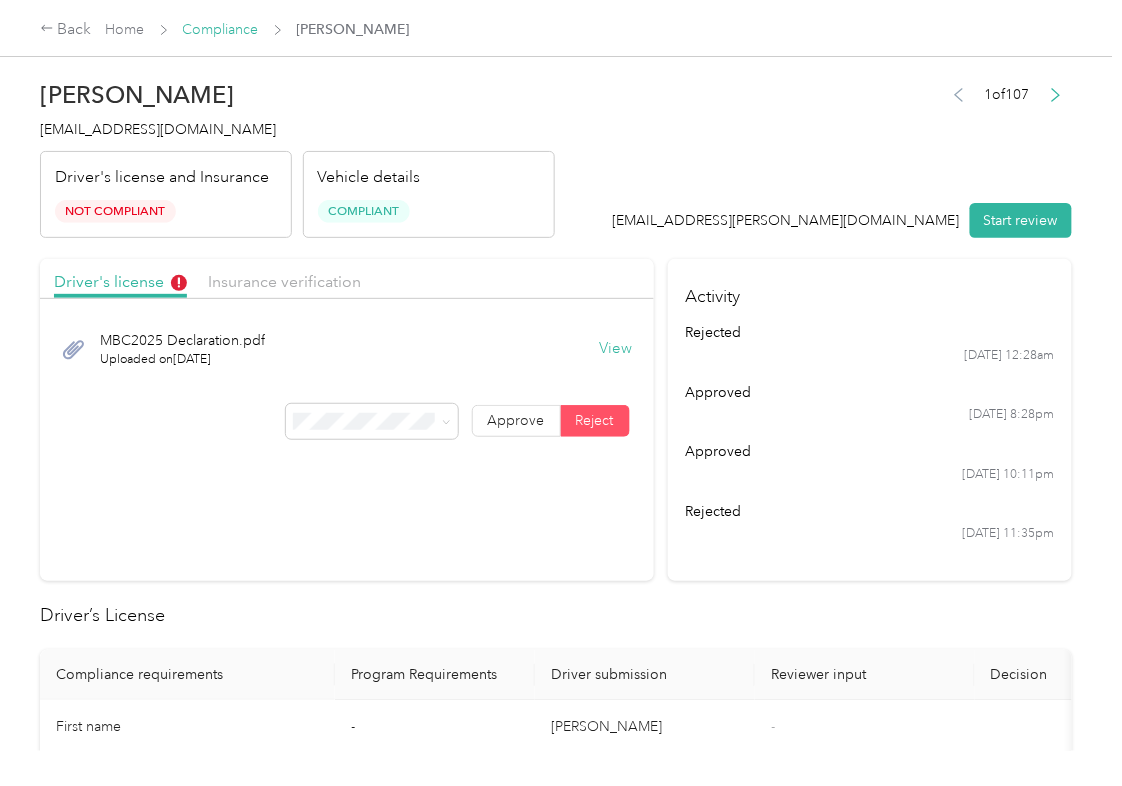 click on "Compliance" at bounding box center [221, 29] 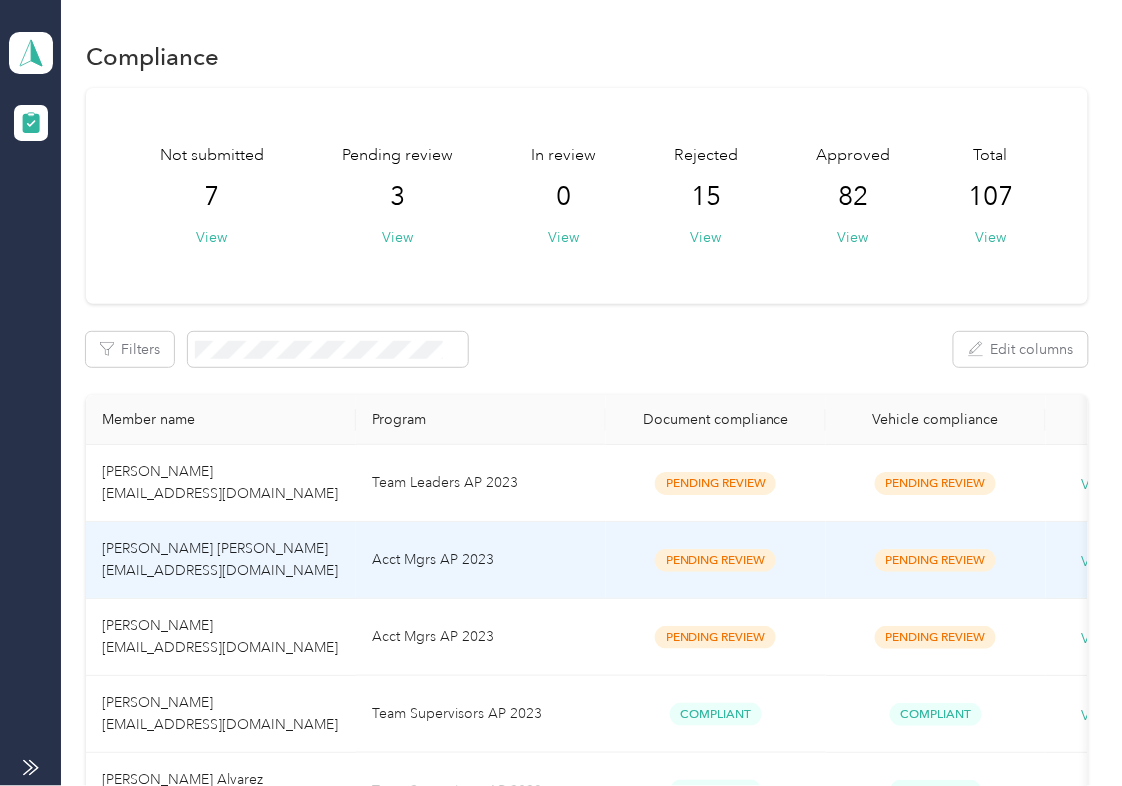 click on "[PERSON_NAME] [PERSON_NAME]
[EMAIL_ADDRESS][DOMAIN_NAME]" at bounding box center (220, 559) 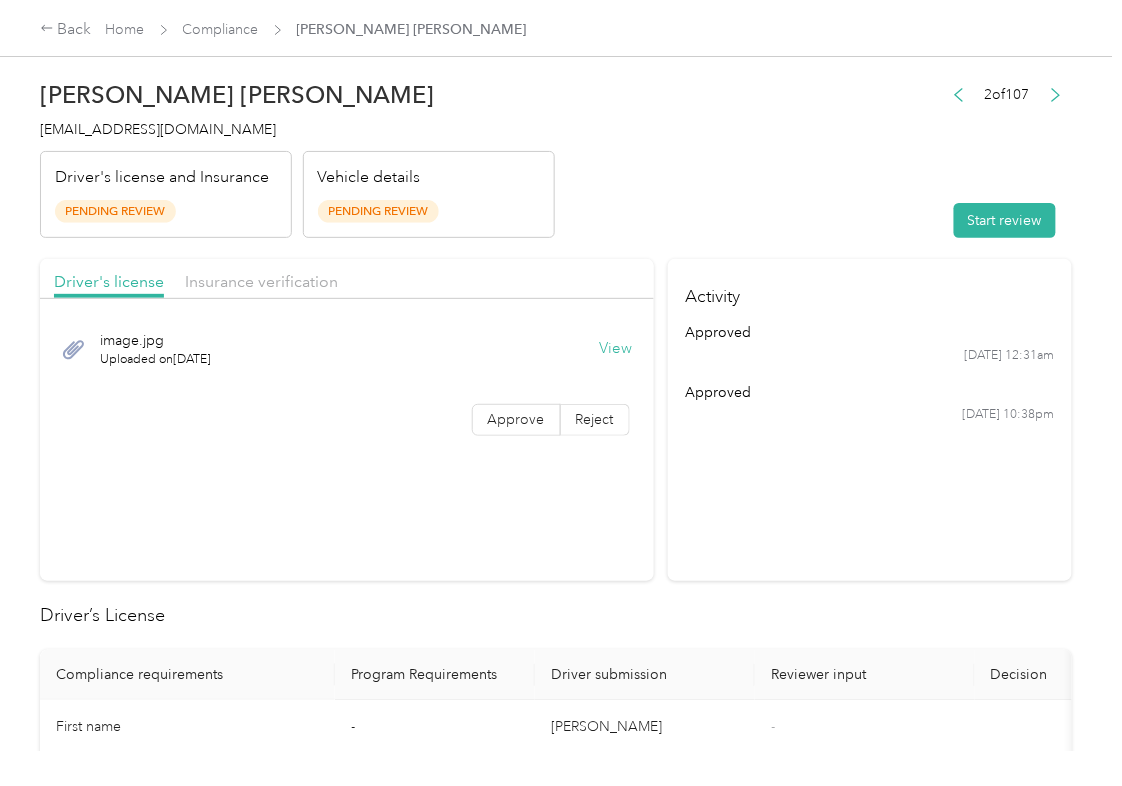 click on "View" at bounding box center (616, 349) 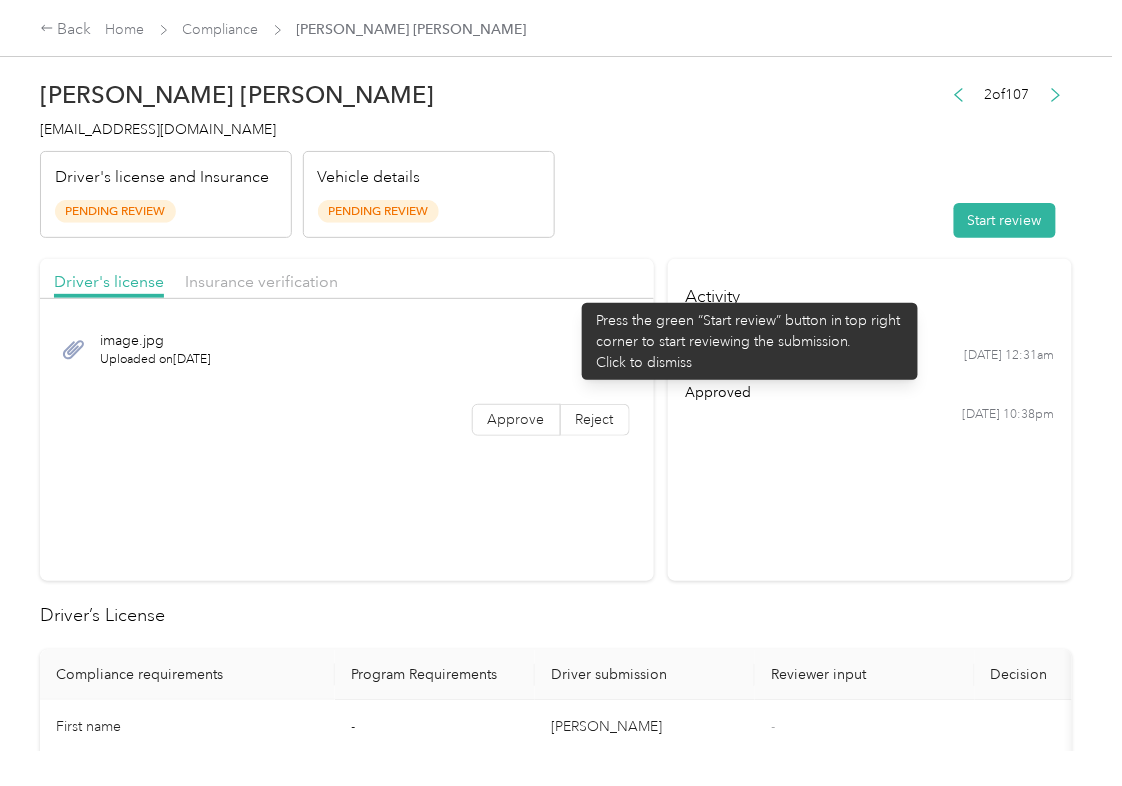 click on "Driver's license Insurance verification" at bounding box center (347, 279) 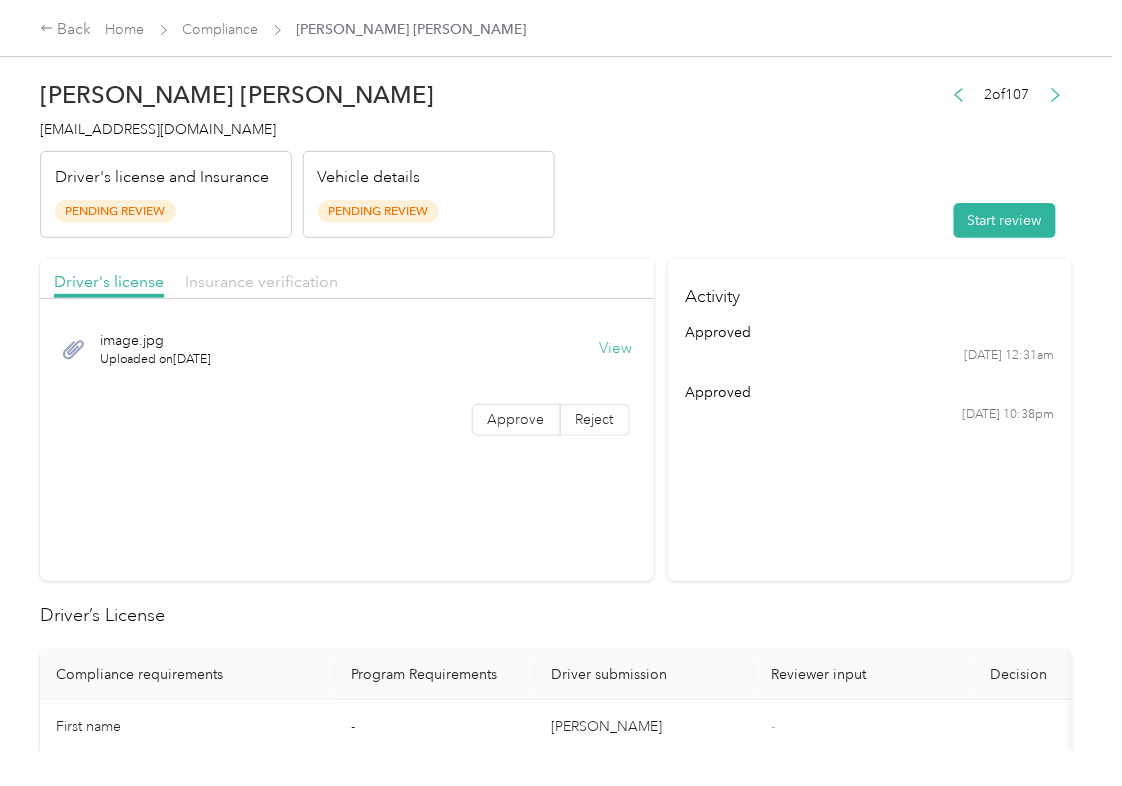 click on "Insurance verification" at bounding box center [261, 281] 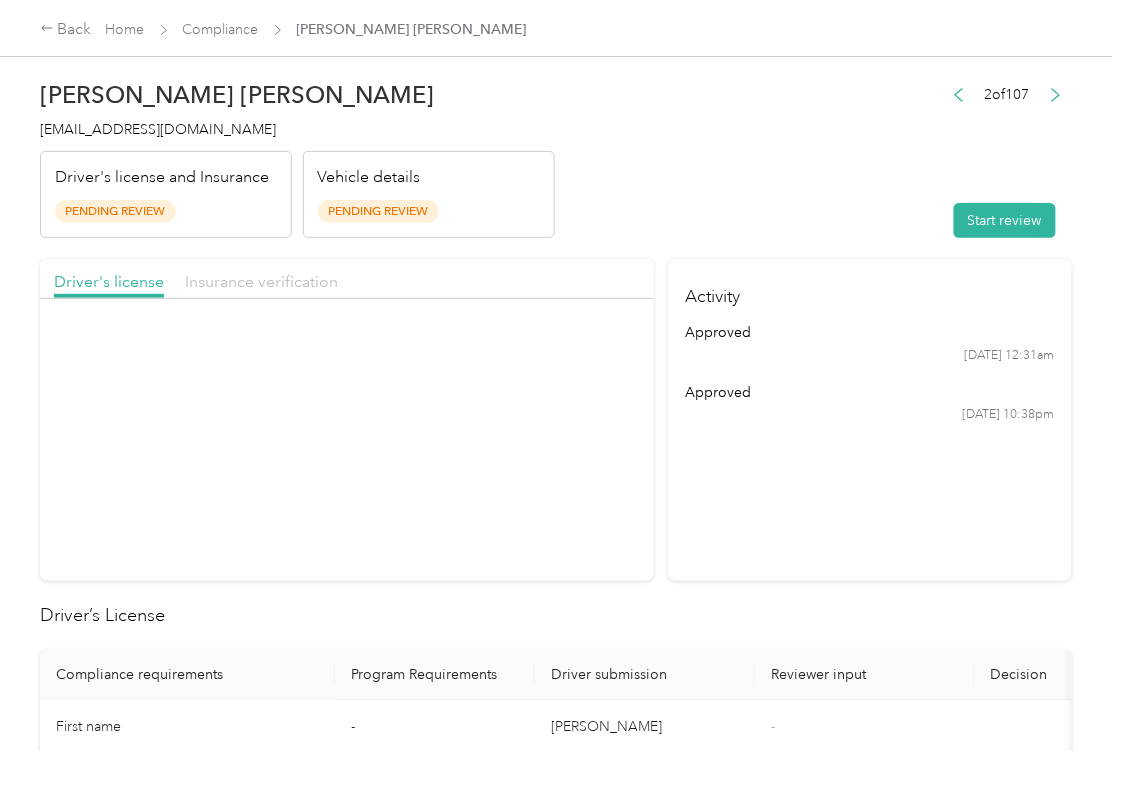 click on "Insurance verification" at bounding box center [261, 281] 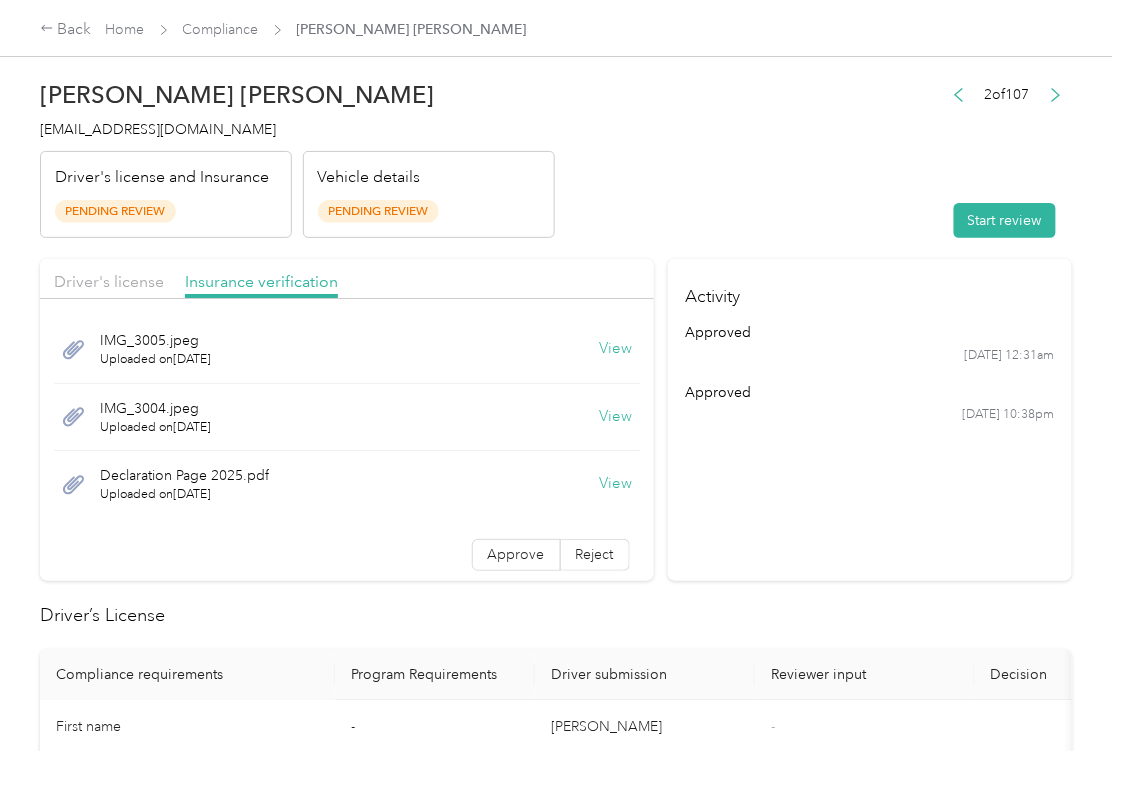 click on "View" at bounding box center [616, 349] 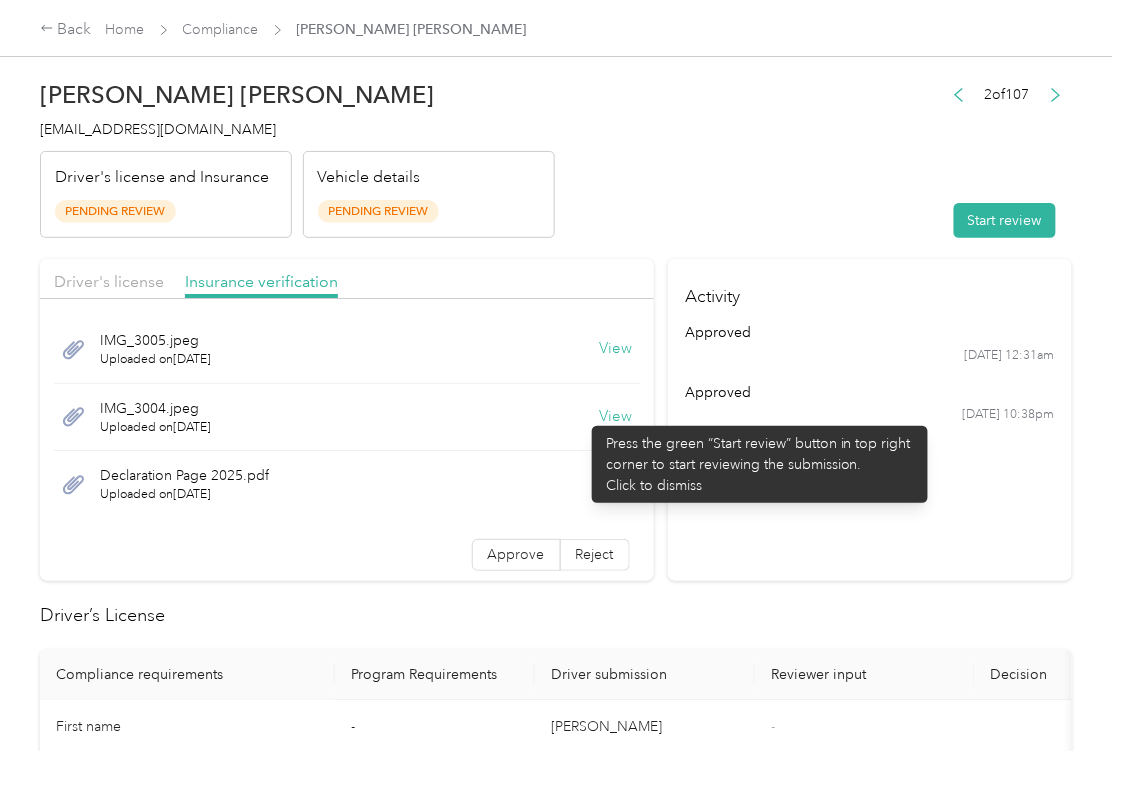 click on "View" at bounding box center (616, 417) 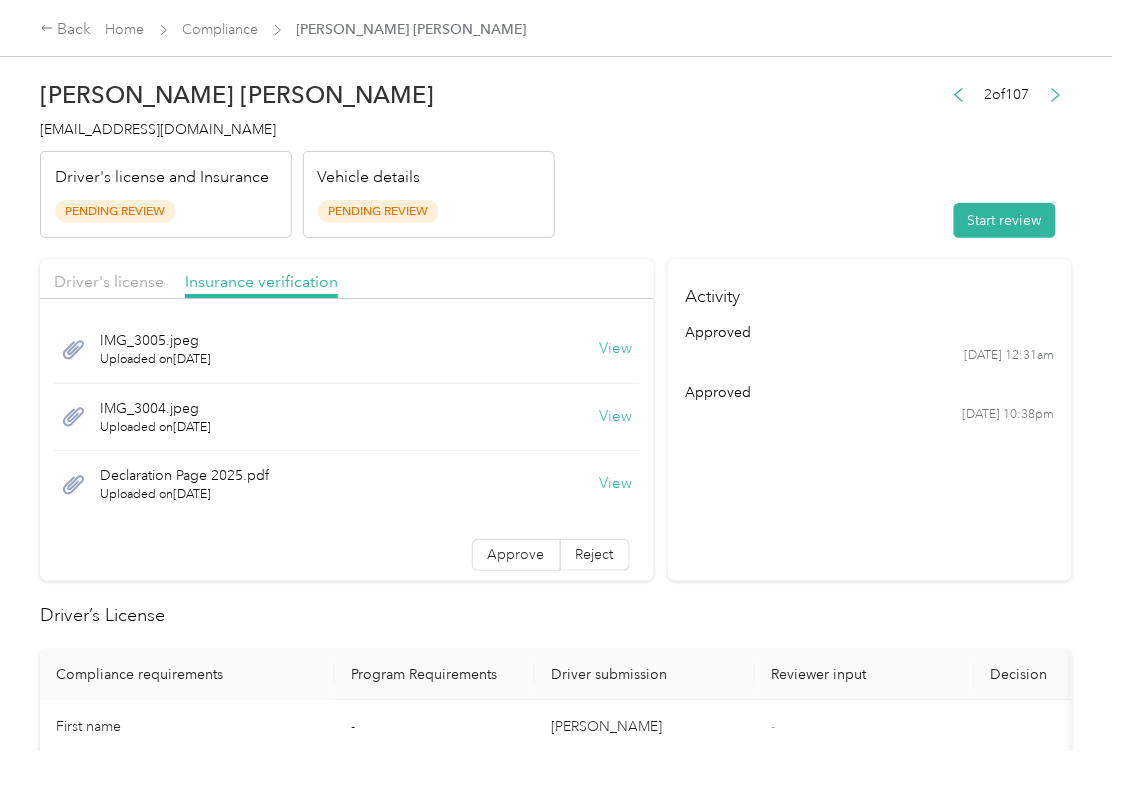 click on "View" at bounding box center (616, 484) 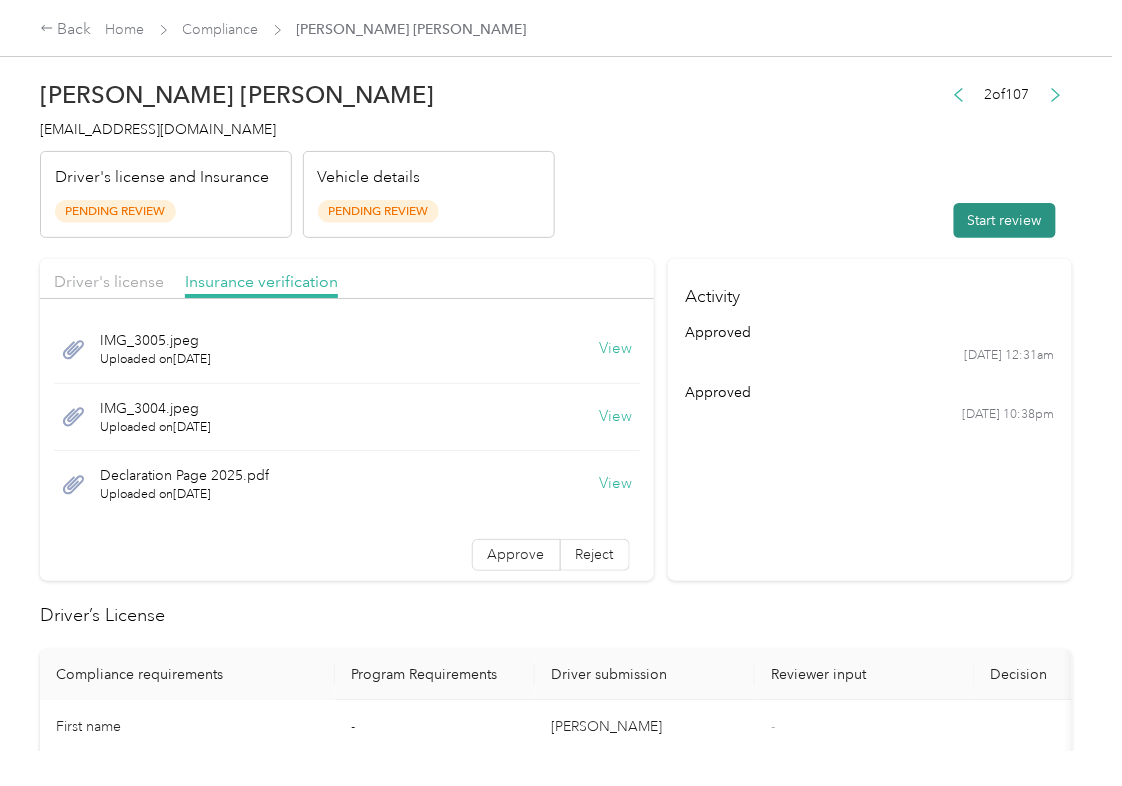 click on "Start review" at bounding box center (1005, 220) 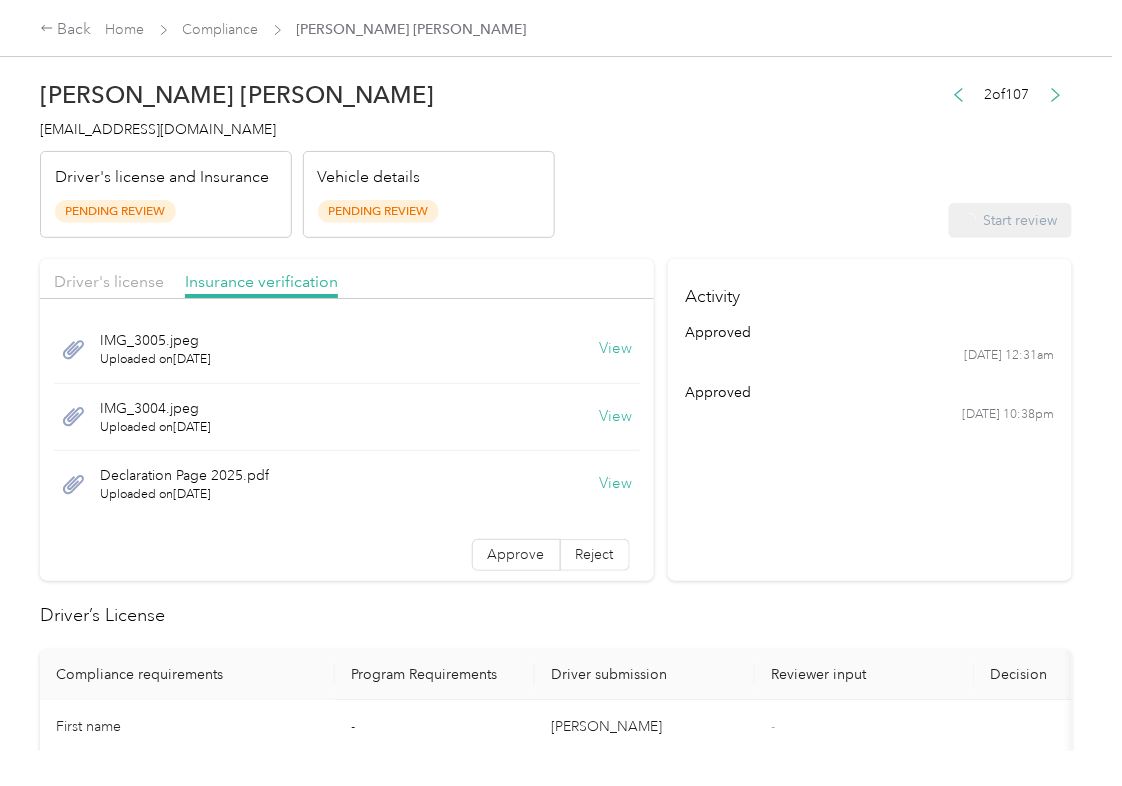 click on "Driver's license" at bounding box center (109, 282) 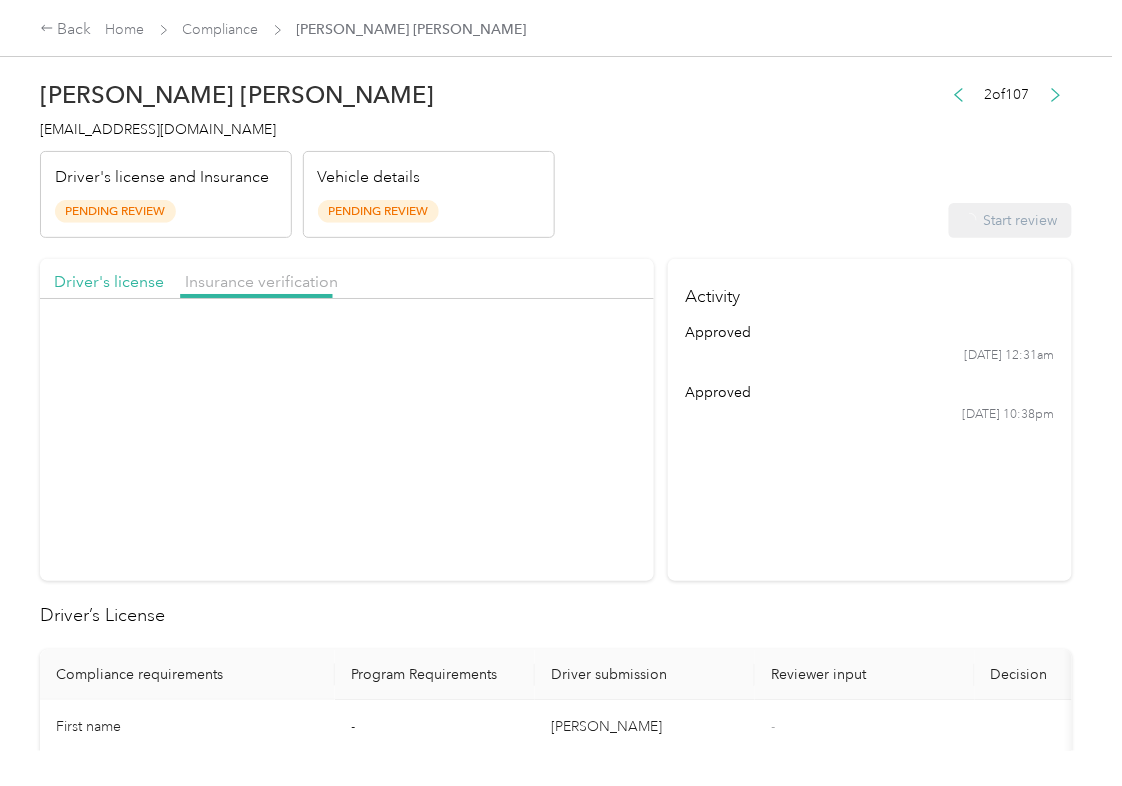 click on "Driver's license" at bounding box center [109, 282] 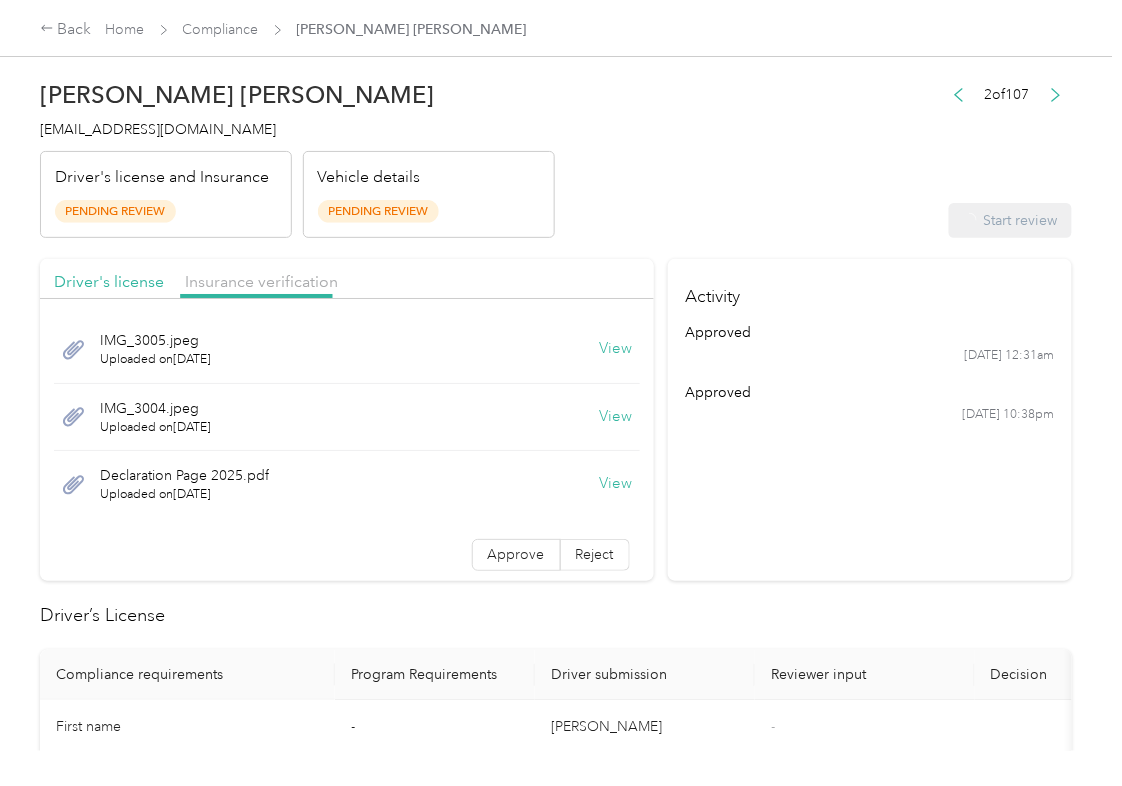 click at bounding box center [256, 296] 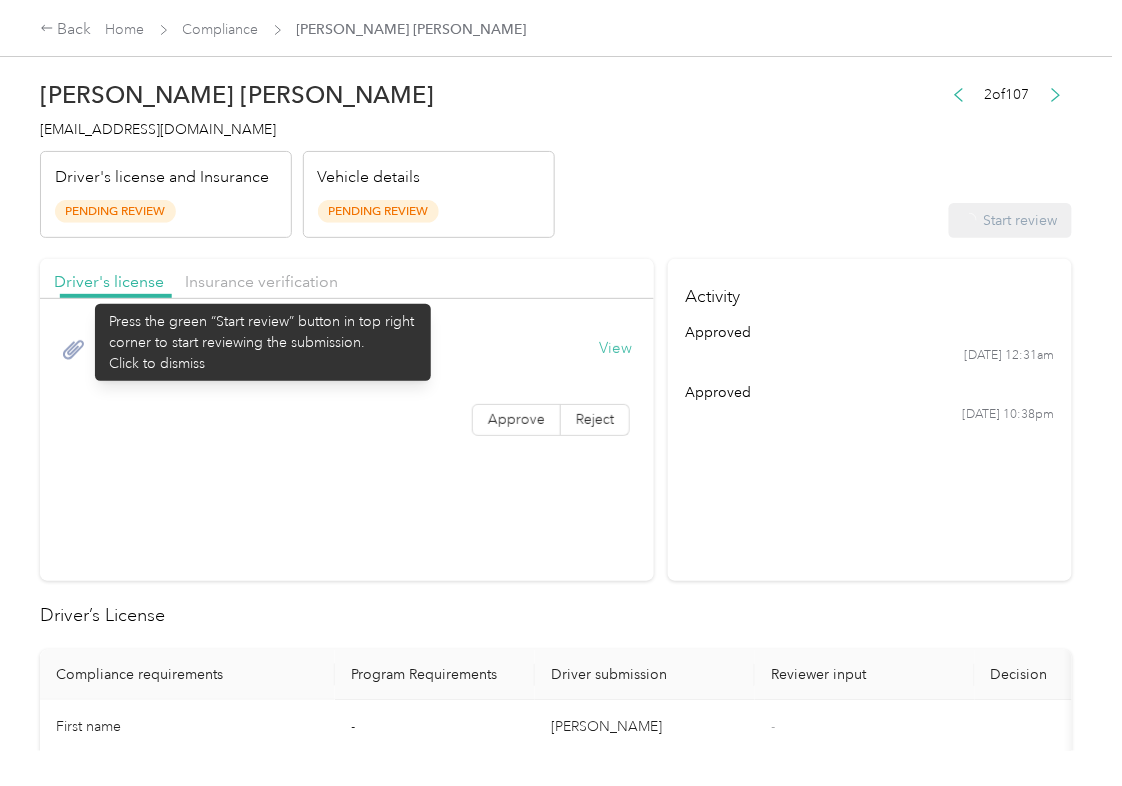 click at bounding box center (116, 296) 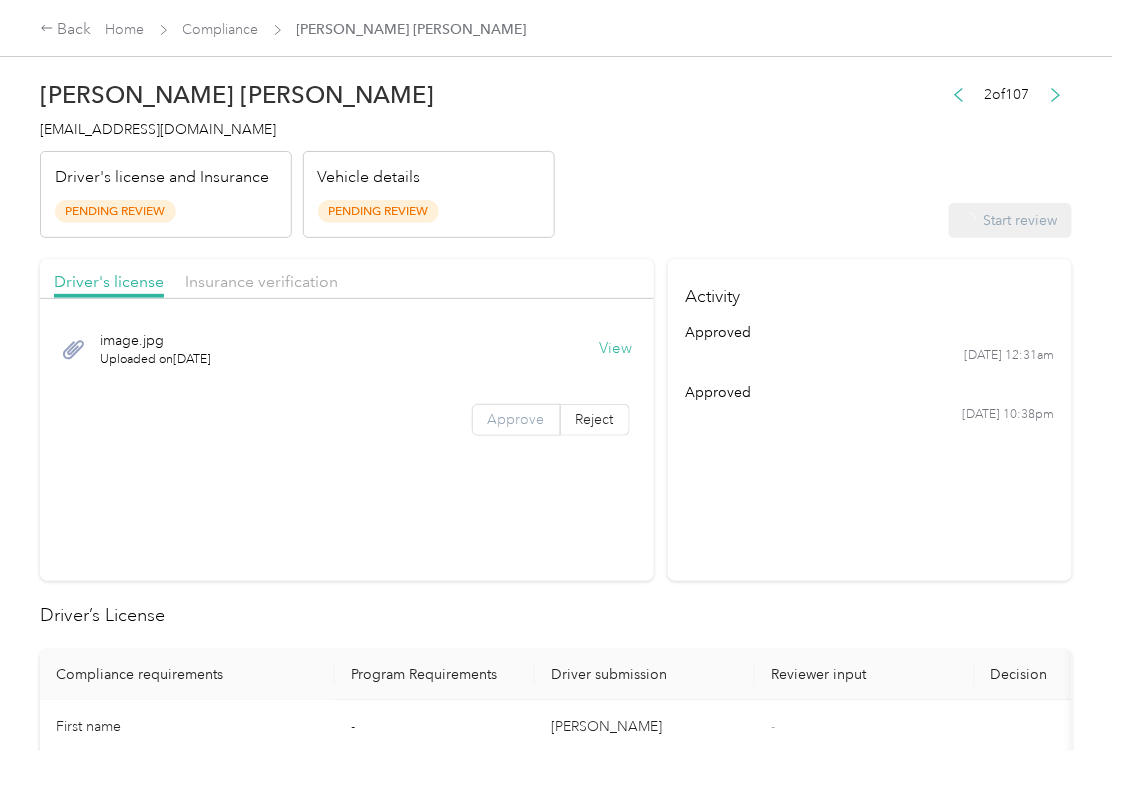 click on "Approve" at bounding box center [516, 419] 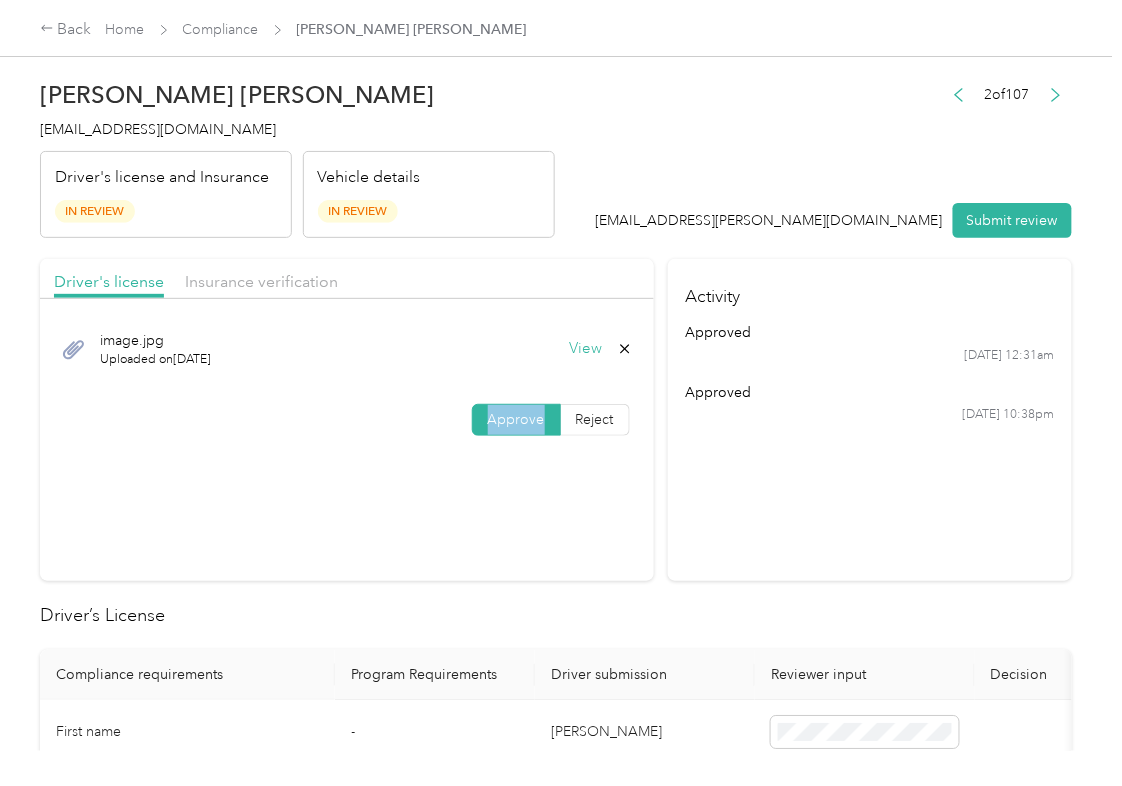 click on "Approve" at bounding box center (516, 419) 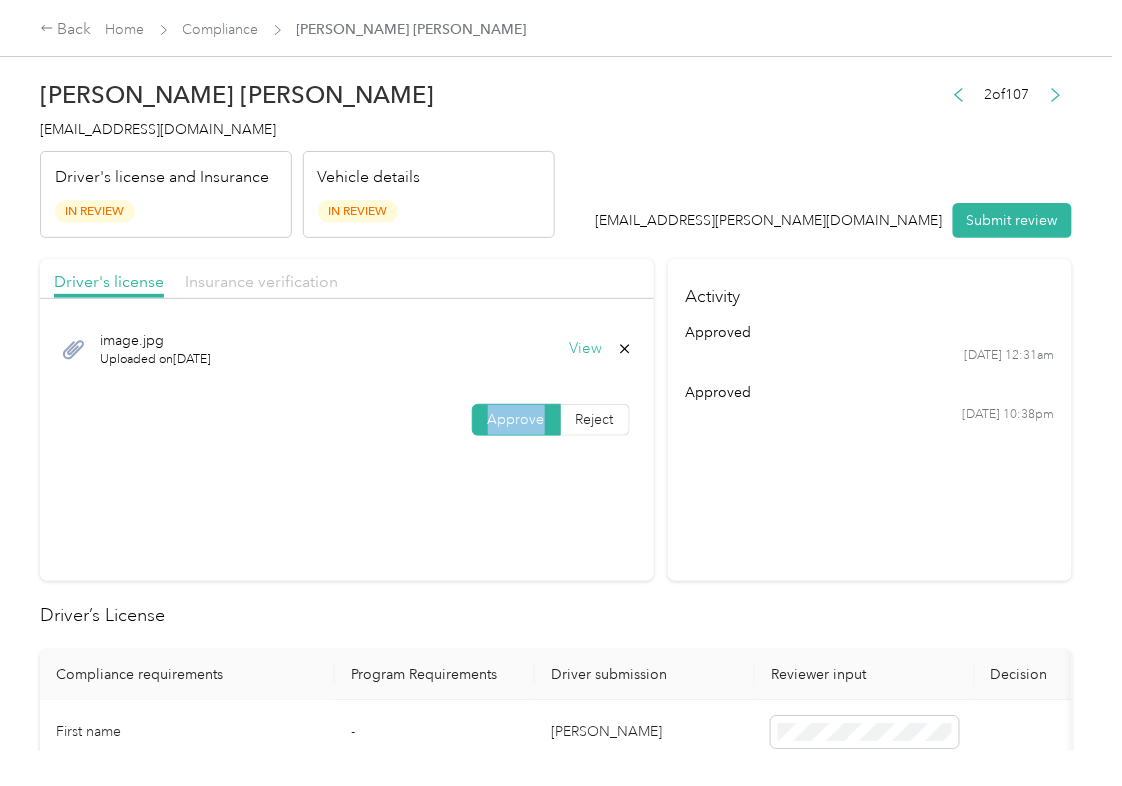 click on "Insurance verification" at bounding box center [261, 281] 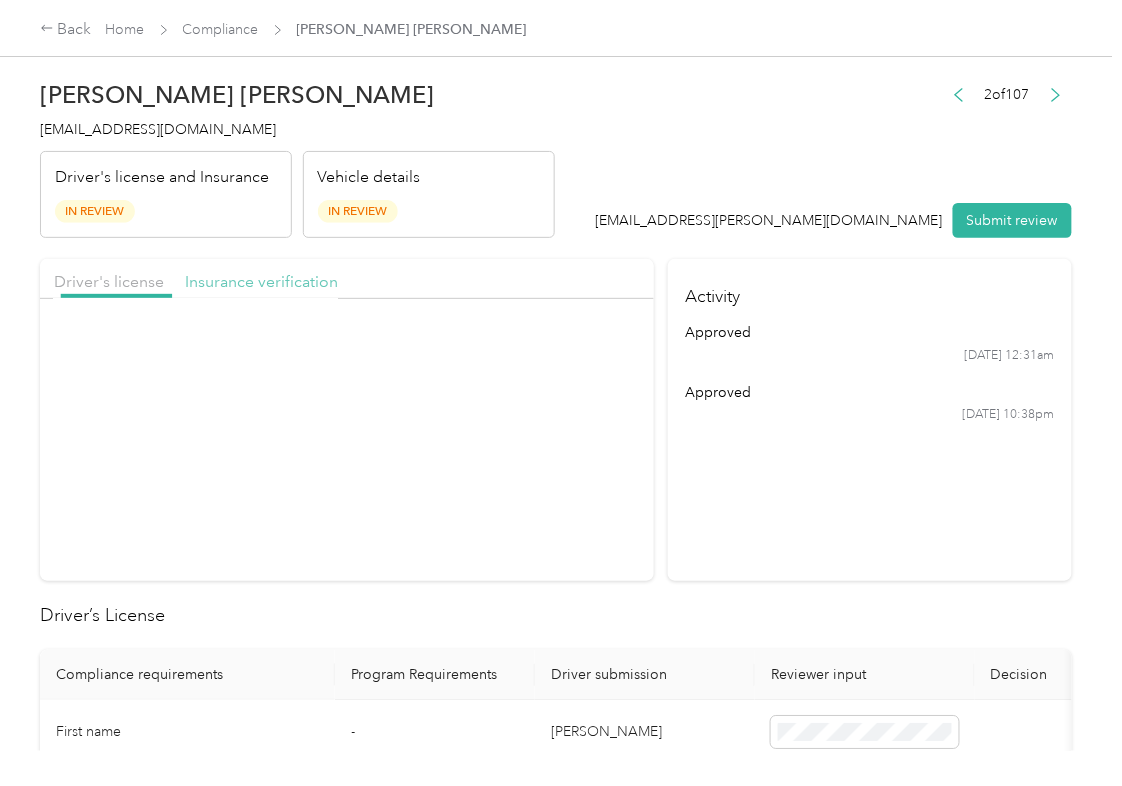 click on "Insurance verification" at bounding box center [261, 281] 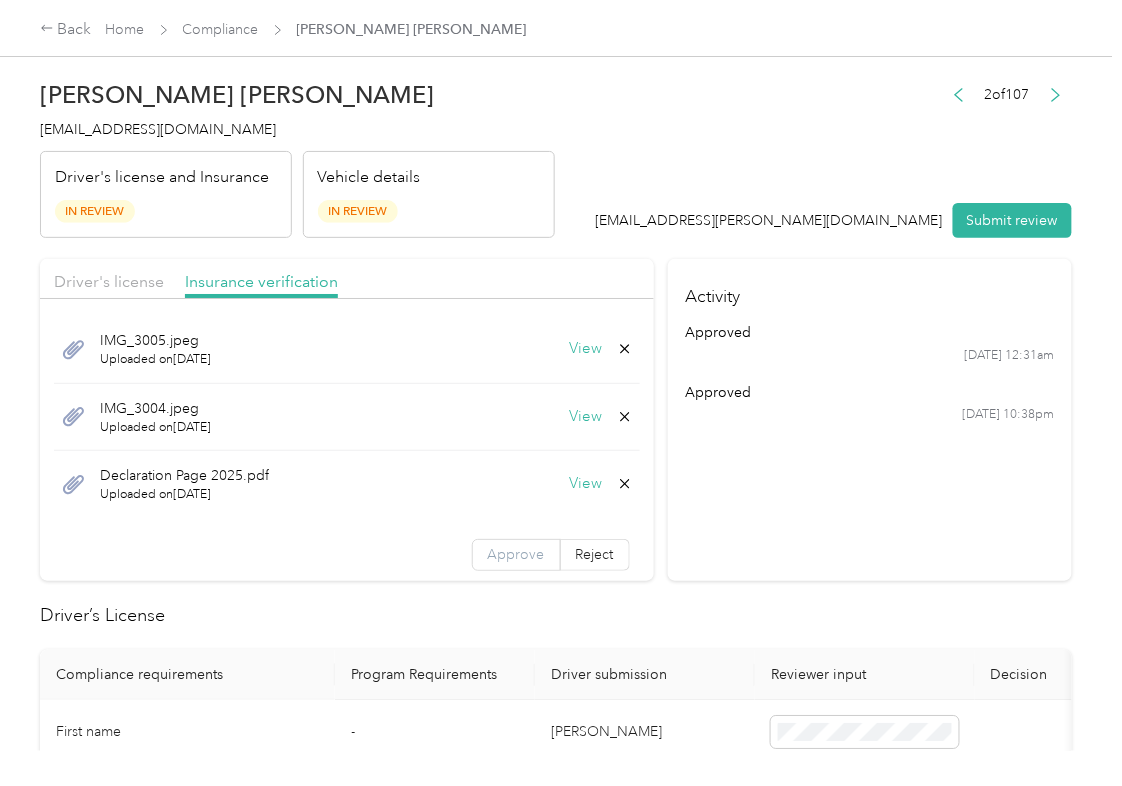 click on "Approve" at bounding box center (516, 555) 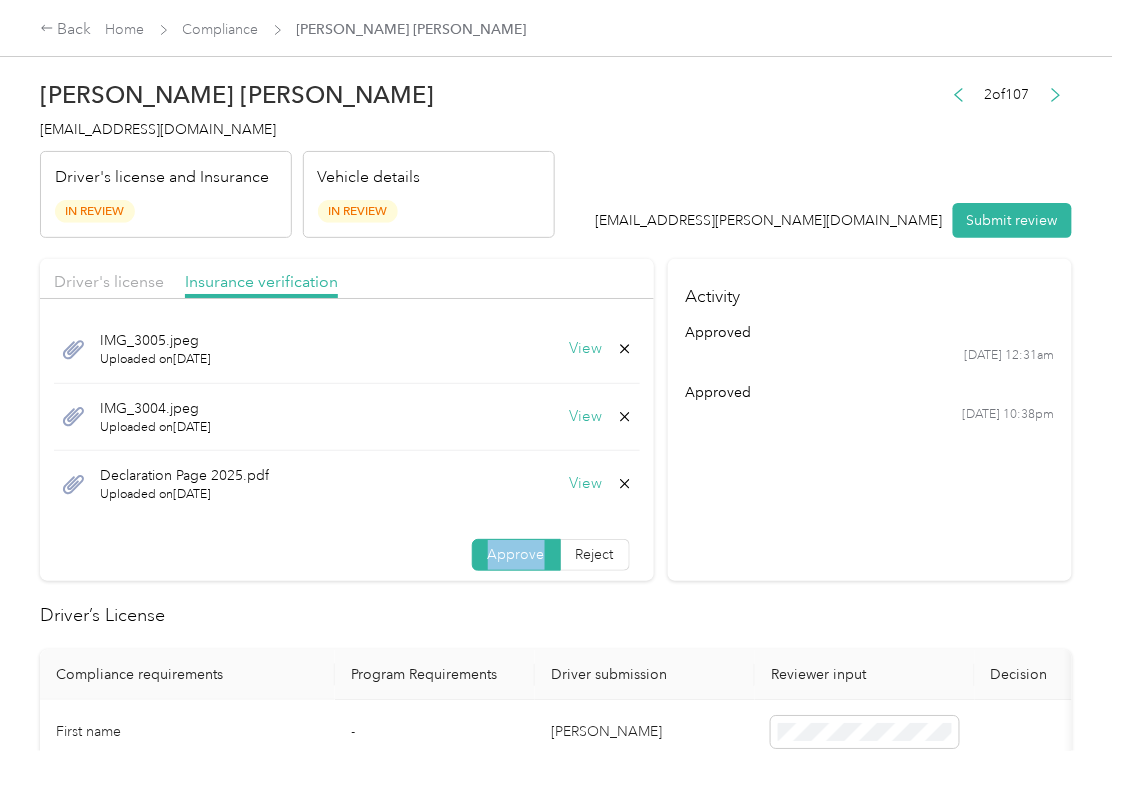 click on "Approve" at bounding box center [516, 555] 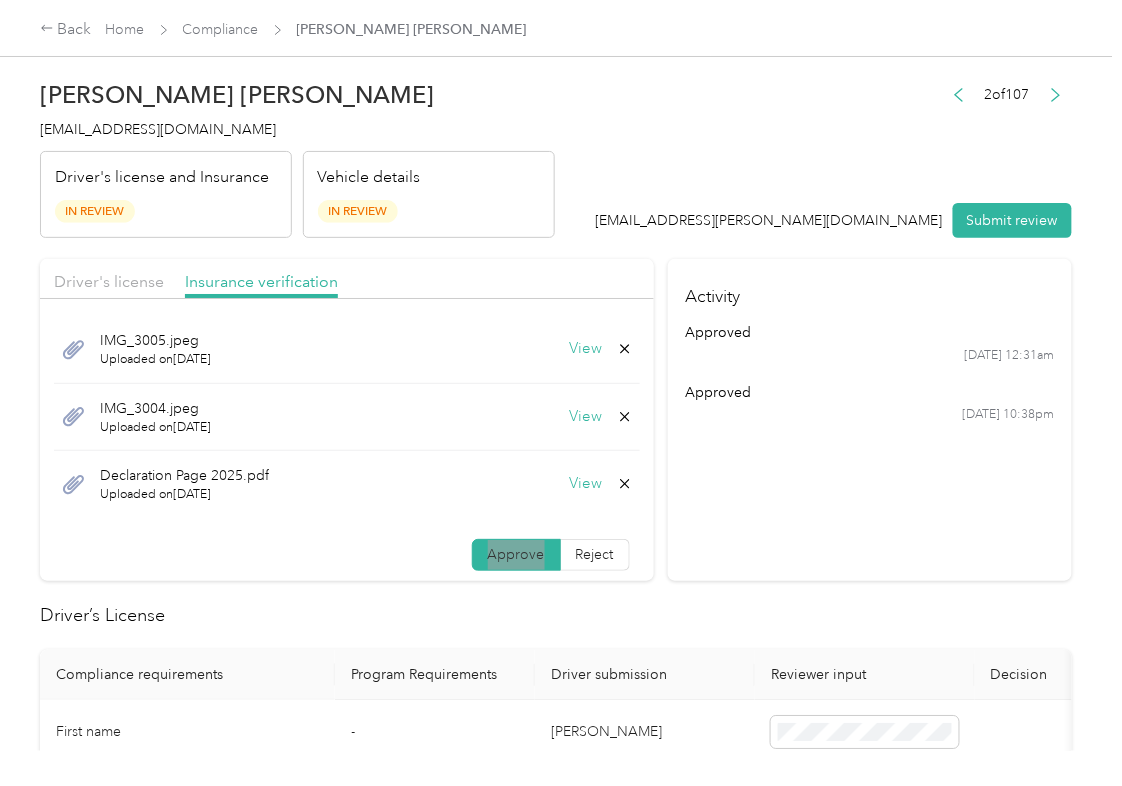 scroll, scrollTop: 266, scrollLeft: 0, axis: vertical 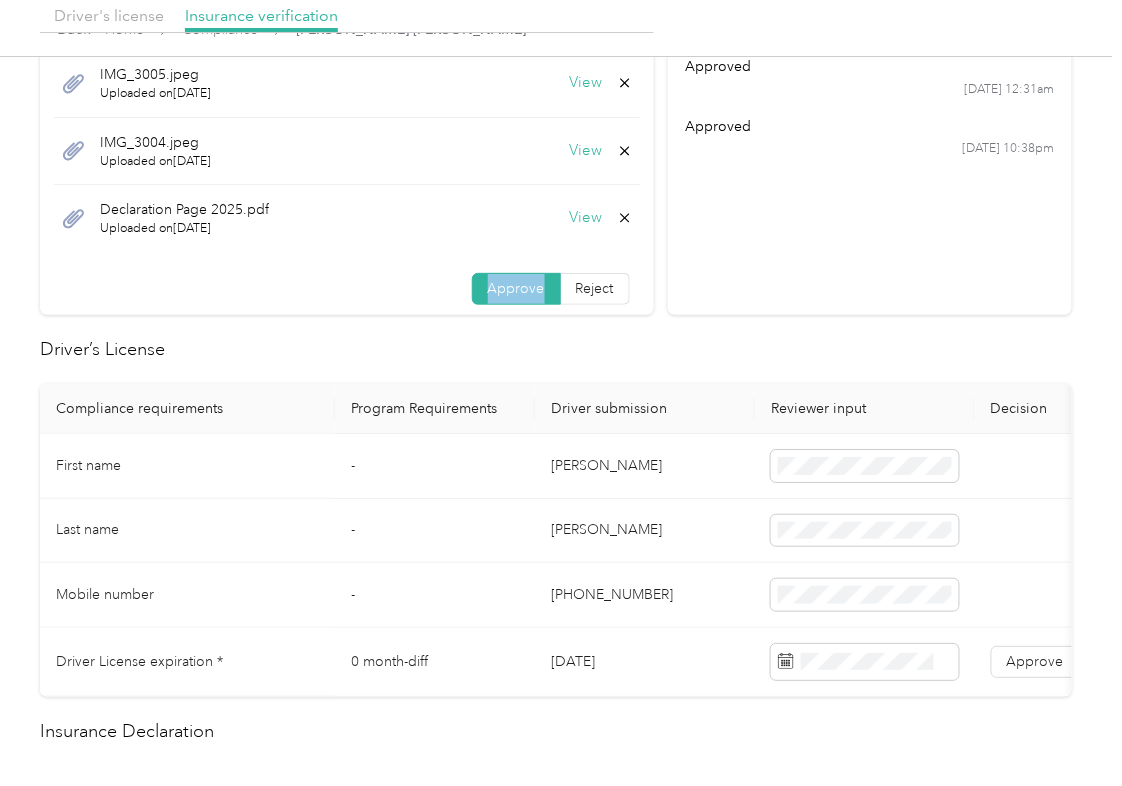 click on "[DATE]" at bounding box center [645, 662] 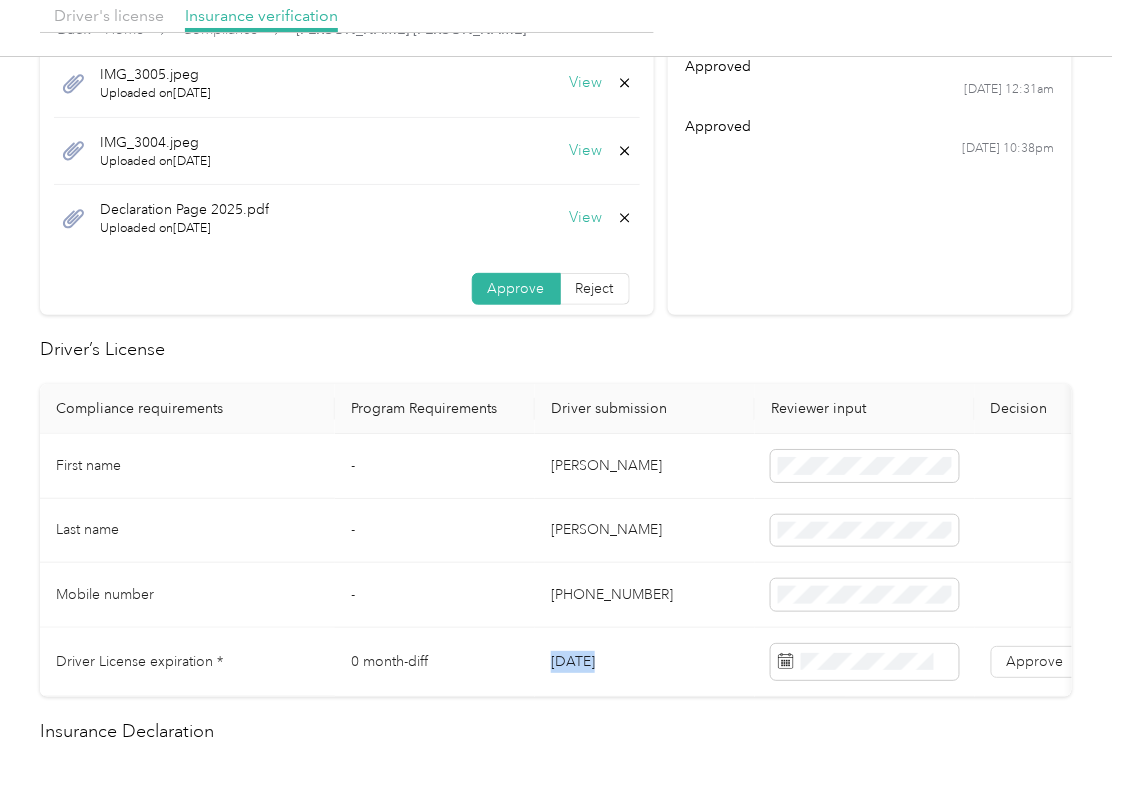 click on "[DATE]" at bounding box center [645, 662] 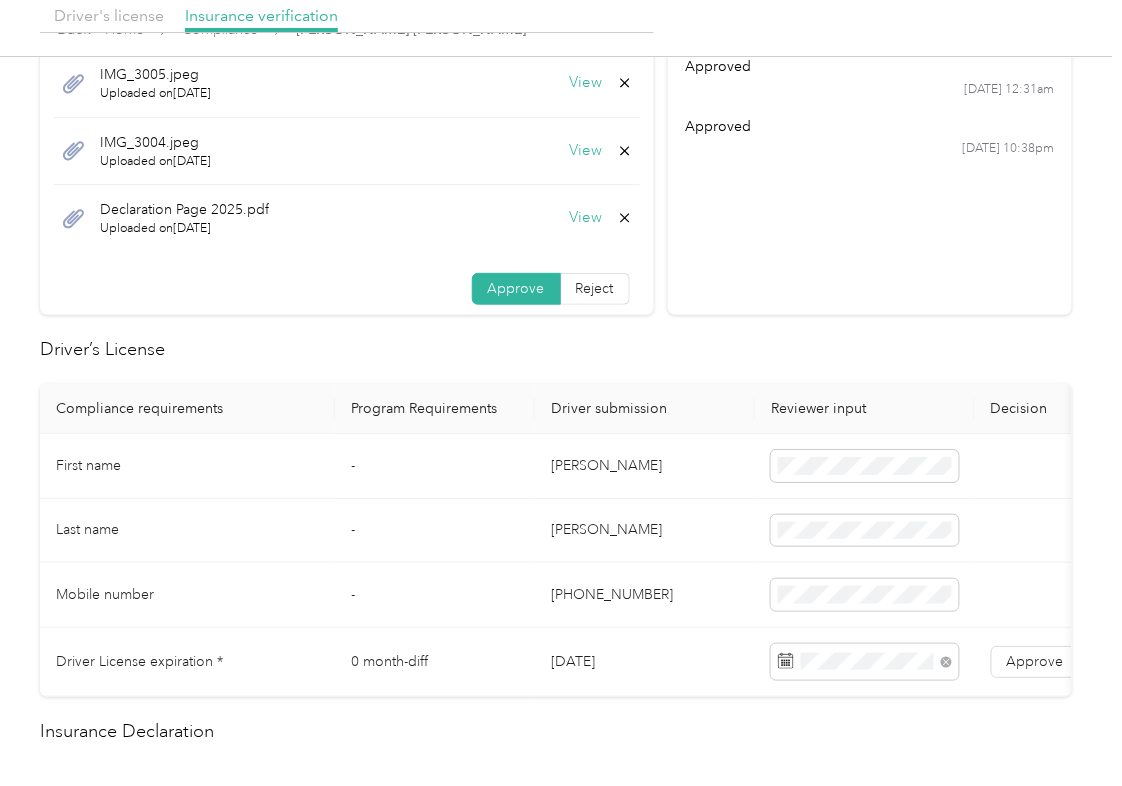 click on "Driver's license Insurance verification IMG_3005.jpeg Uploaded on  [DATE] View IMG_3004.jpeg Uploaded on  [DATE] View Declaration Page 2025.pdf Uploaded on  [DATE] View Approve Reject Activity approved [DATE] 12:31am approved [DATE] 10:38pm Driver’s License  Compliance requirements Program Requirements Driver submission Reviewer input Decision Rejection reason             First name - [PERSON_NAME] Last name - [PERSON_NAME] Mobile number - [PHONE_NUMBER] Driver License expiration * 0 month-diff [DATE] Approve Reject Insurance Declaration Compliance requirements Program Requirements Driver submission Reviewer input Decision Rejection reason             State * - [US_STATE] Zip code * - 70736 Insurance Declaration expiration * 0 month-diff [DATE] Approve Reject Bodily injury coverage per person * $100,000 min $100,000 Approve Reject Bodily injury coverage per accident * $300,000 min $300,000 Approve Reject Property damage coverage amount * $100,000 min $100,000 Approve Reject - 10,642 - - -   MSRP" at bounding box center (556, 1036) 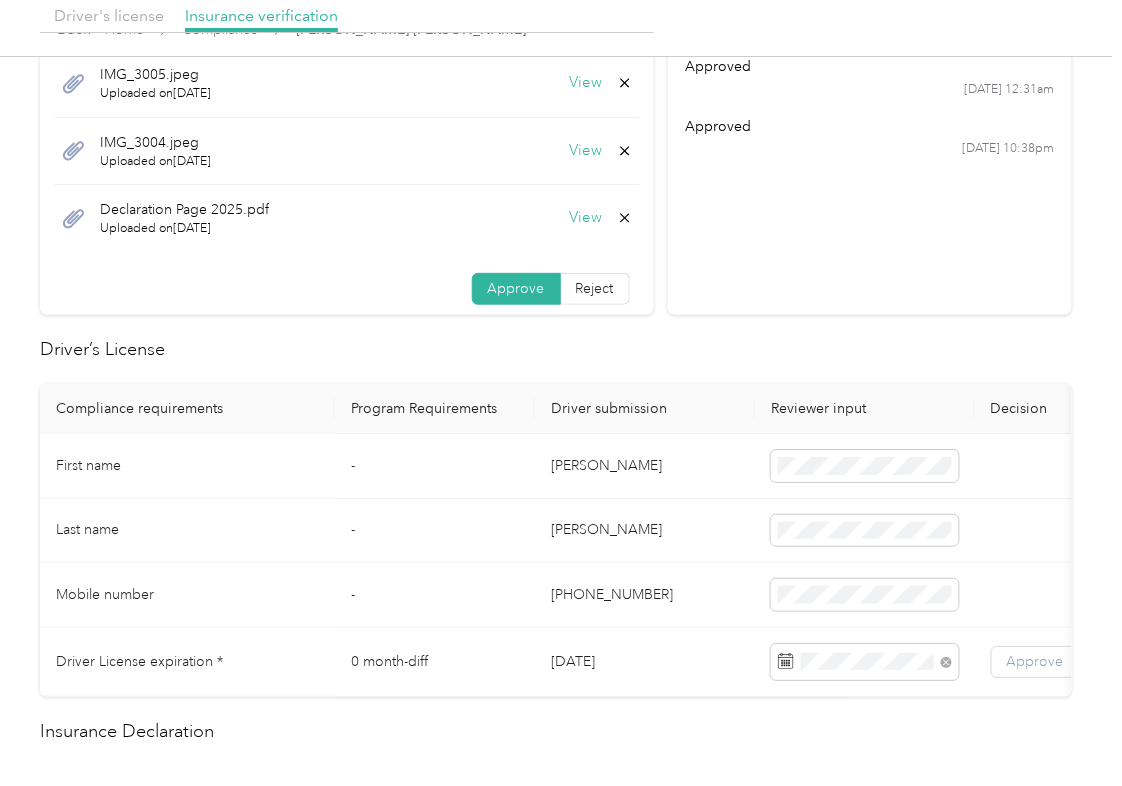 drag, startPoint x: 1000, startPoint y: 657, endPoint x: 944, endPoint y: 672, distance: 57.974133 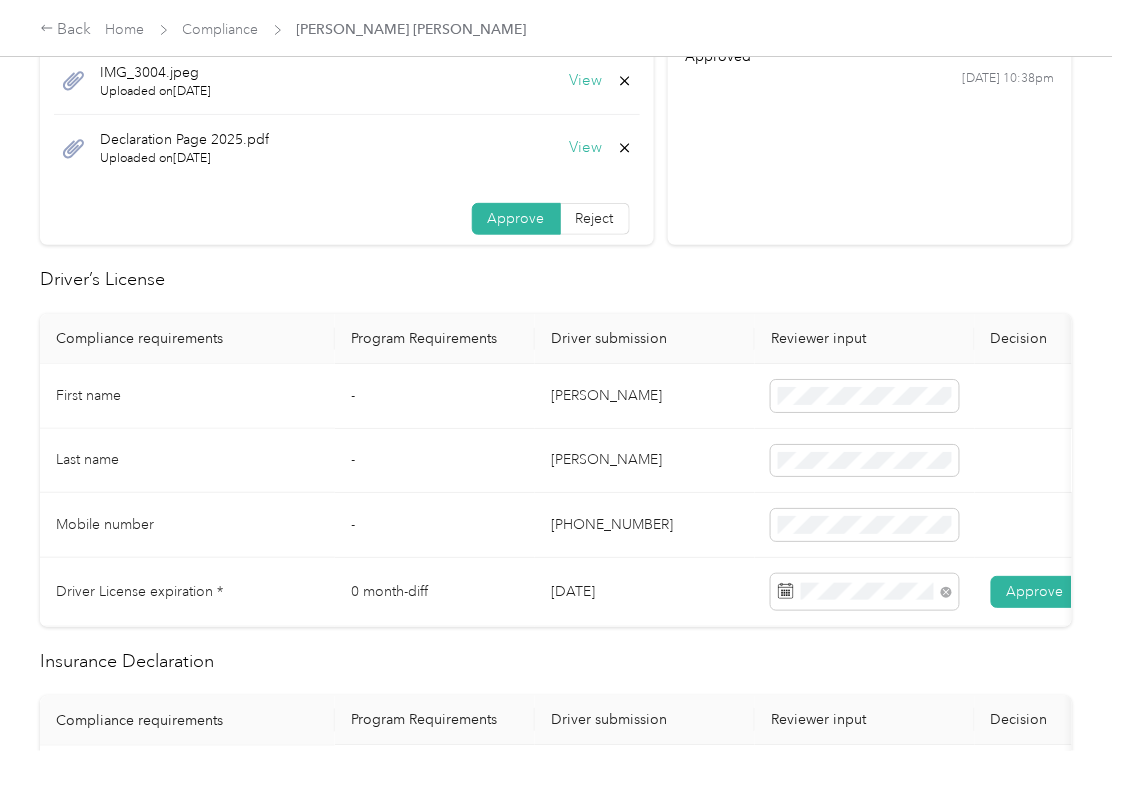 scroll, scrollTop: 400, scrollLeft: 0, axis: vertical 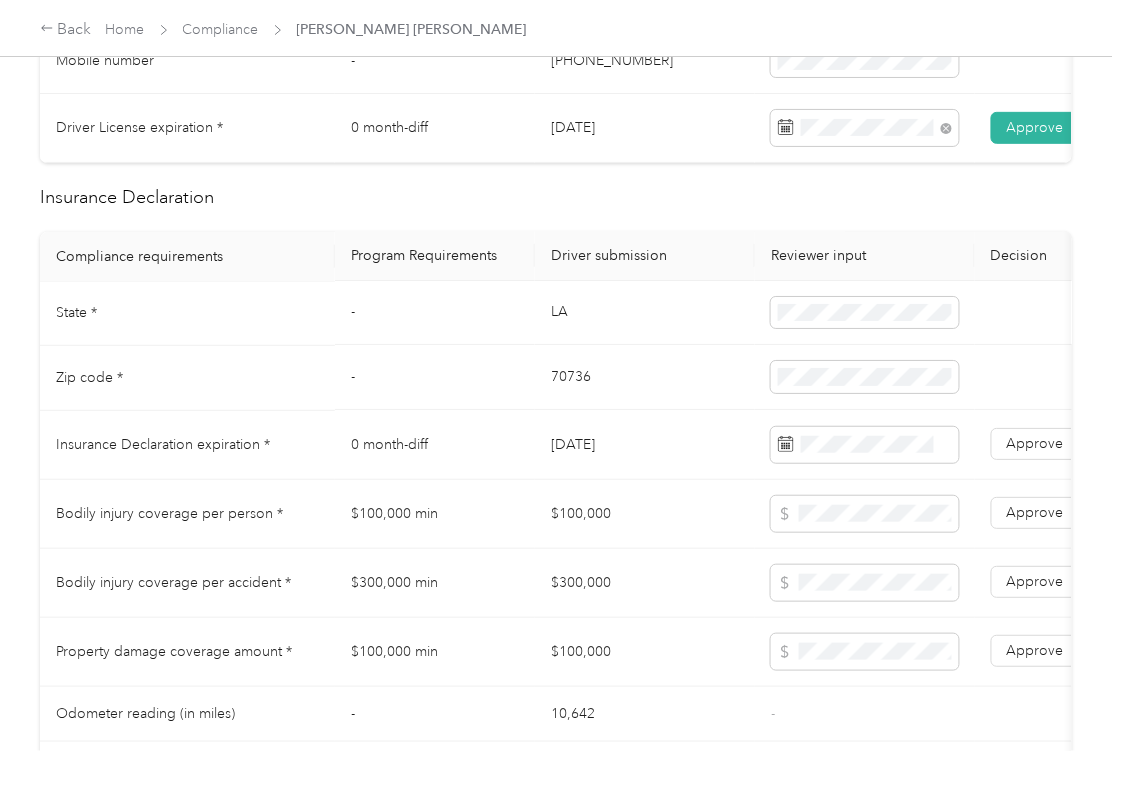 click on "LA" at bounding box center (645, 314) 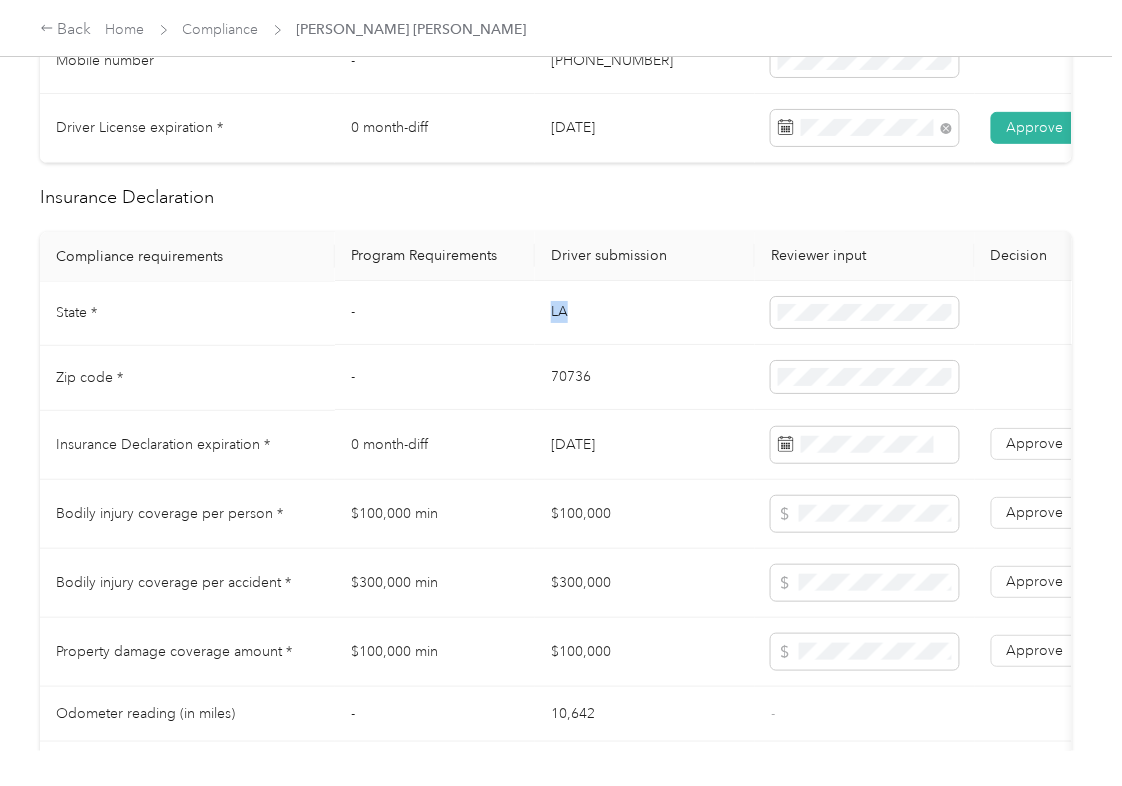 click on "LA" at bounding box center [645, 314] 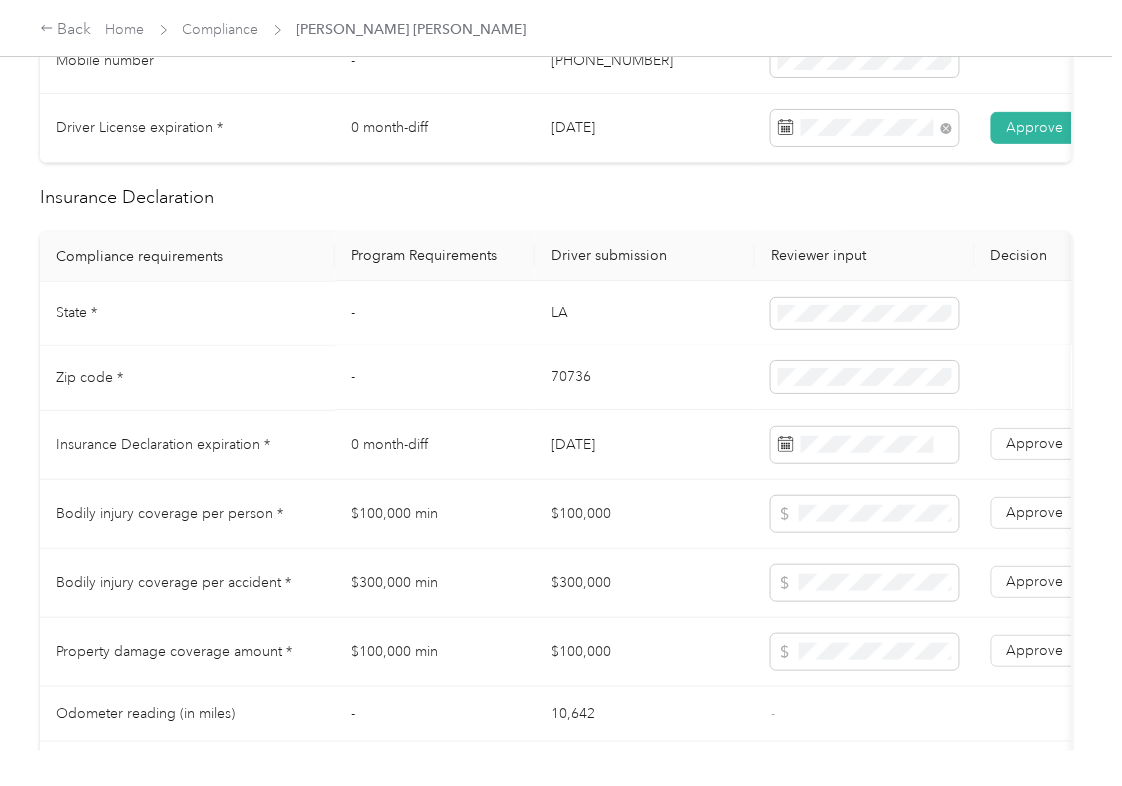 click on "70736" at bounding box center [645, 378] 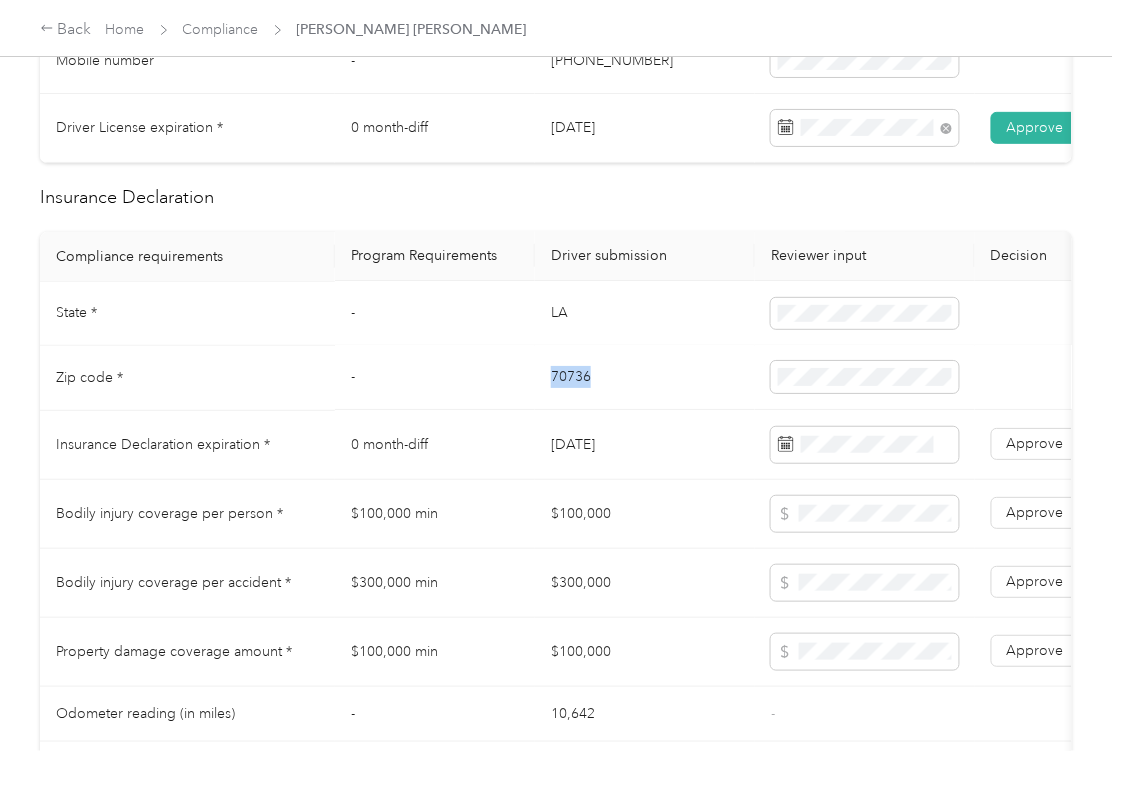 click on "70736" at bounding box center [645, 378] 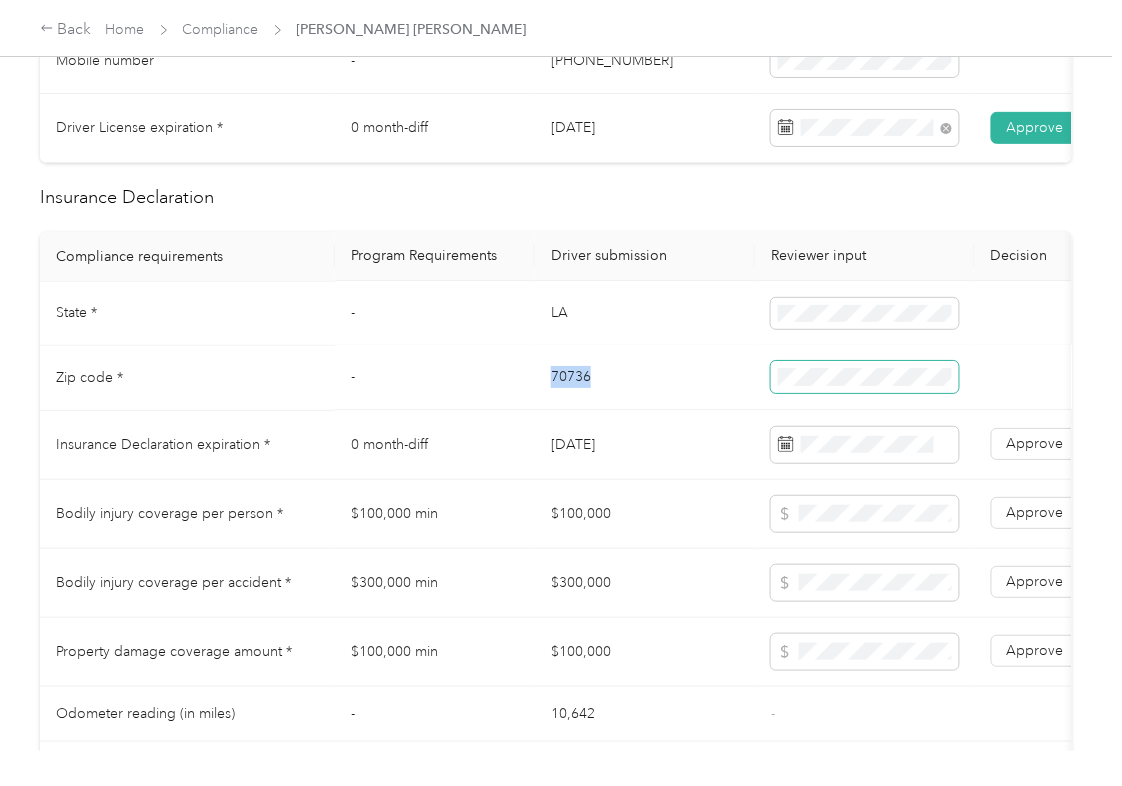 copy on "70736" 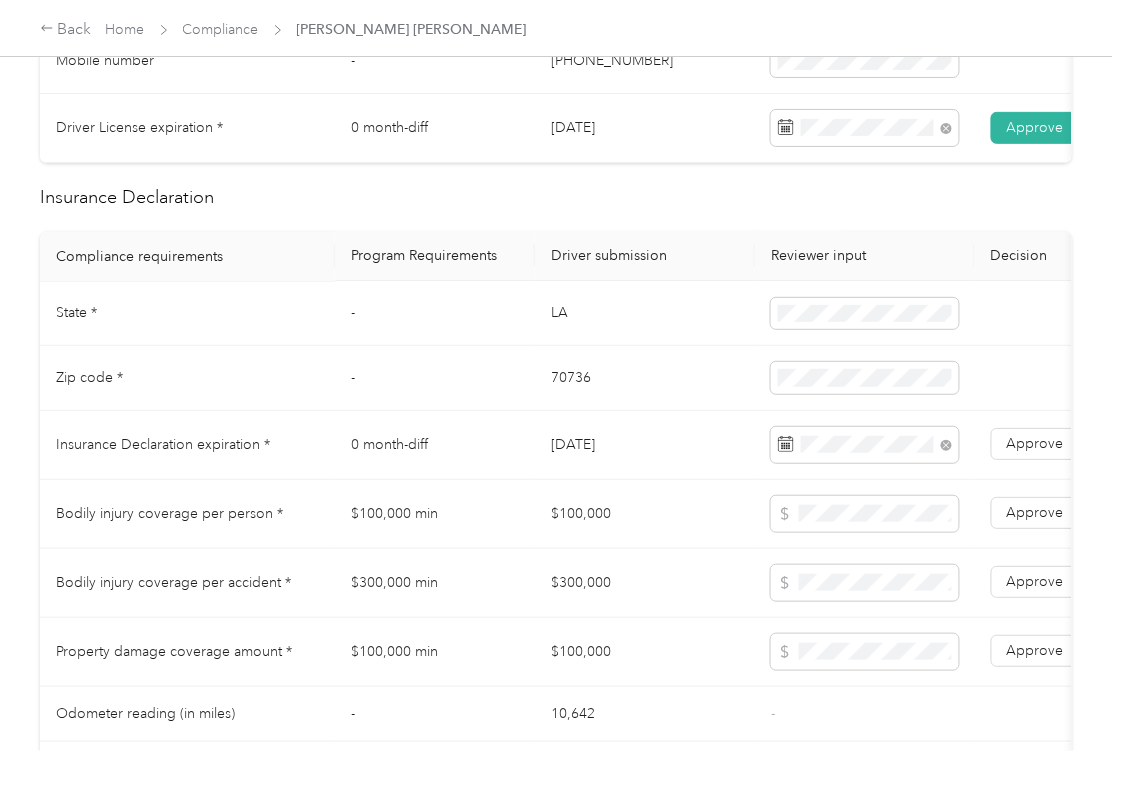 click on "70736" at bounding box center (645, 378) 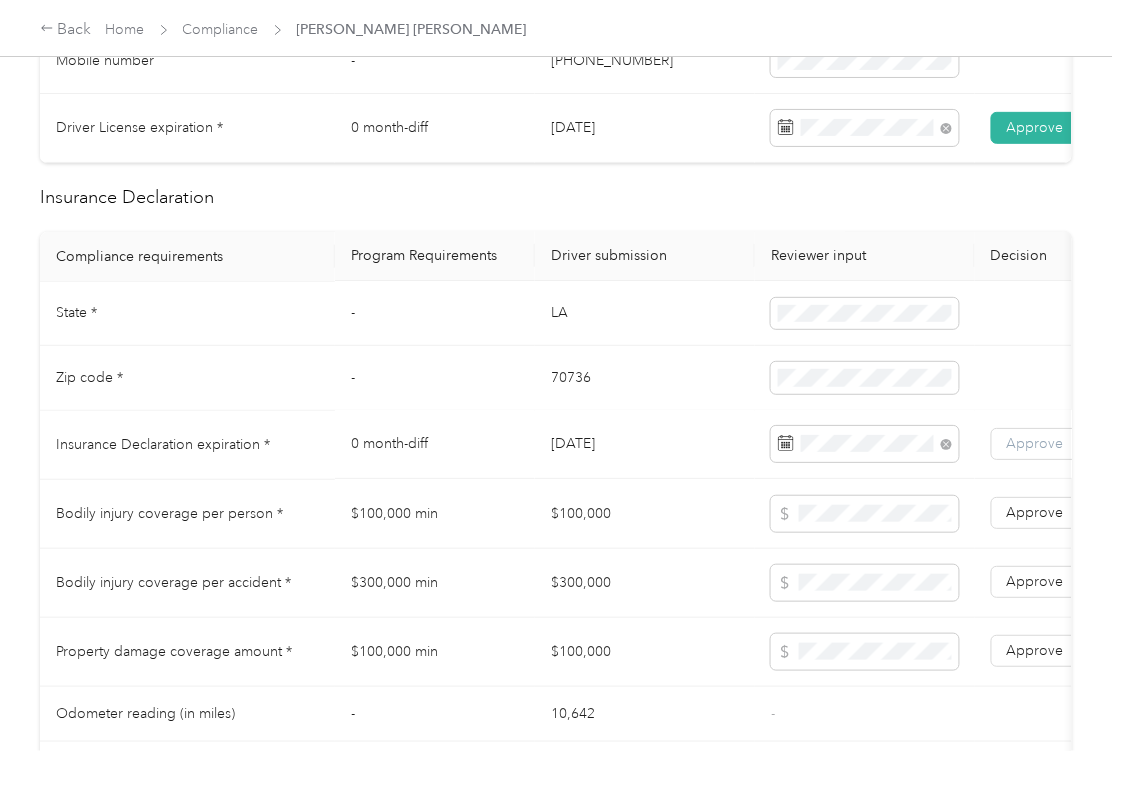 click on "Approve" at bounding box center (1035, 444) 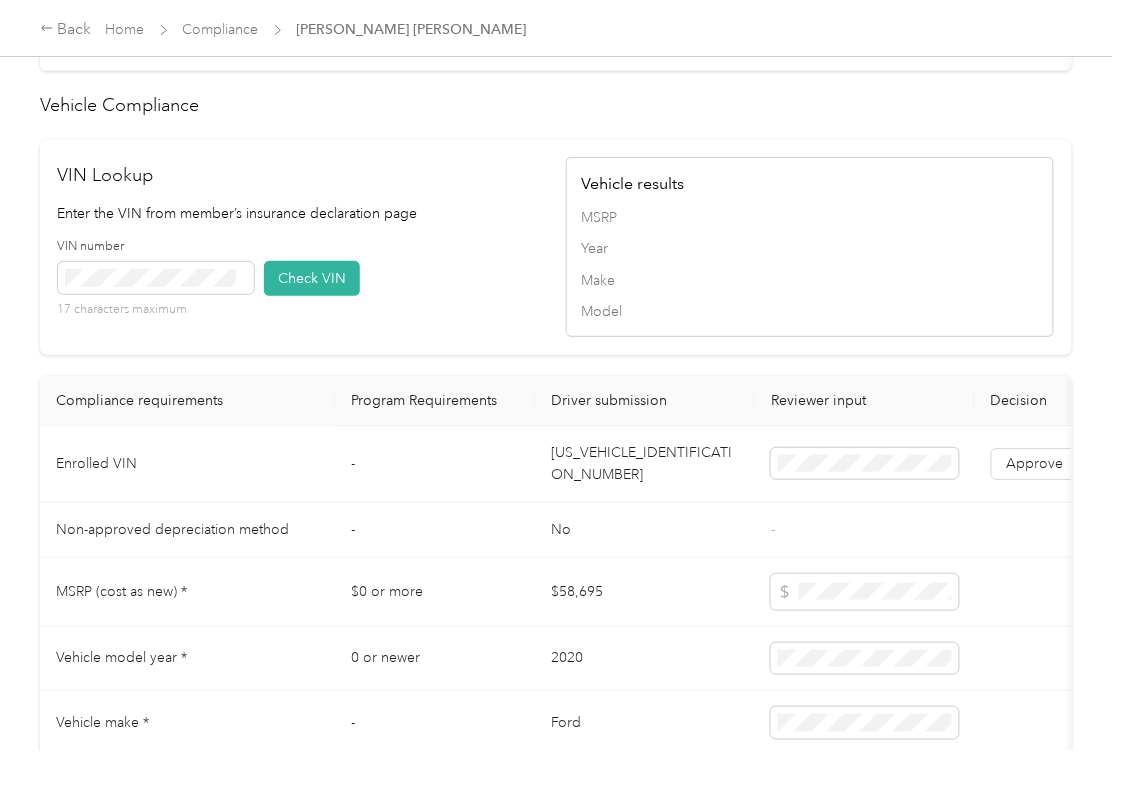 scroll, scrollTop: 1600, scrollLeft: 0, axis: vertical 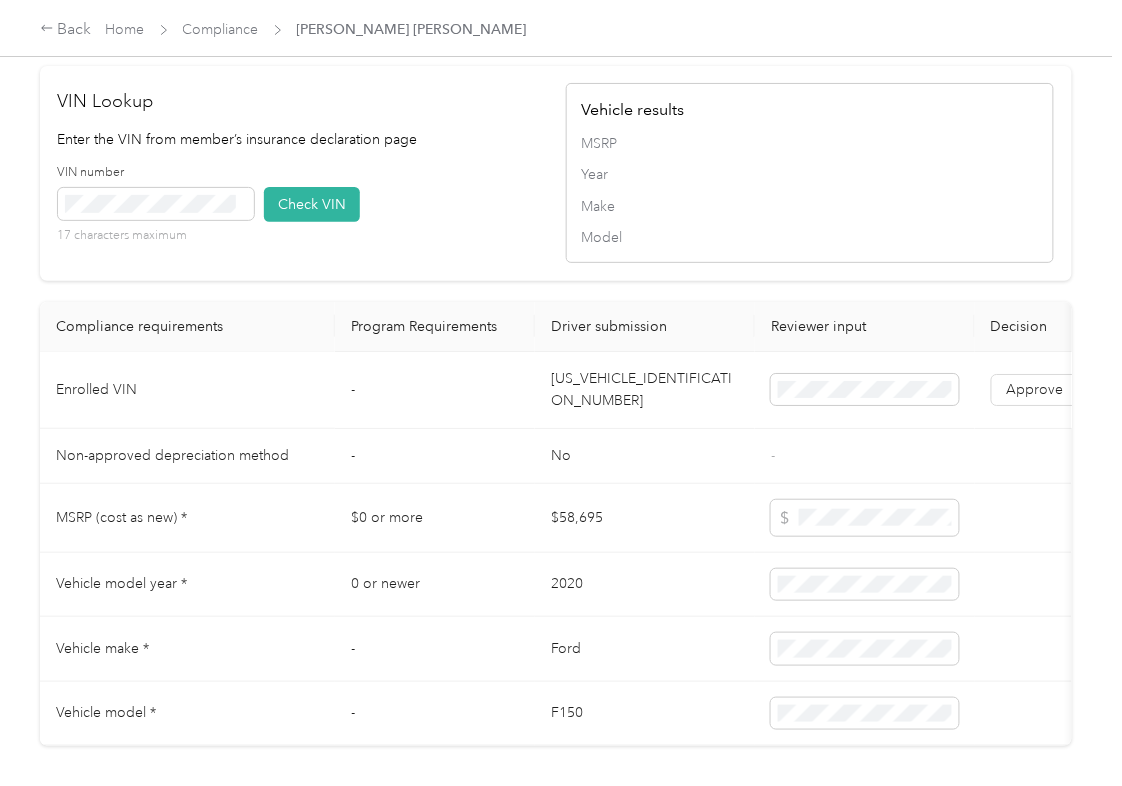 click on "[US_VEHICLE_IDENTIFICATION_NUMBER]" at bounding box center (645, 390) 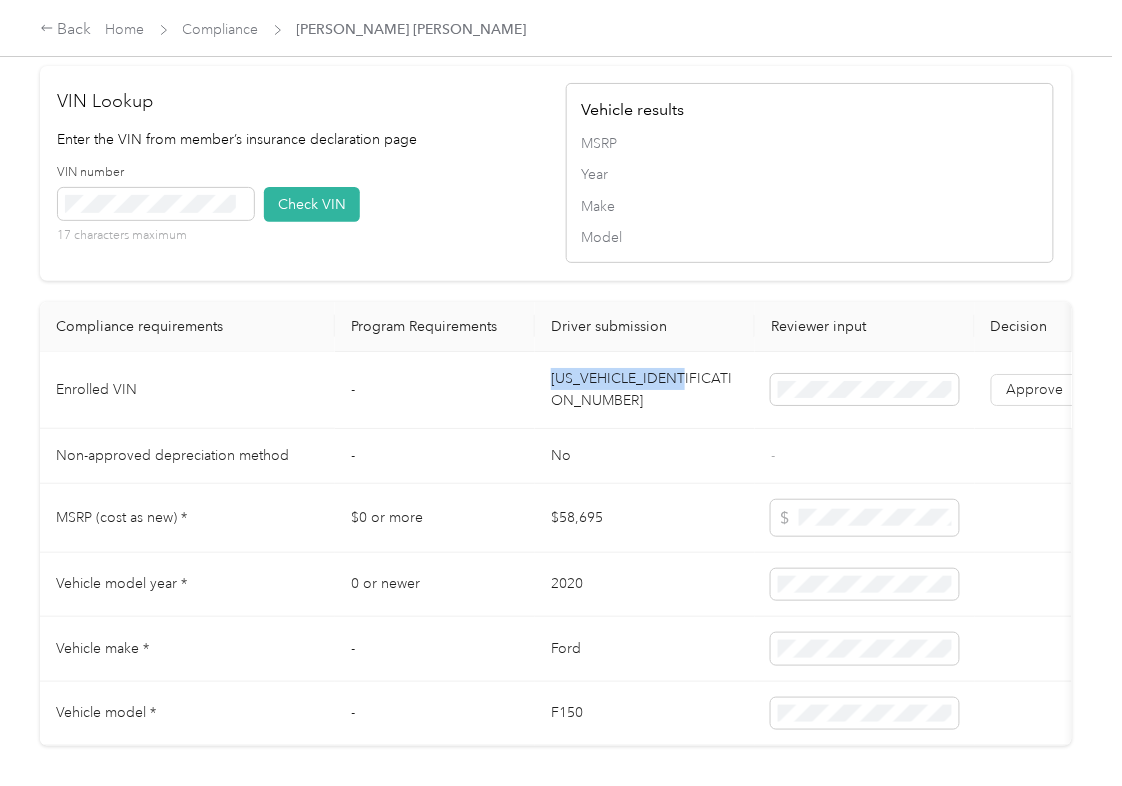 click on "[US_VEHICLE_IDENTIFICATION_NUMBER]" at bounding box center [645, 390] 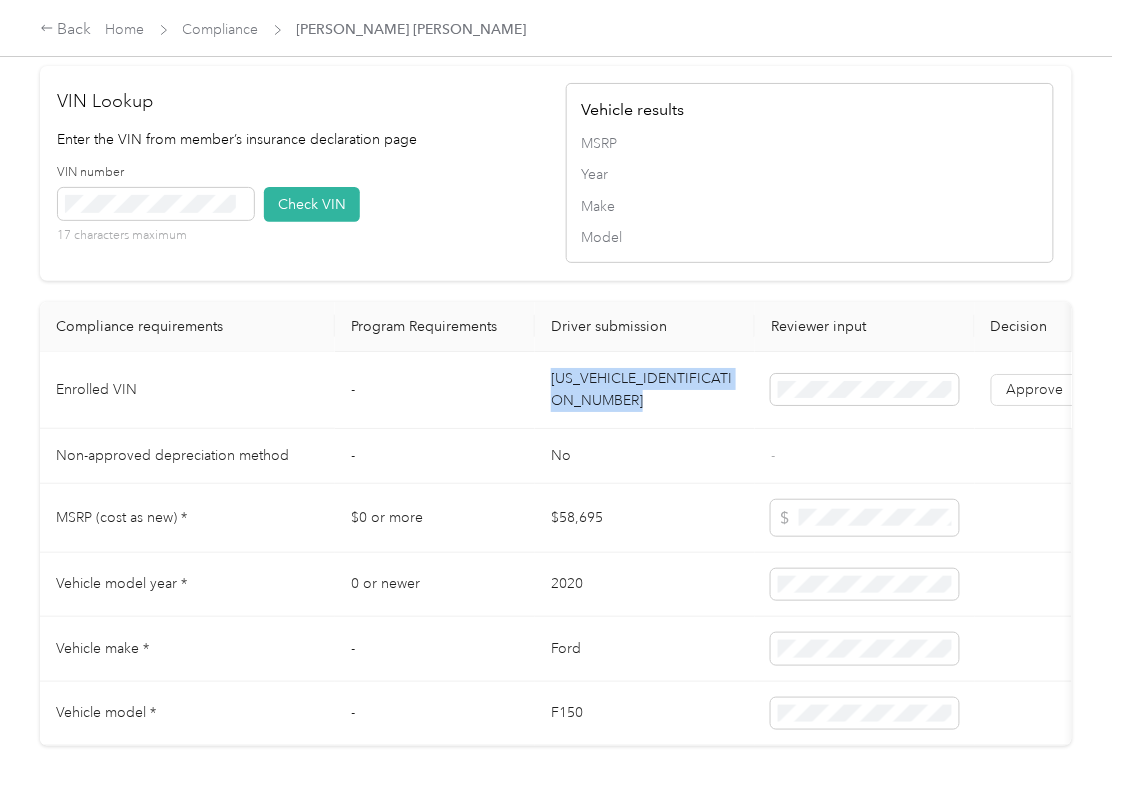 copy on "[US_VEHICLE_IDENTIFICATION_NUMBER]" 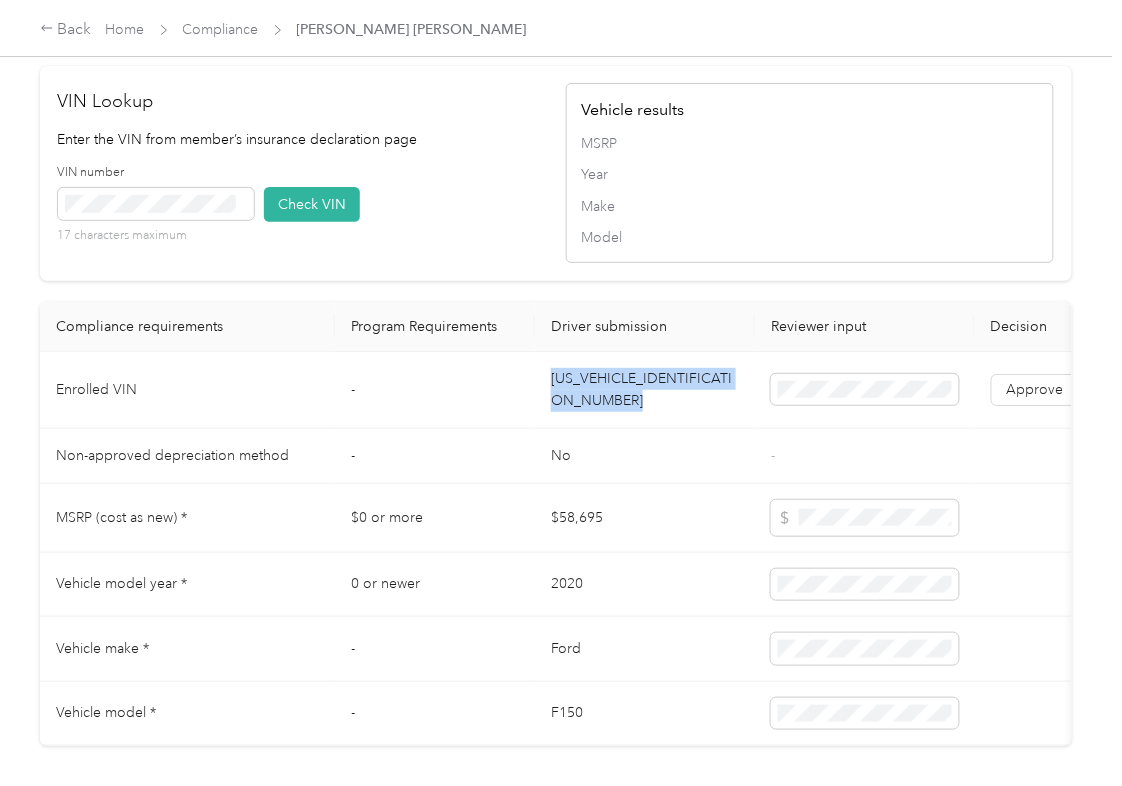 click on "VIN number   17 characters maximum Check VIN" at bounding box center [302, 211] 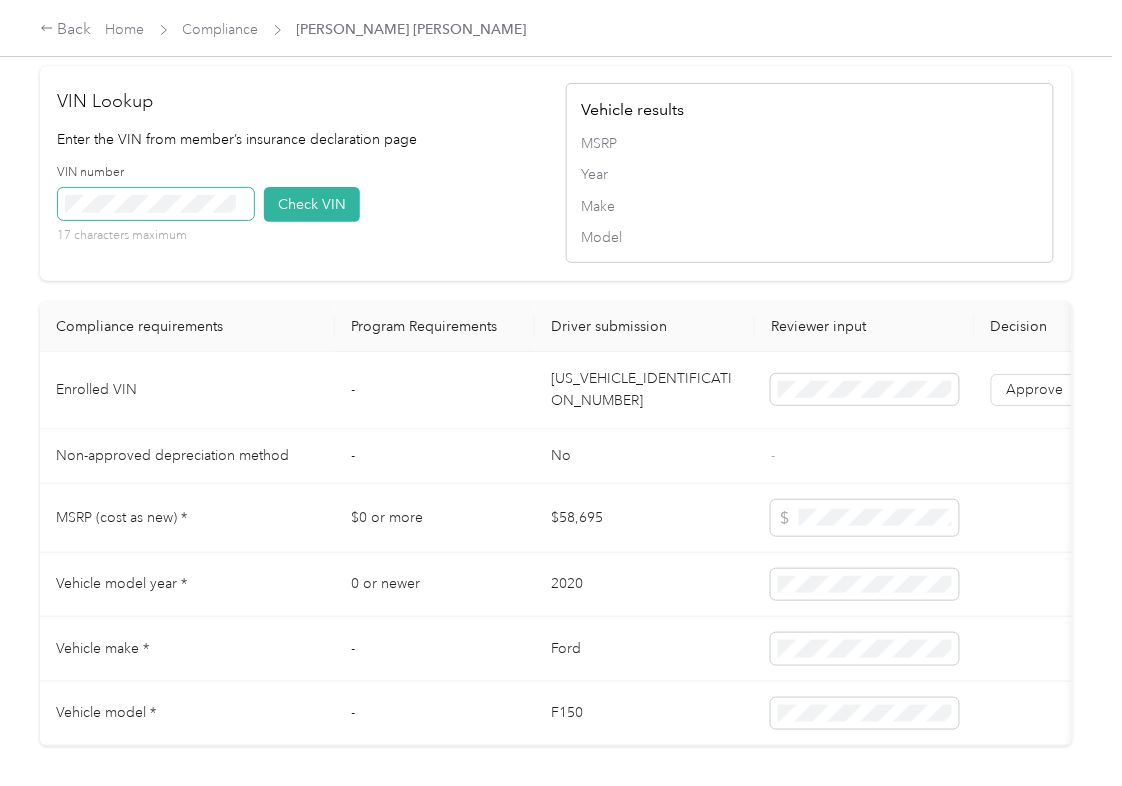 click at bounding box center (156, 204) 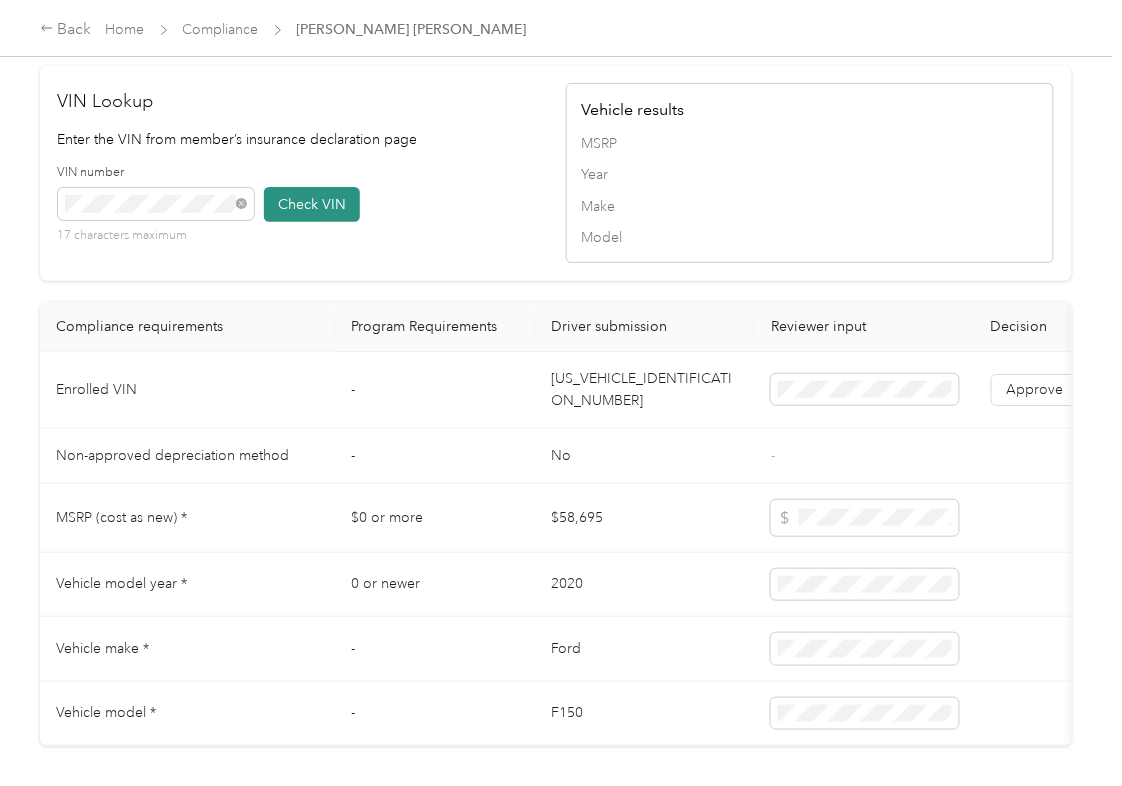 click on "Check VIN" at bounding box center (312, 204) 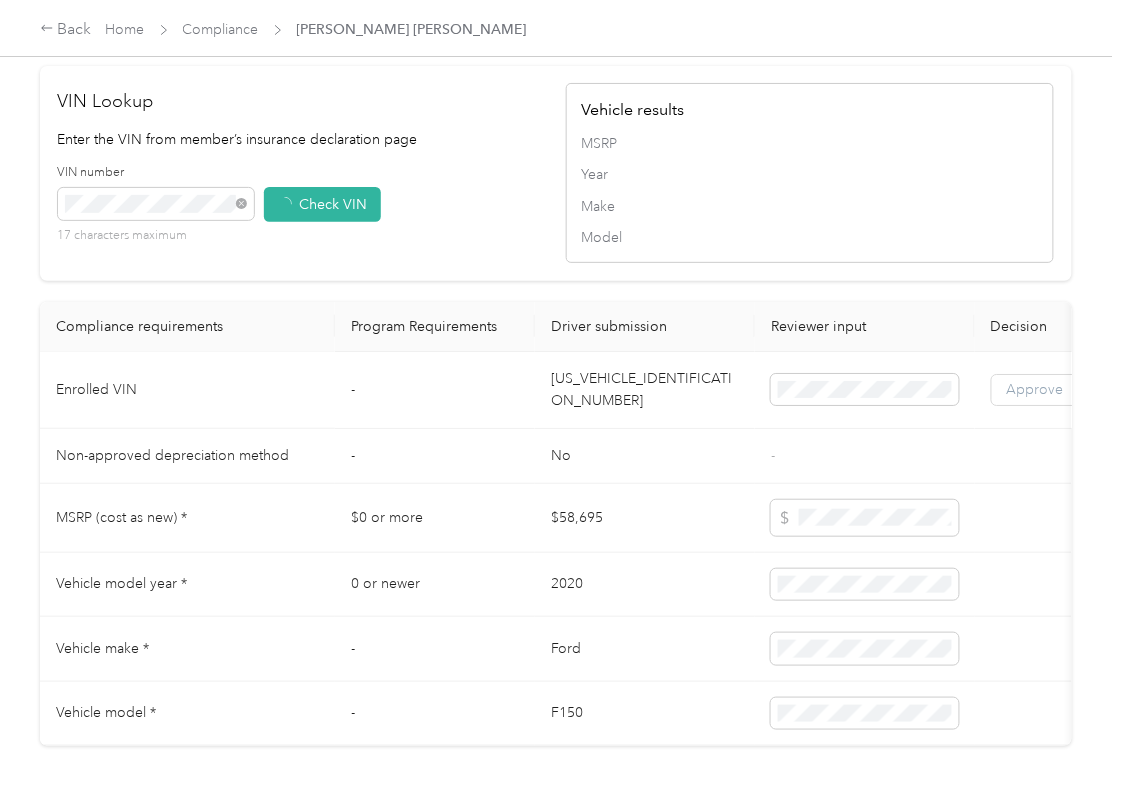 click on "Approve" at bounding box center (1035, 389) 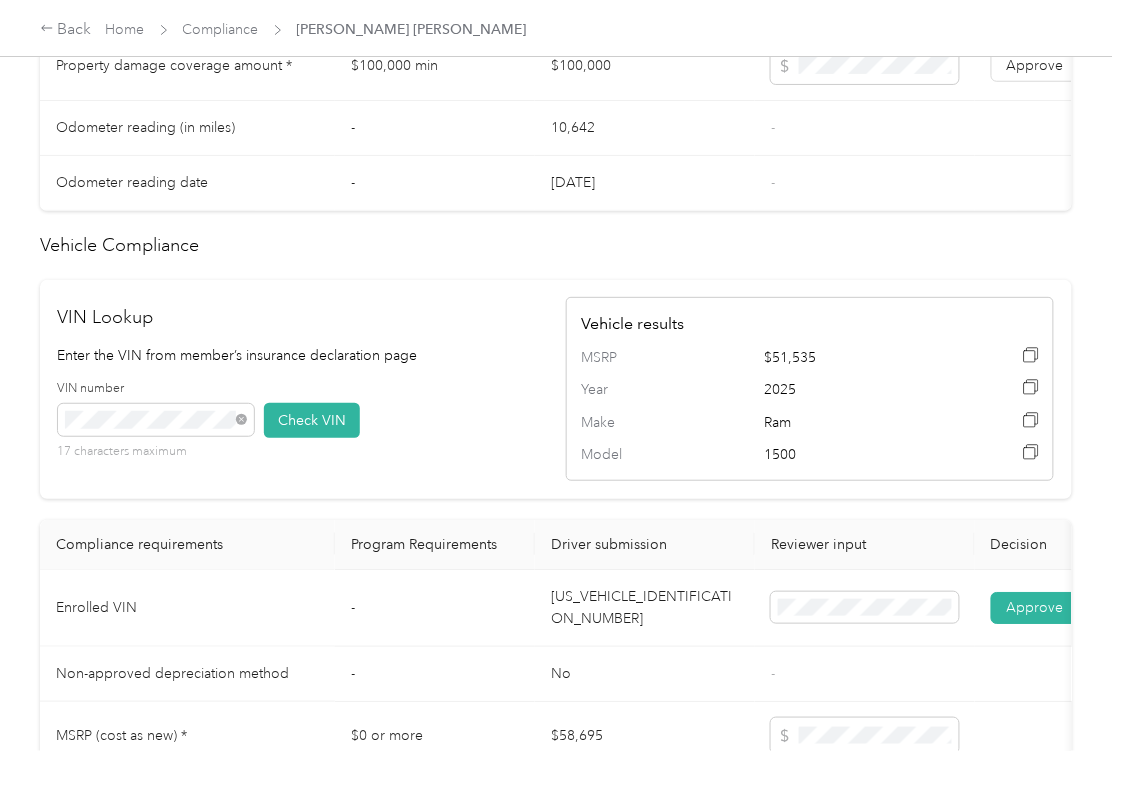 scroll, scrollTop: 933, scrollLeft: 0, axis: vertical 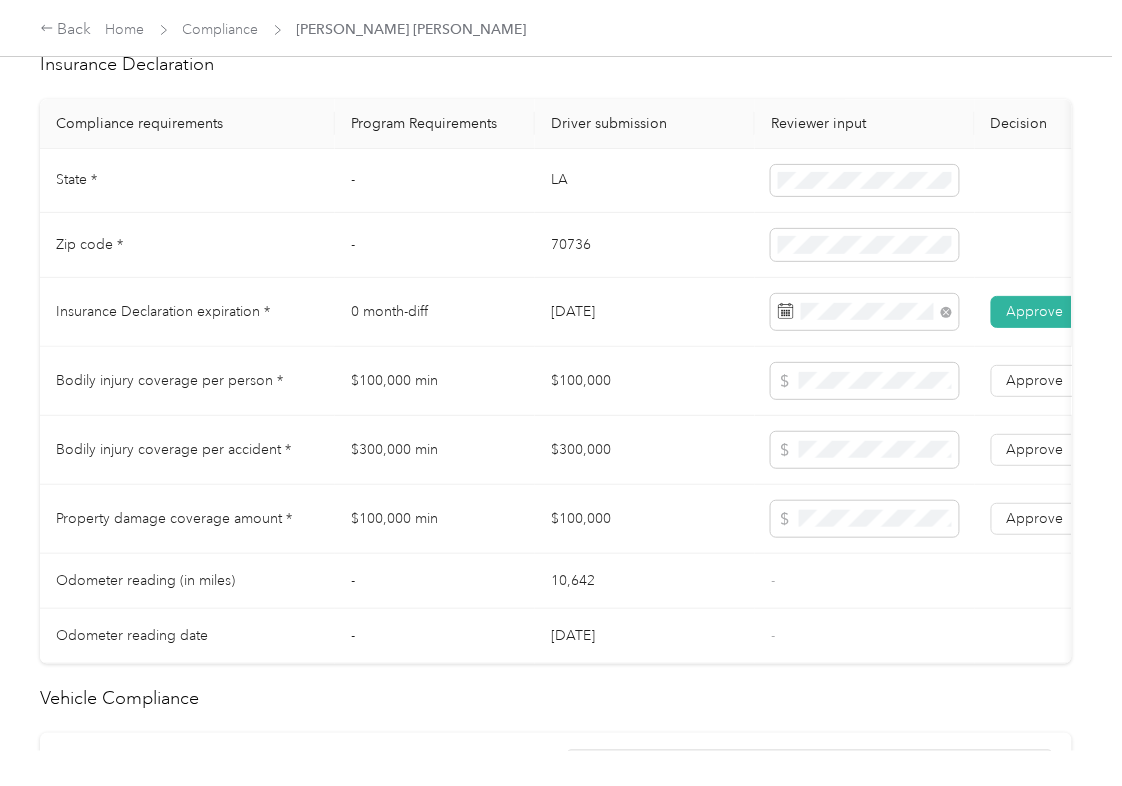 click on "$100,000" at bounding box center [645, 381] 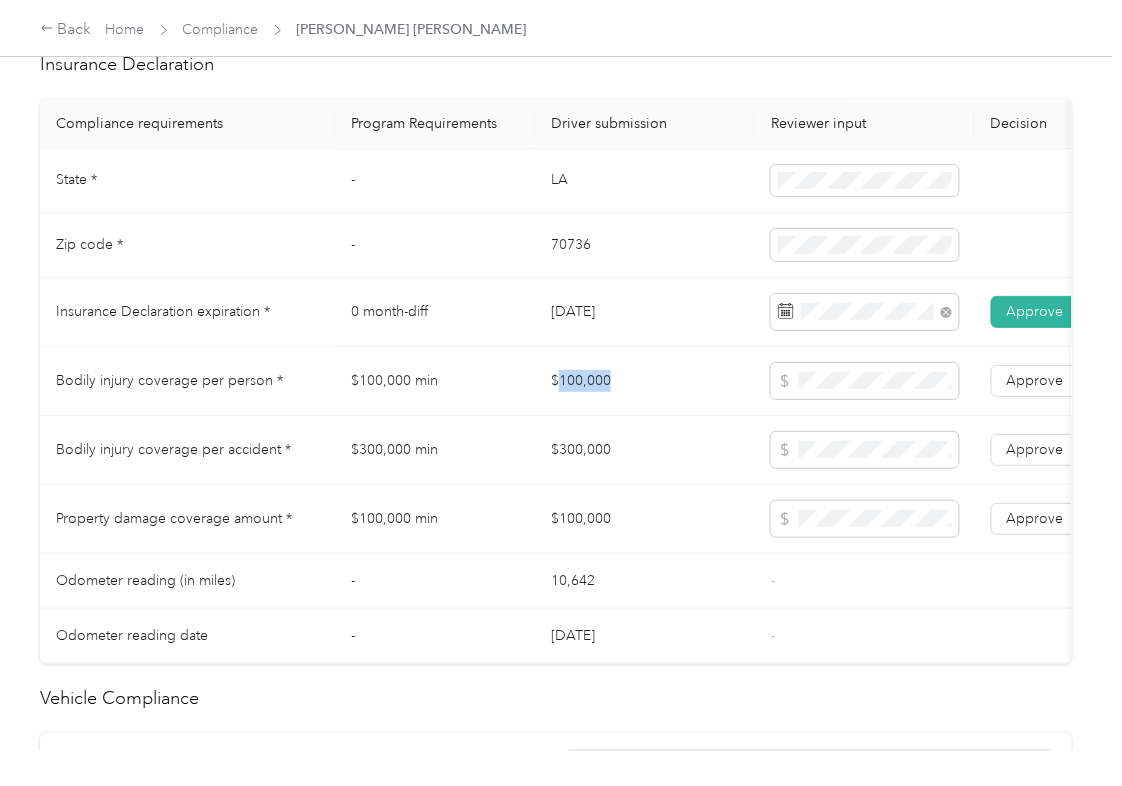 click on "$100,000" at bounding box center (645, 381) 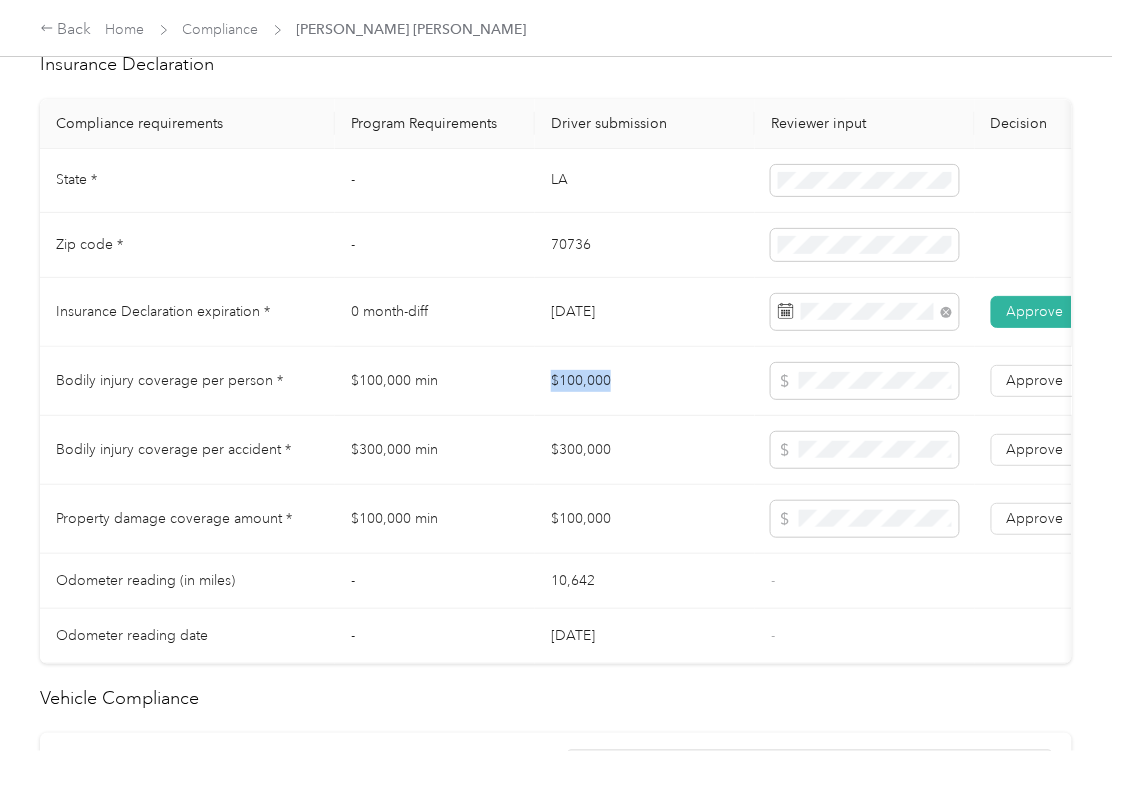 click on "$100,000" at bounding box center (645, 381) 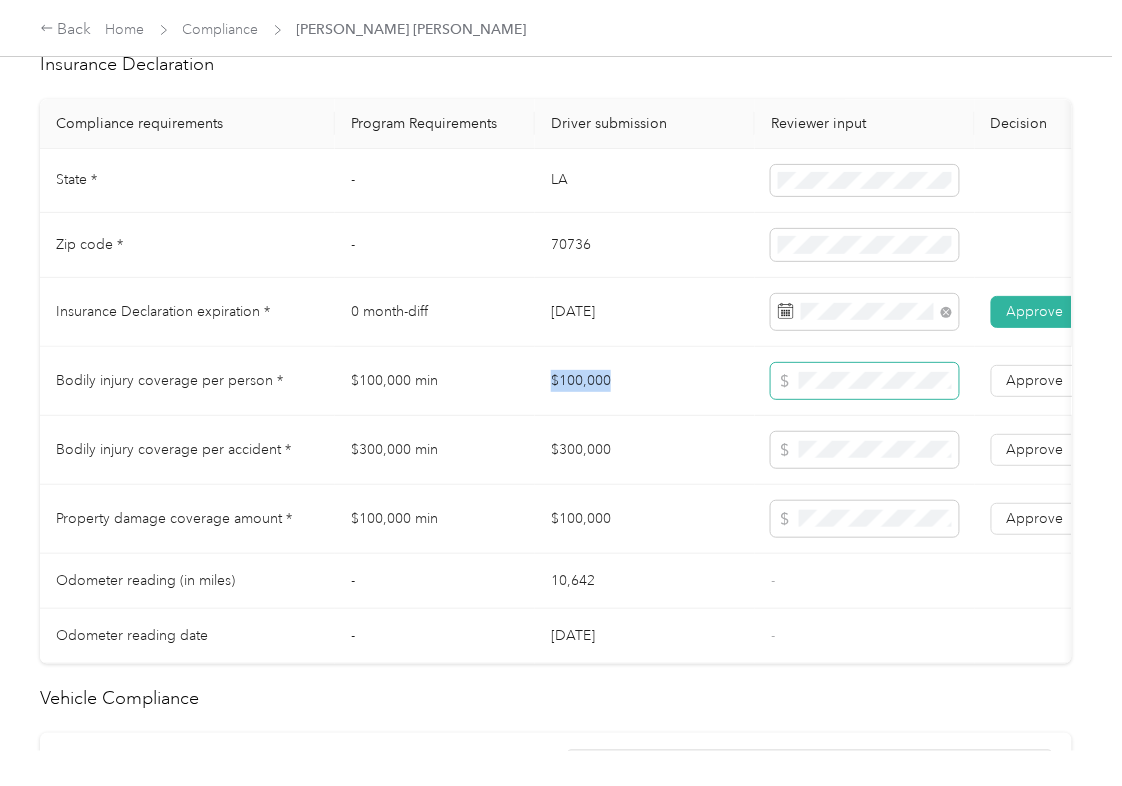 copy on "$100,000" 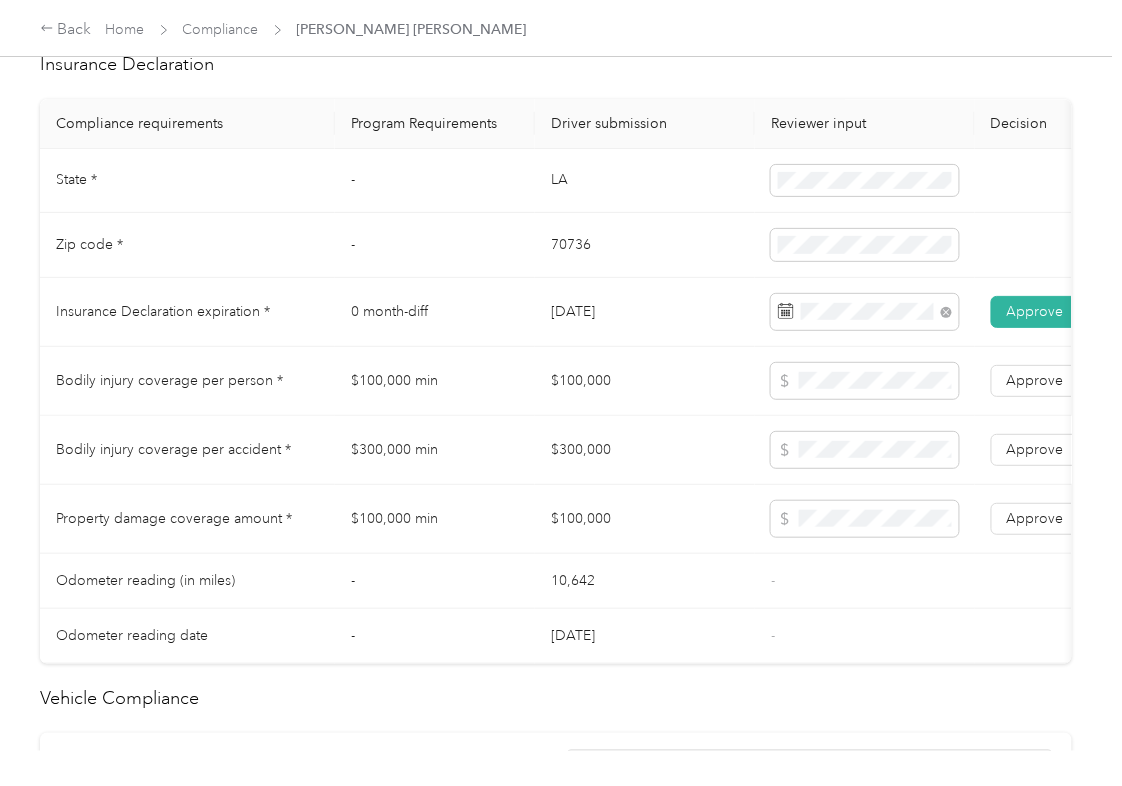 click on "$300,000" at bounding box center (645, 450) 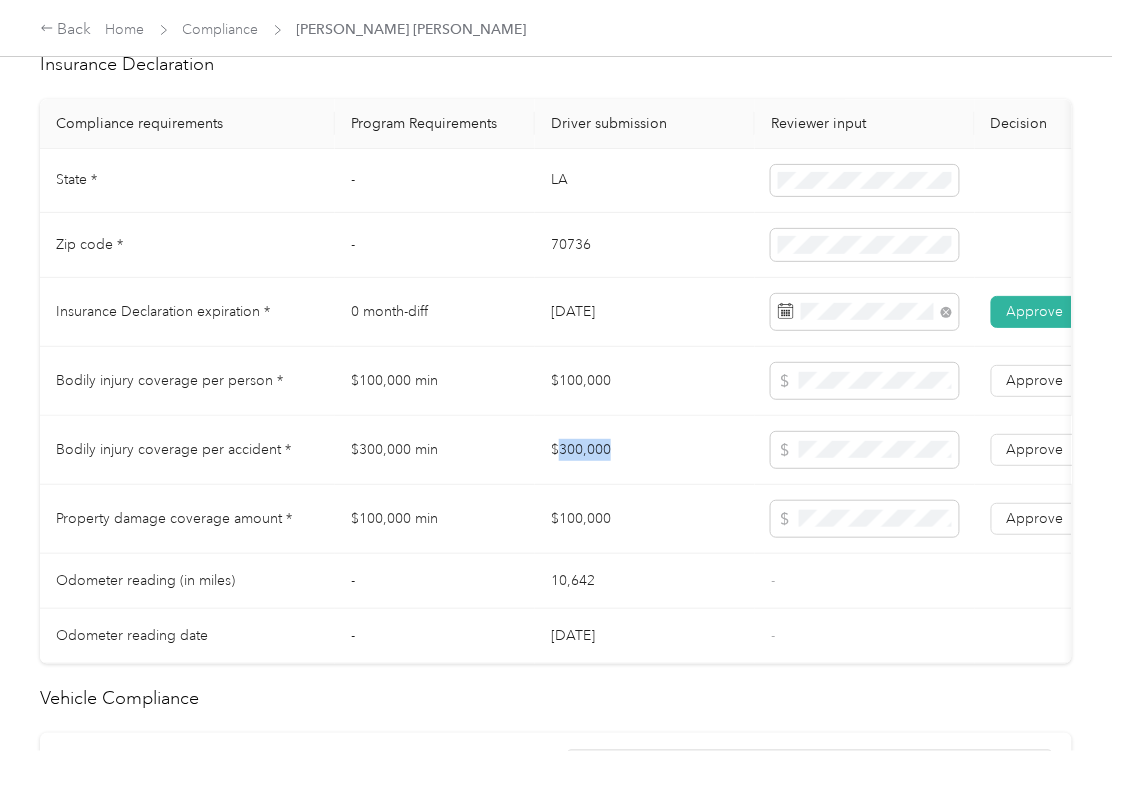 click on "$300,000" at bounding box center (645, 450) 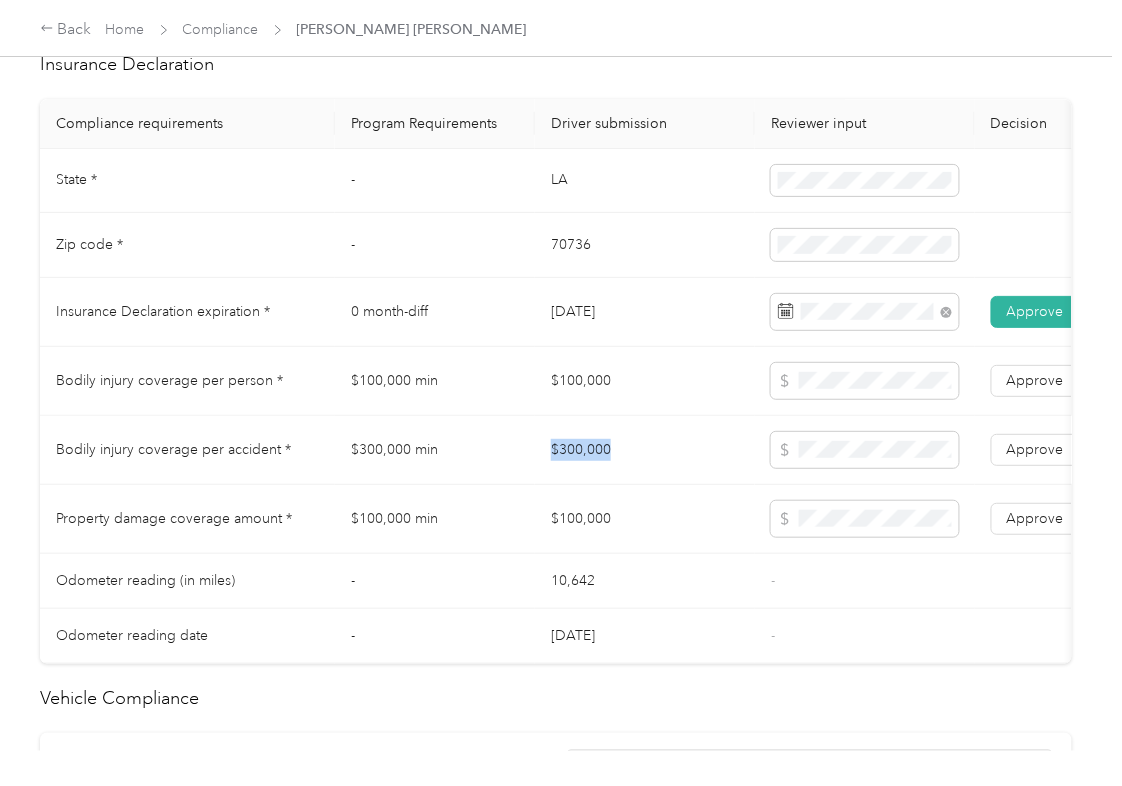 click on "$300,000" at bounding box center [645, 450] 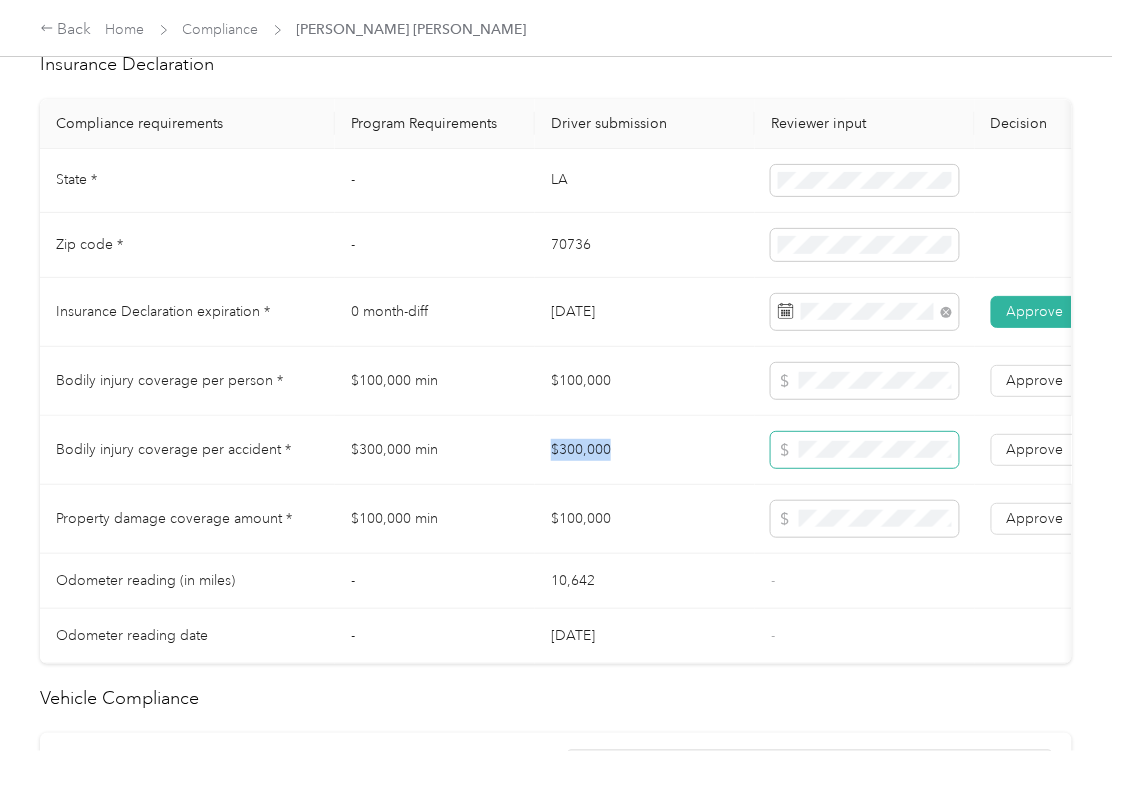 copy on "$300,000" 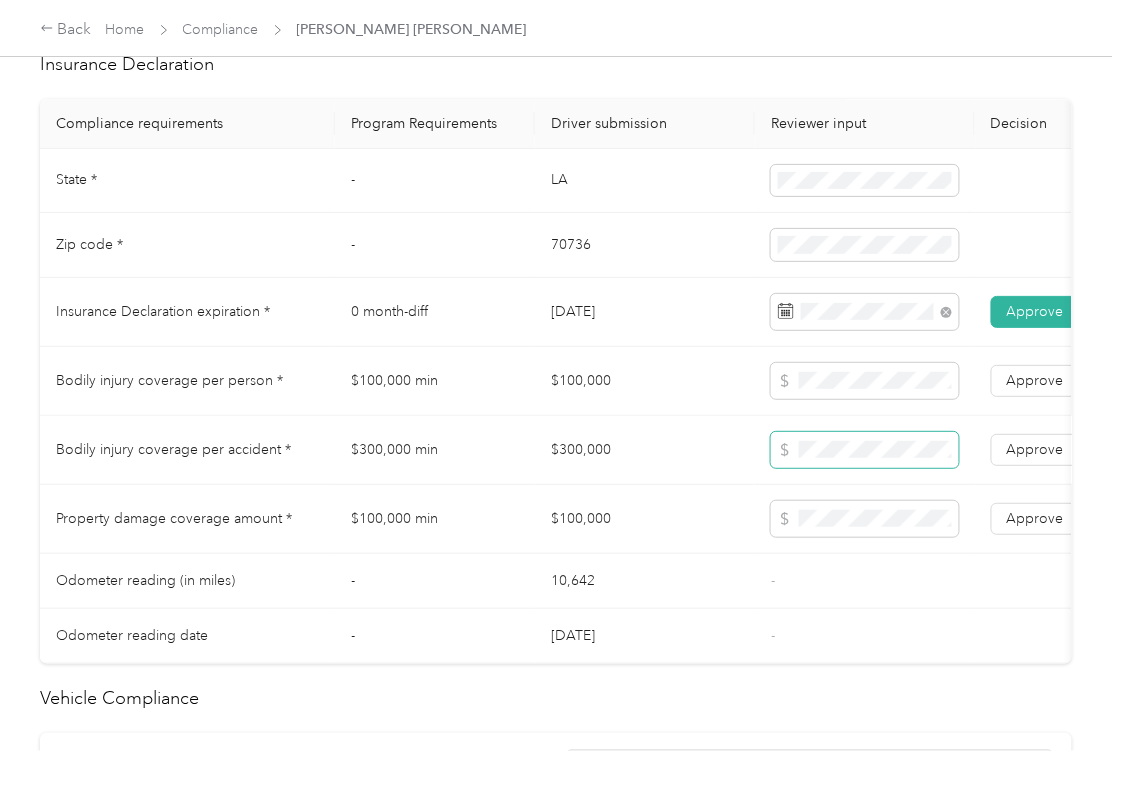 click at bounding box center [865, 450] 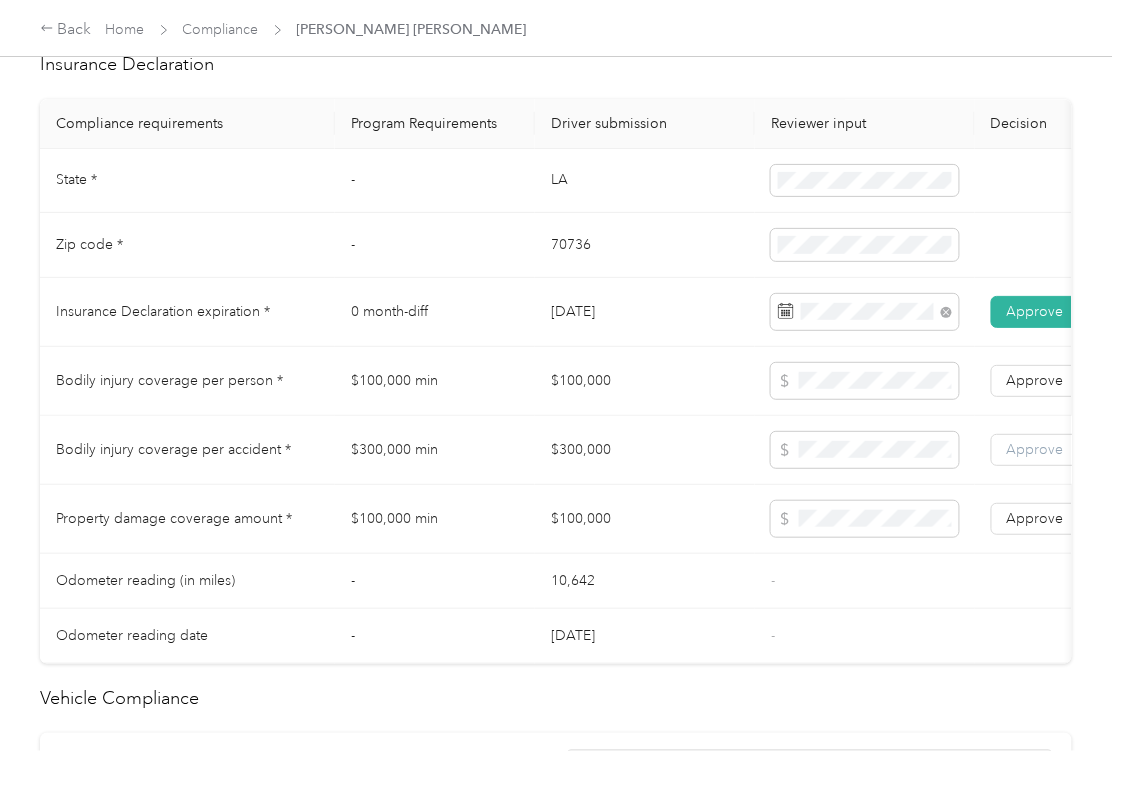 click on "Approve" at bounding box center (1035, 450) 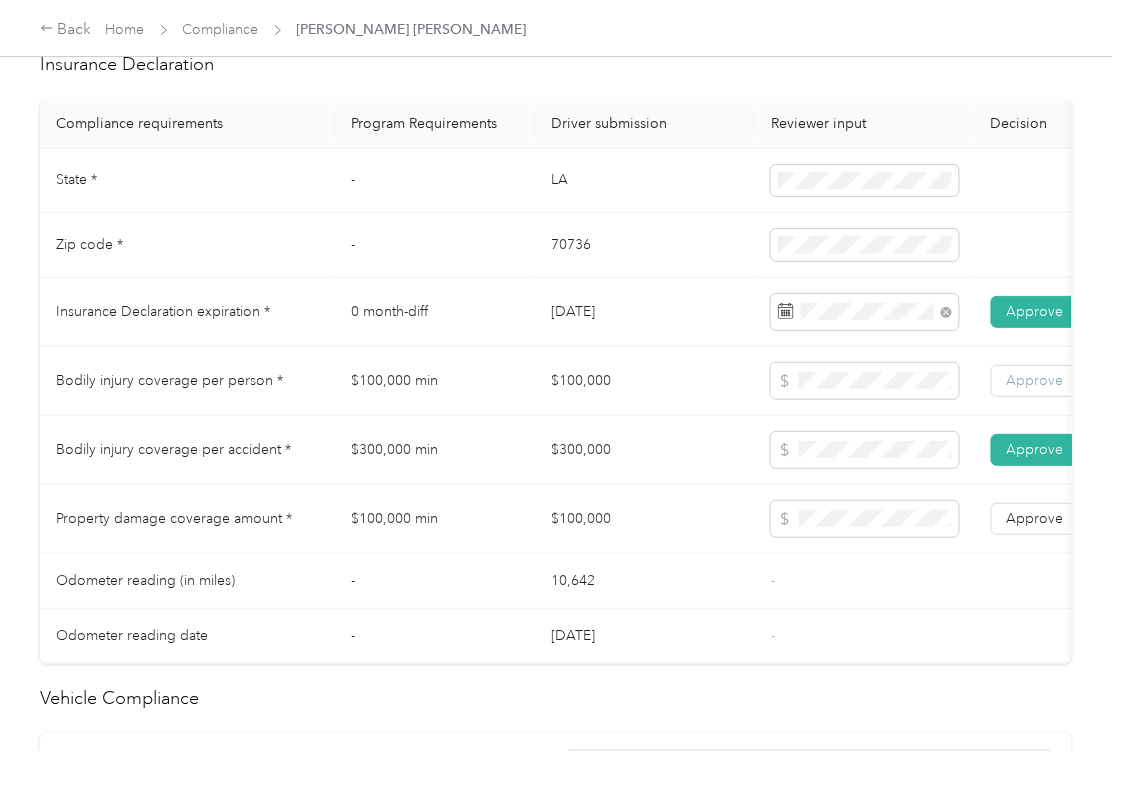 click on "Approve" at bounding box center (1035, 381) 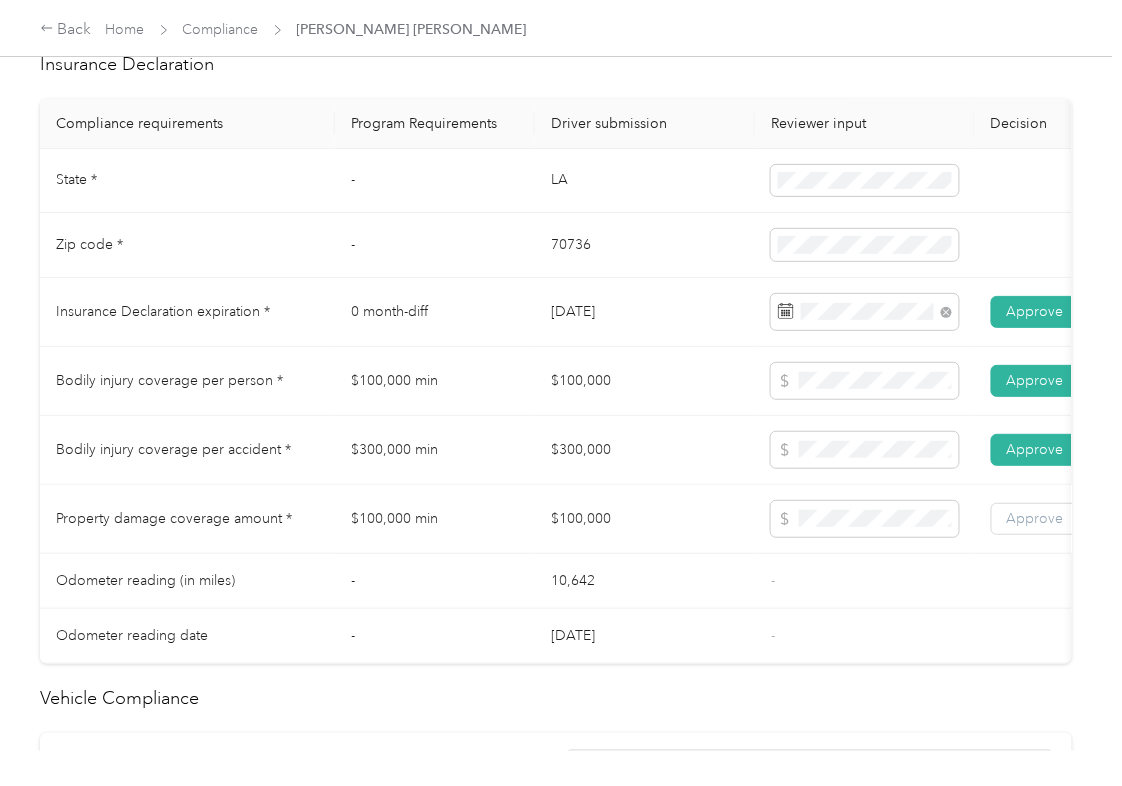 click on "Approve" at bounding box center (1035, 518) 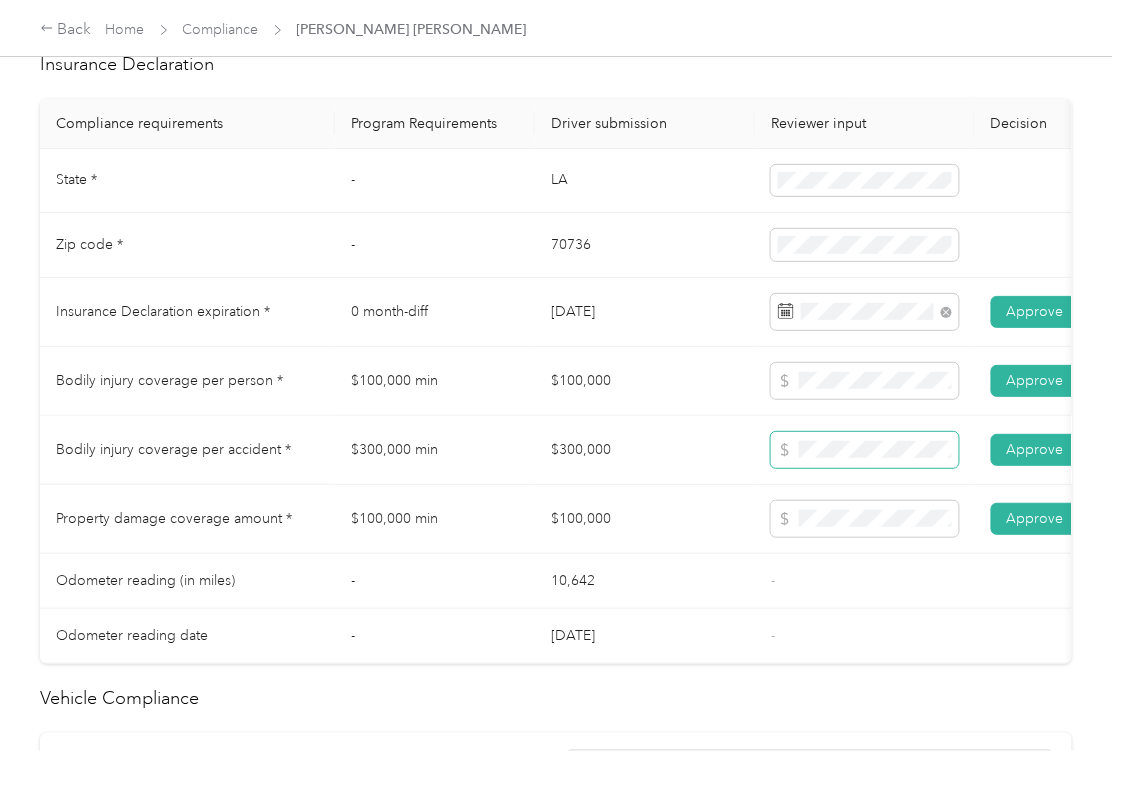 click at bounding box center [865, 450] 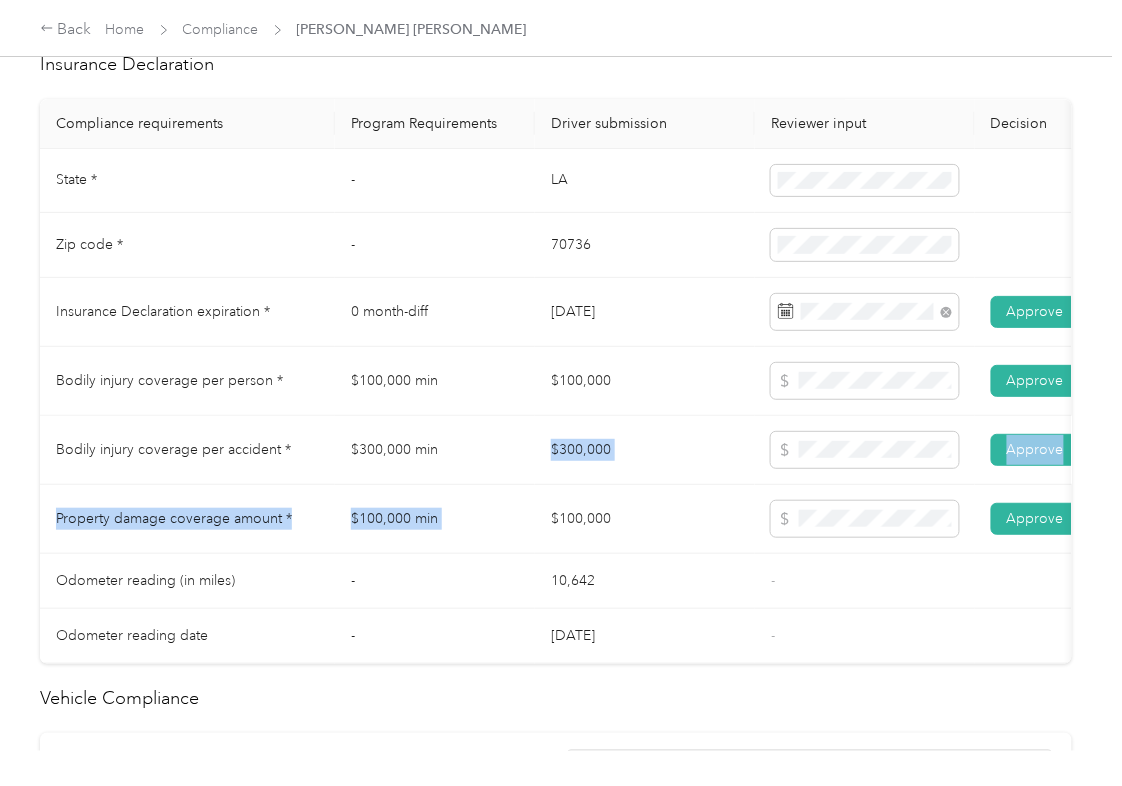 drag, startPoint x: 542, startPoint y: 556, endPoint x: 530, endPoint y: 466, distance: 90.79648 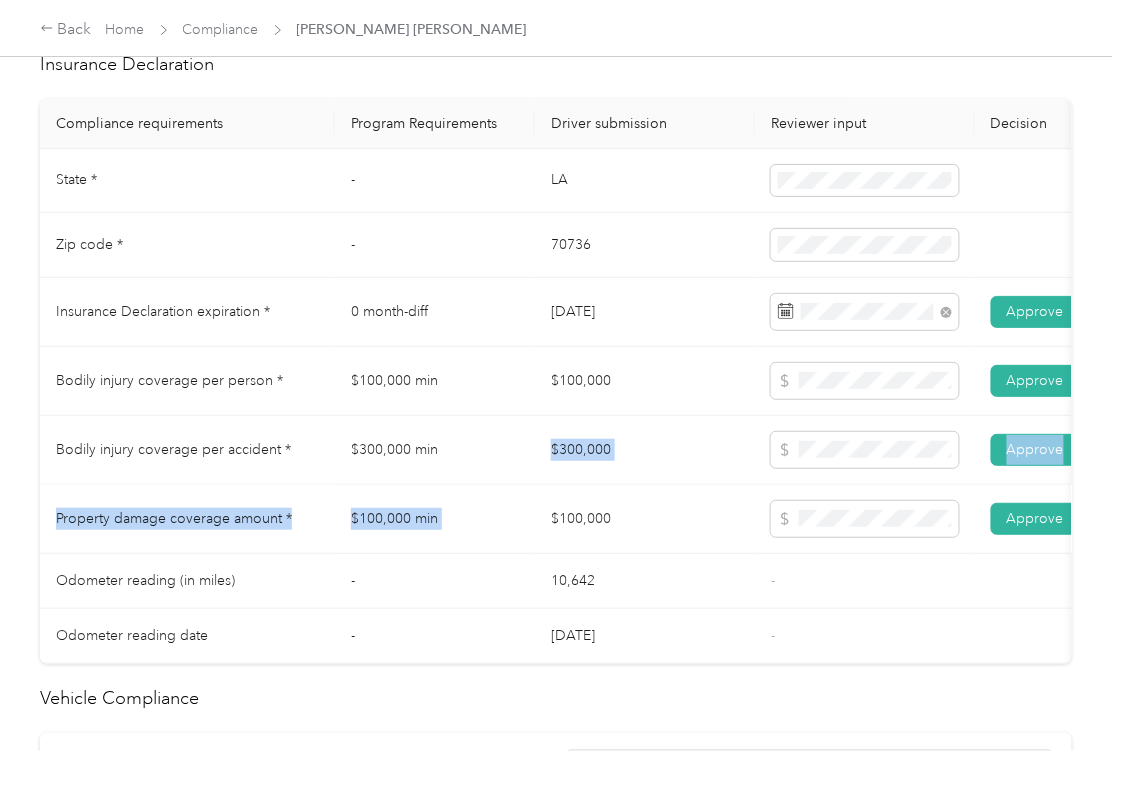 click on "$100,000 min" at bounding box center (435, 519) 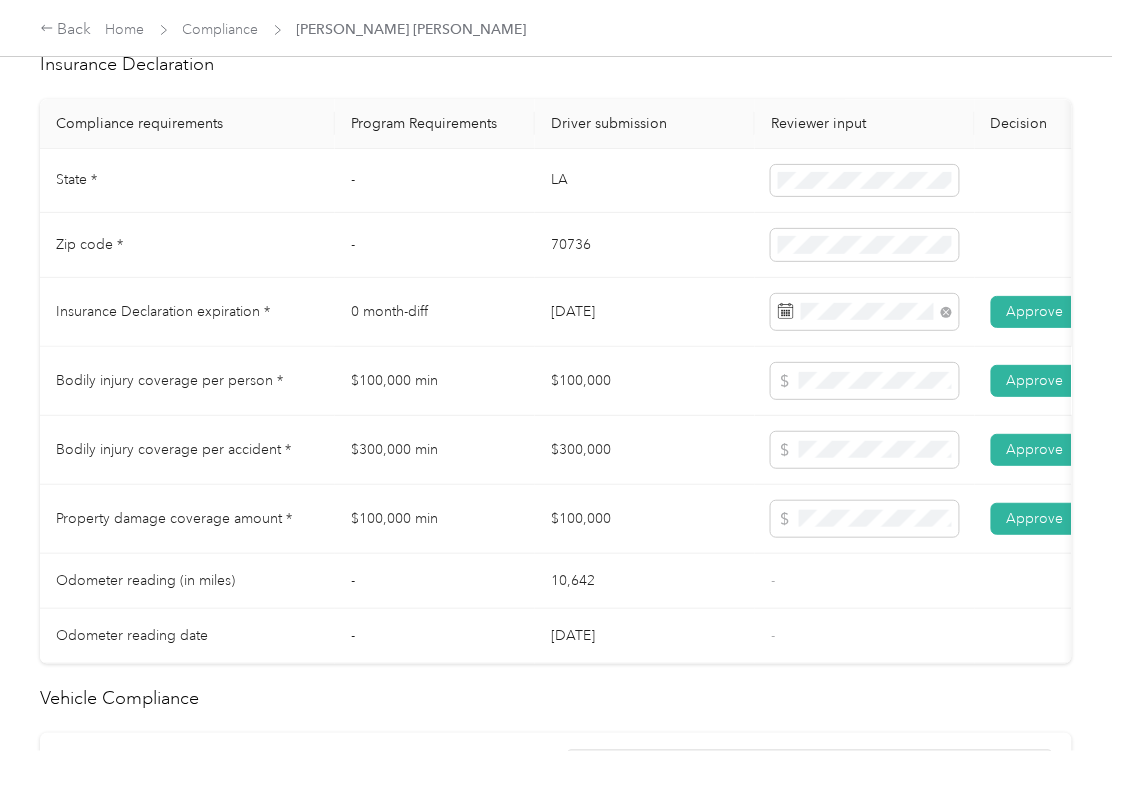 click on "$100,000" at bounding box center (645, 381) 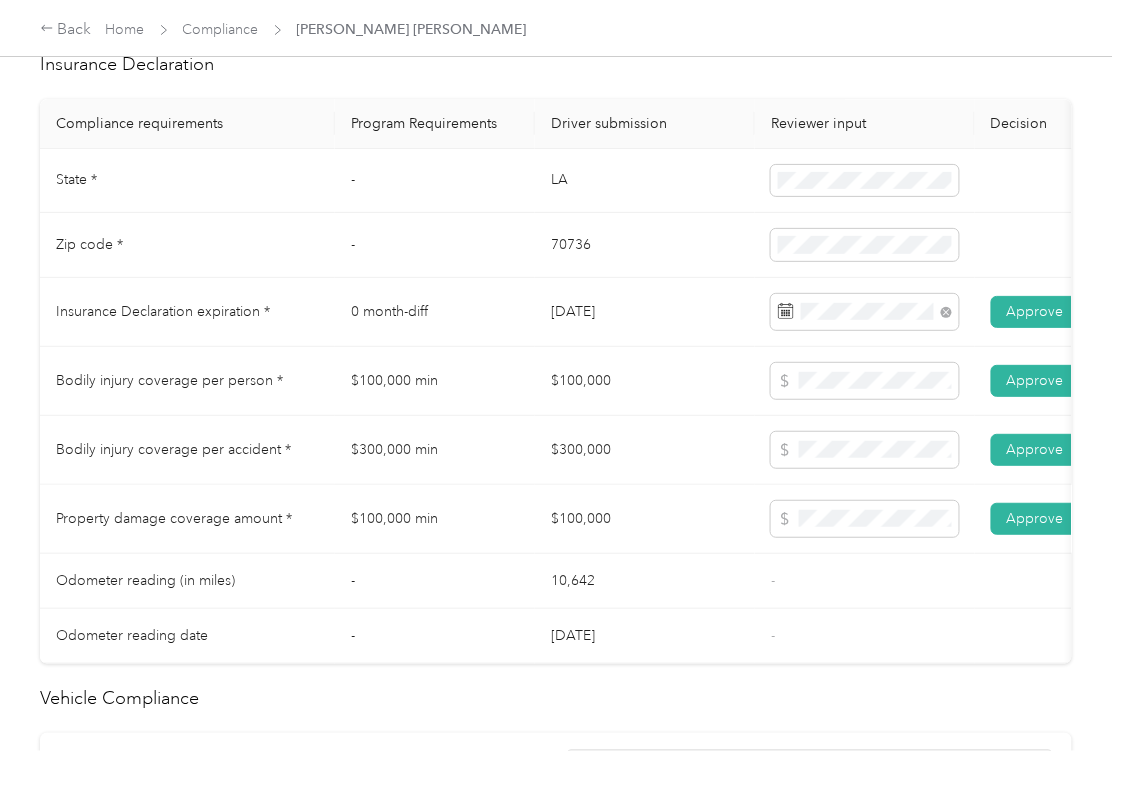 click on "$300,000 min" at bounding box center [435, 450] 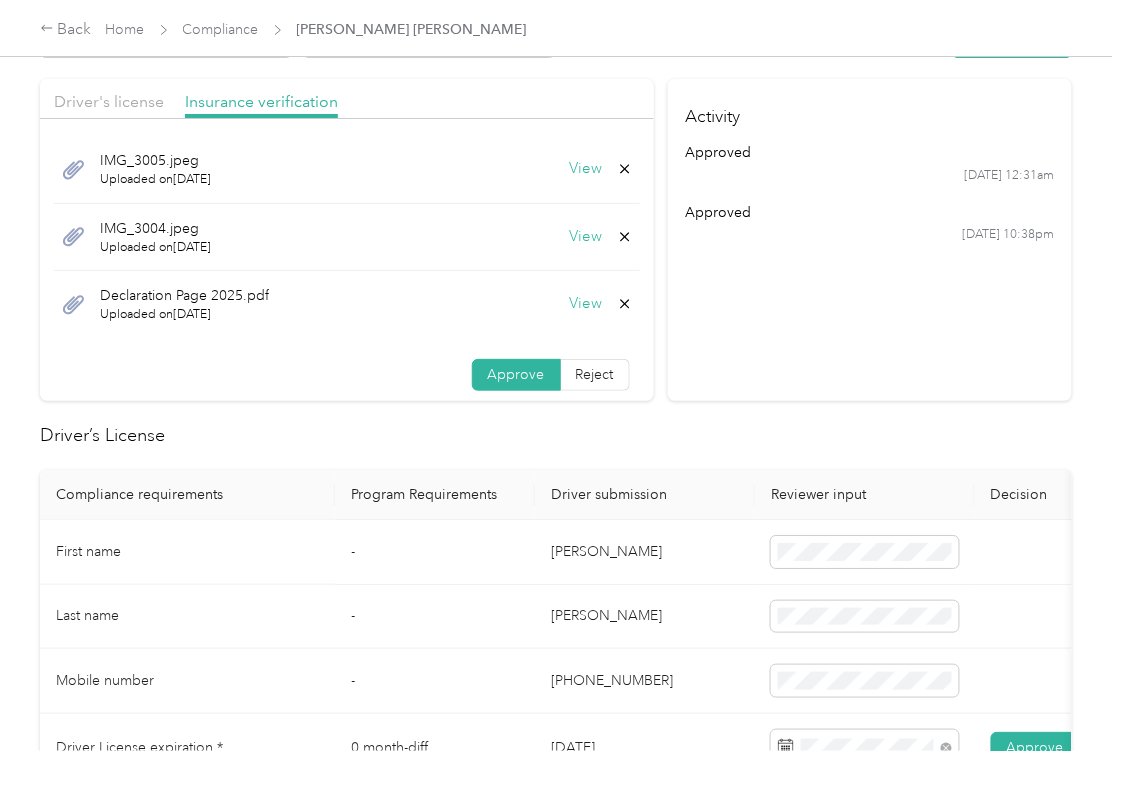 scroll, scrollTop: 0, scrollLeft: 0, axis: both 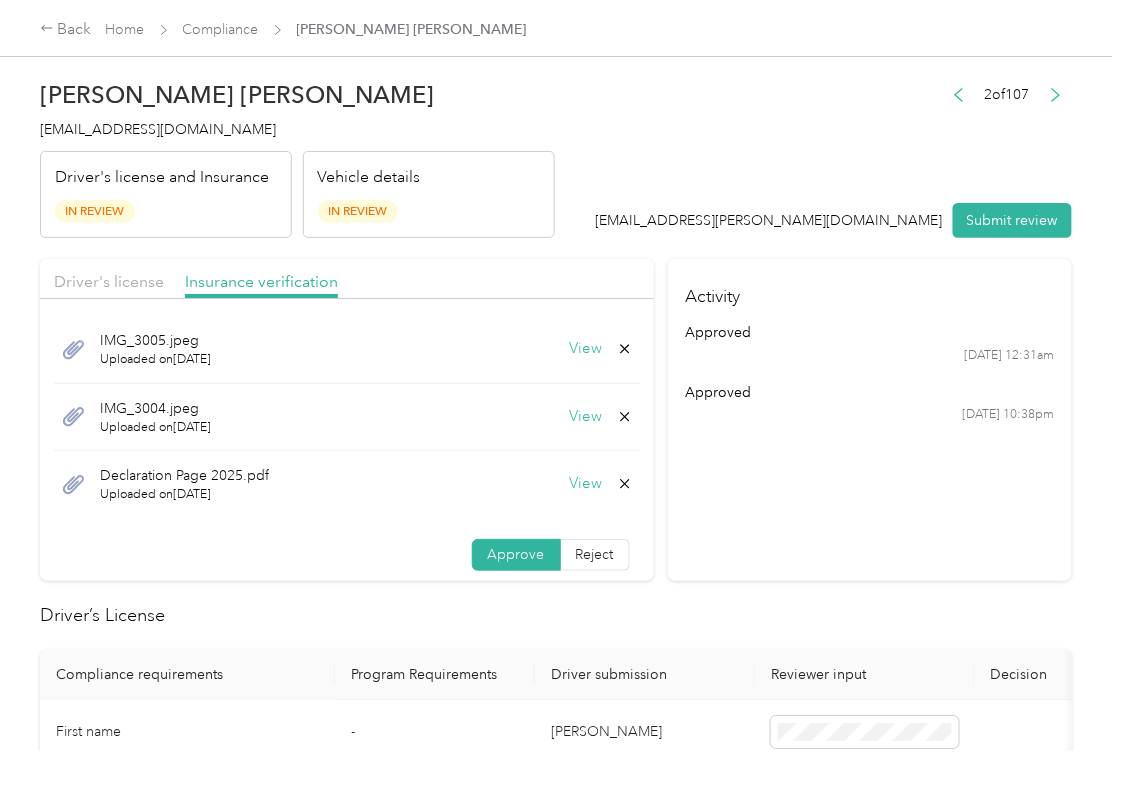 drag, startPoint x: 824, startPoint y: 470, endPoint x: 396, endPoint y: 358, distance: 442.41156 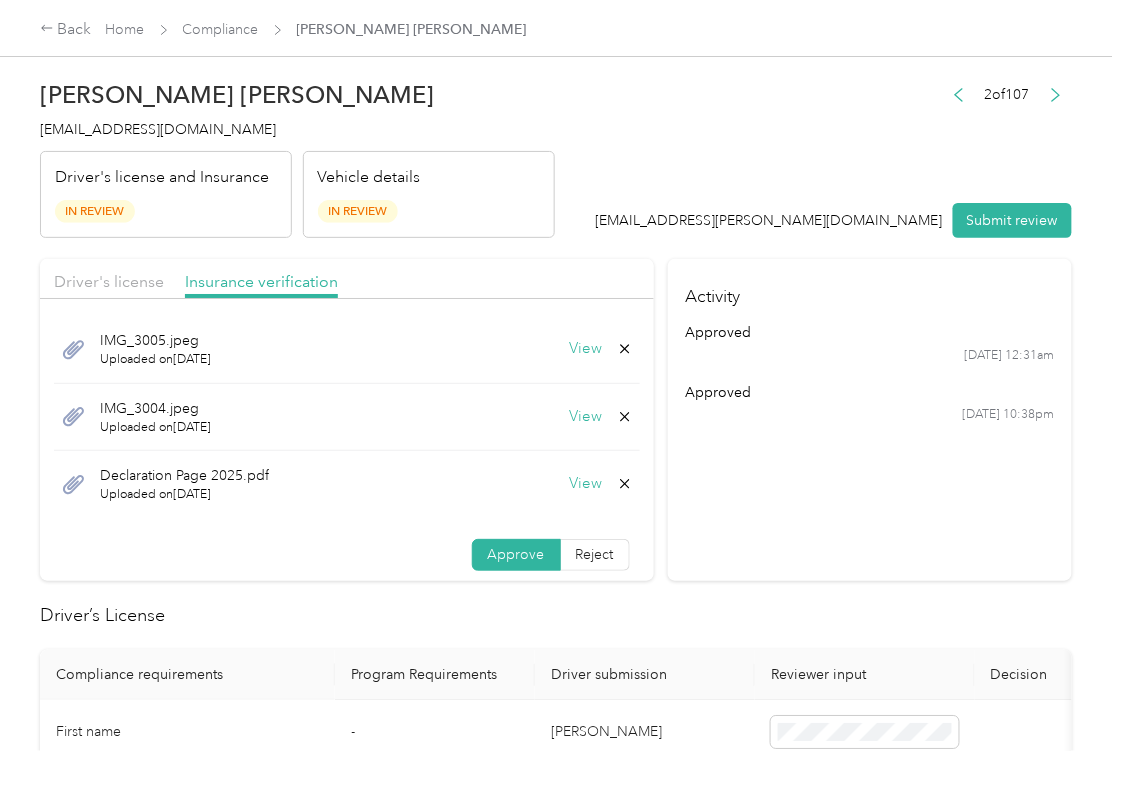 click 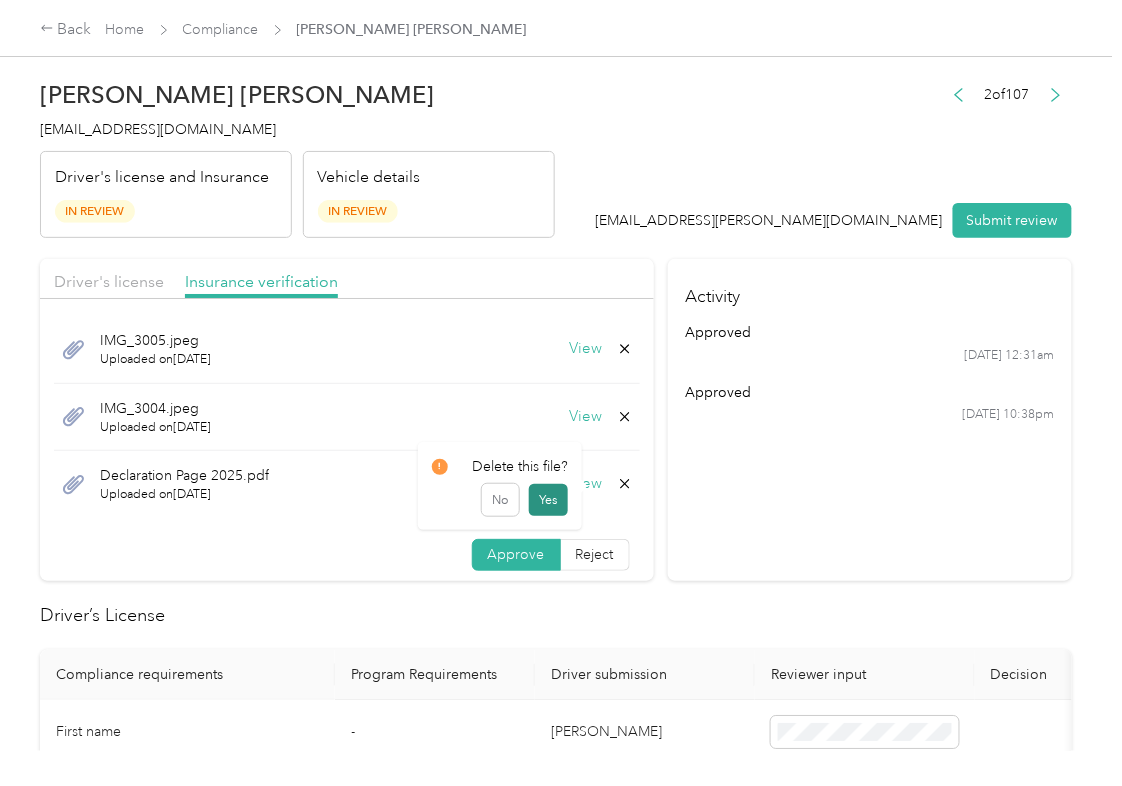 click on "Yes" at bounding box center (548, 500) 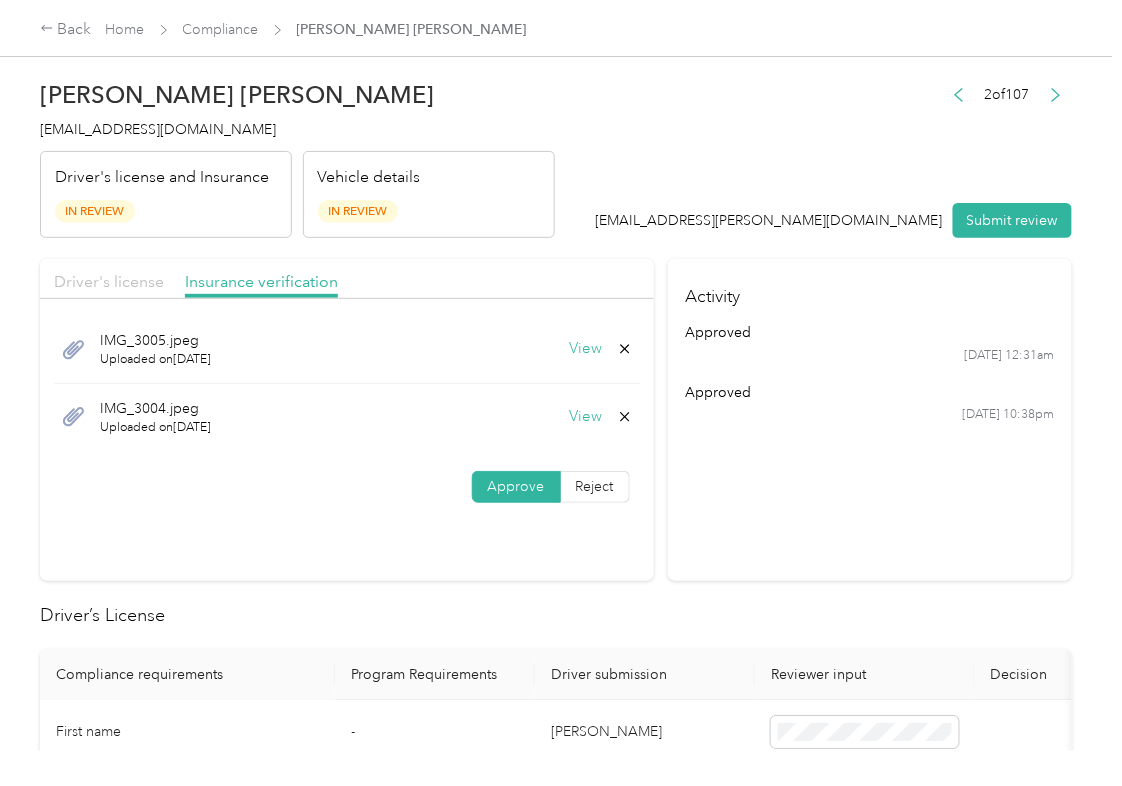 click on "Driver's license" at bounding box center (109, 281) 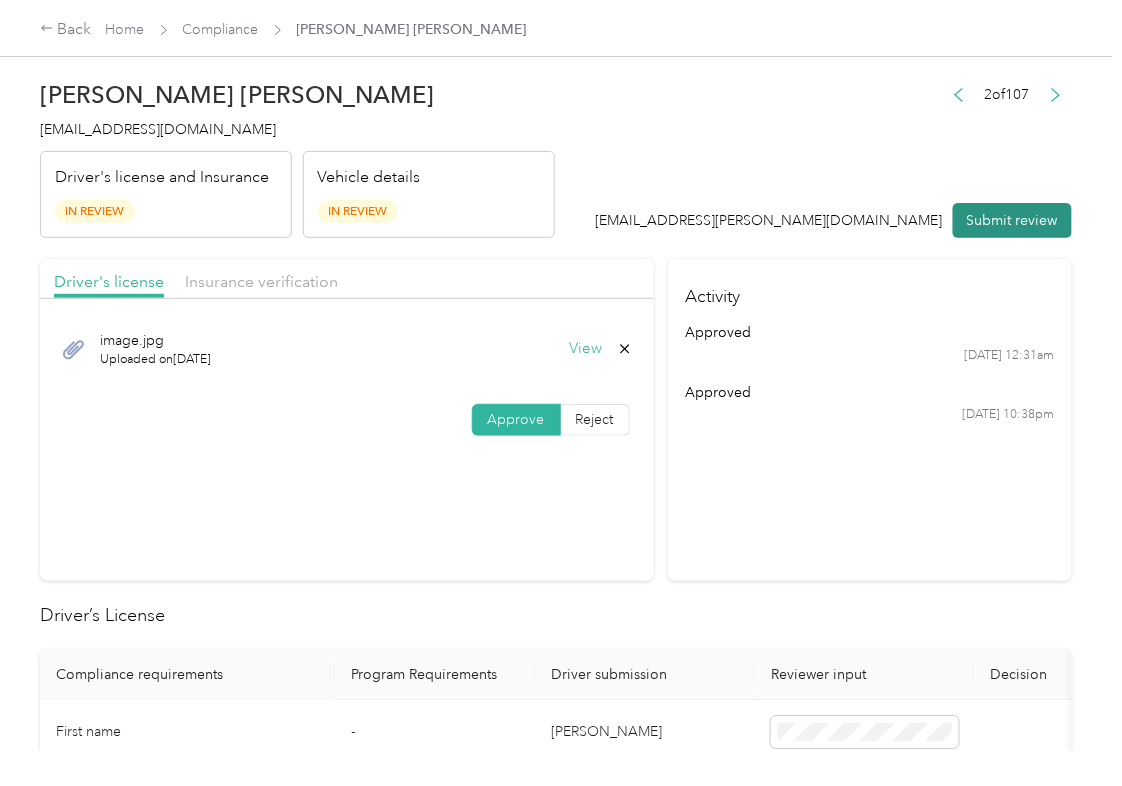 click on "Submit review" at bounding box center (1012, 220) 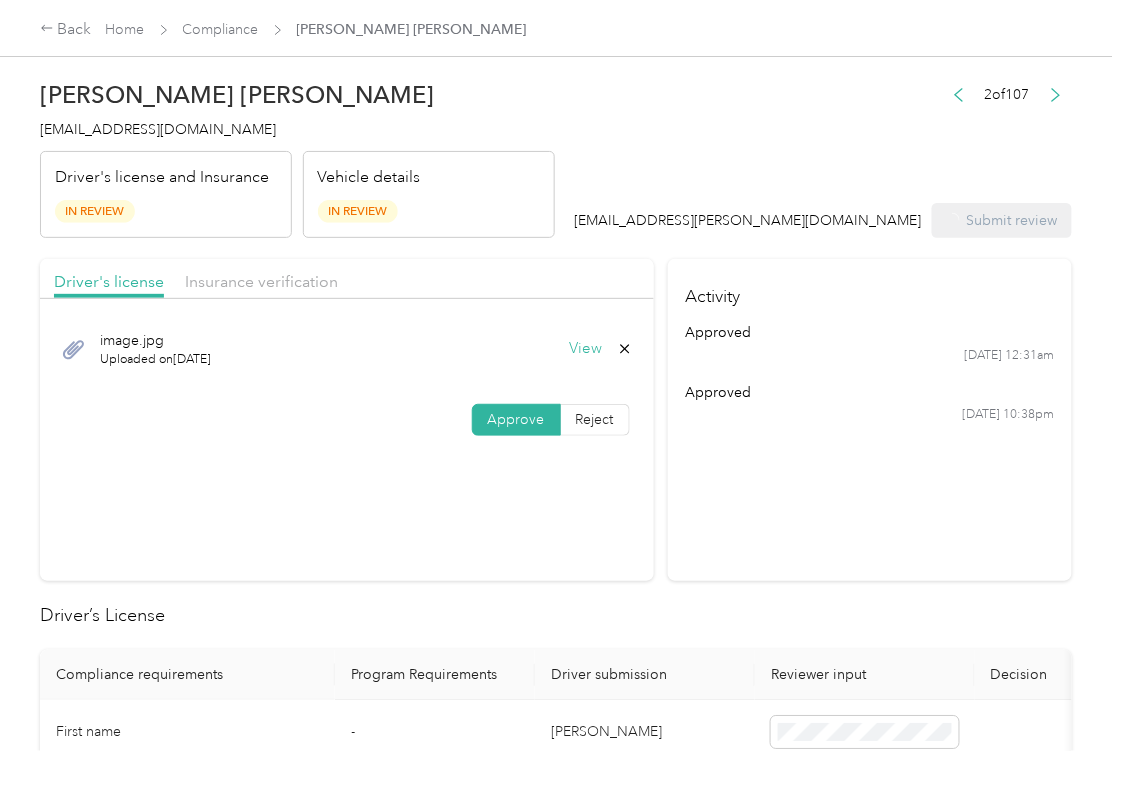 click on "[EMAIL_ADDRESS][DOMAIN_NAME]" at bounding box center [158, 129] 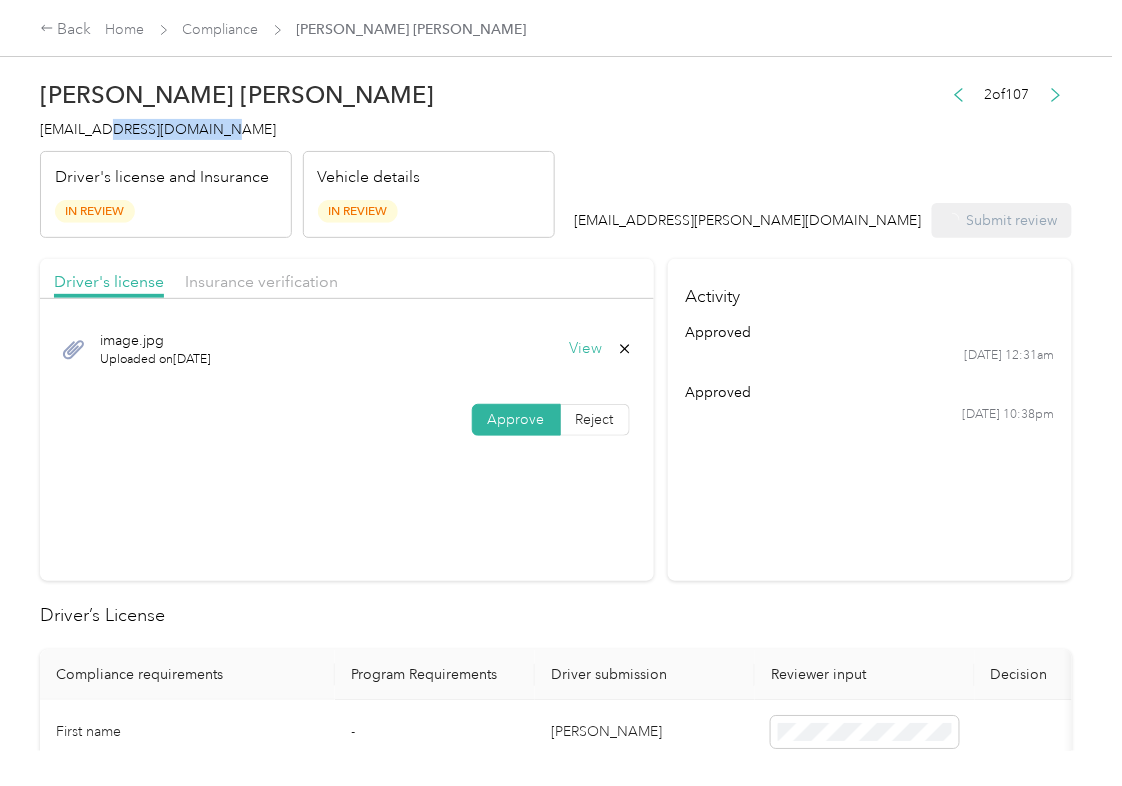 click on "[EMAIL_ADDRESS][DOMAIN_NAME]" at bounding box center (158, 129) 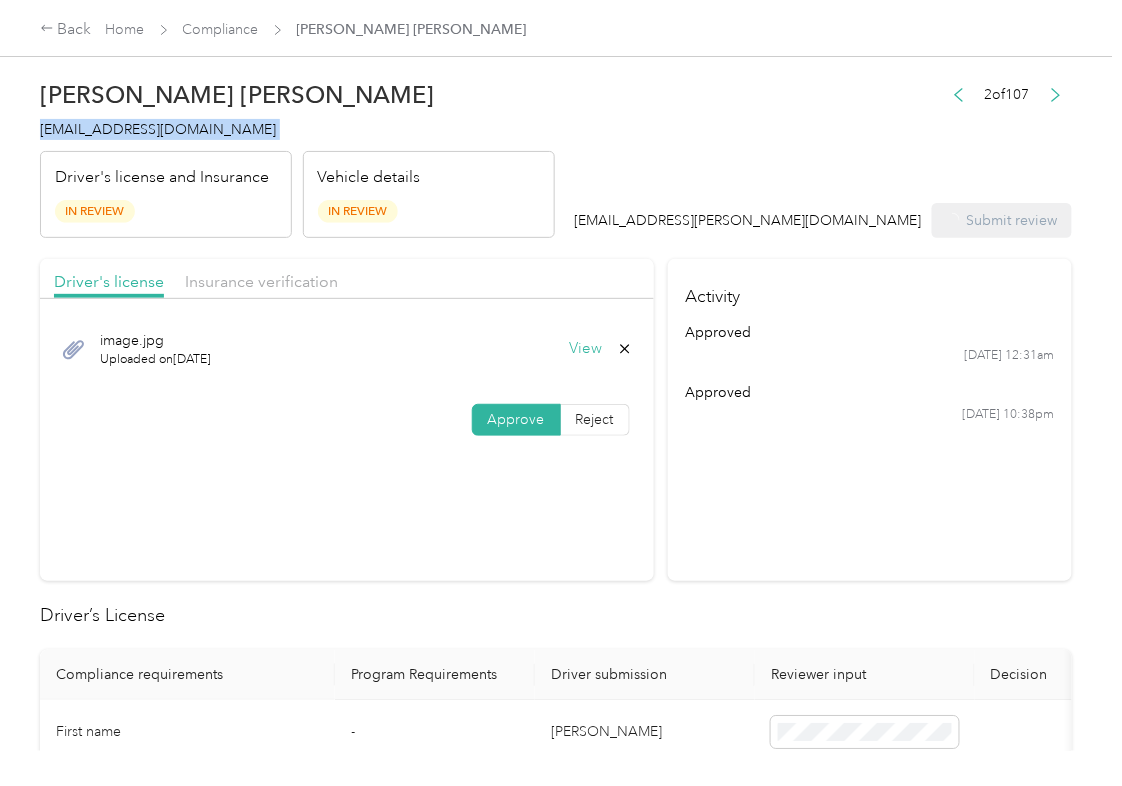 click on "[EMAIL_ADDRESS][DOMAIN_NAME]" at bounding box center (158, 129) 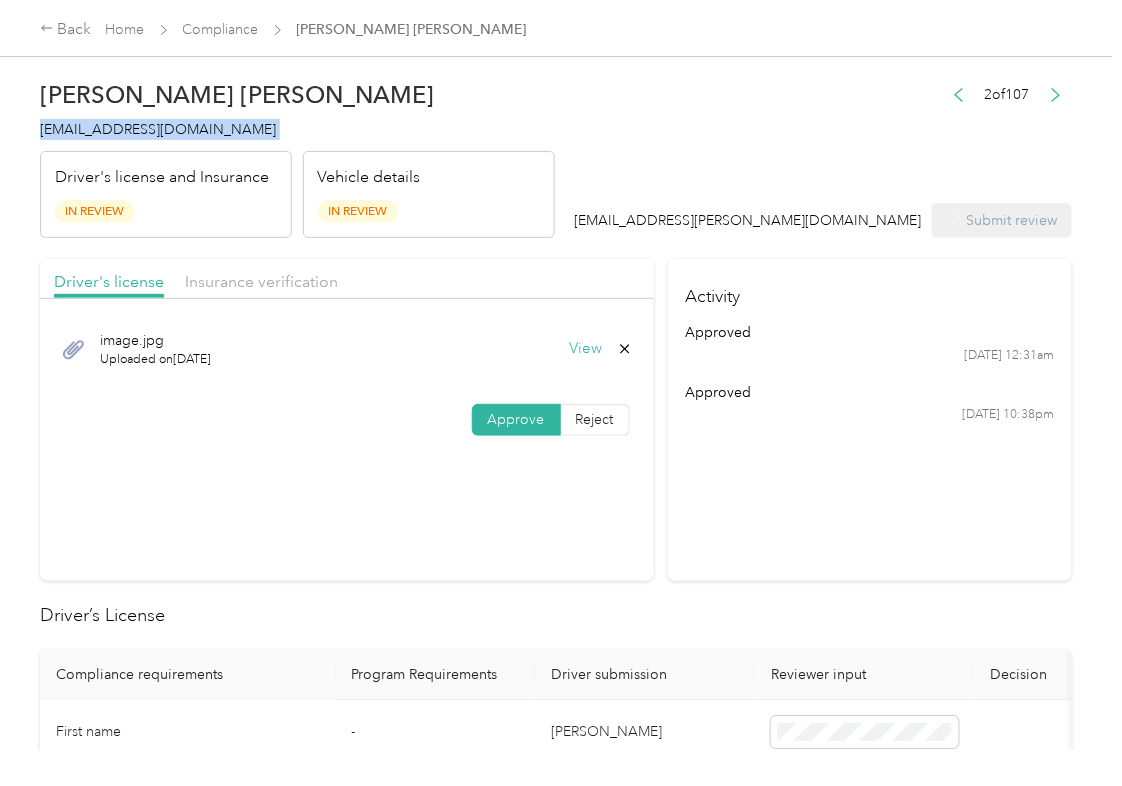 click on "[EMAIL_ADDRESS][DOMAIN_NAME]" at bounding box center (158, 129) 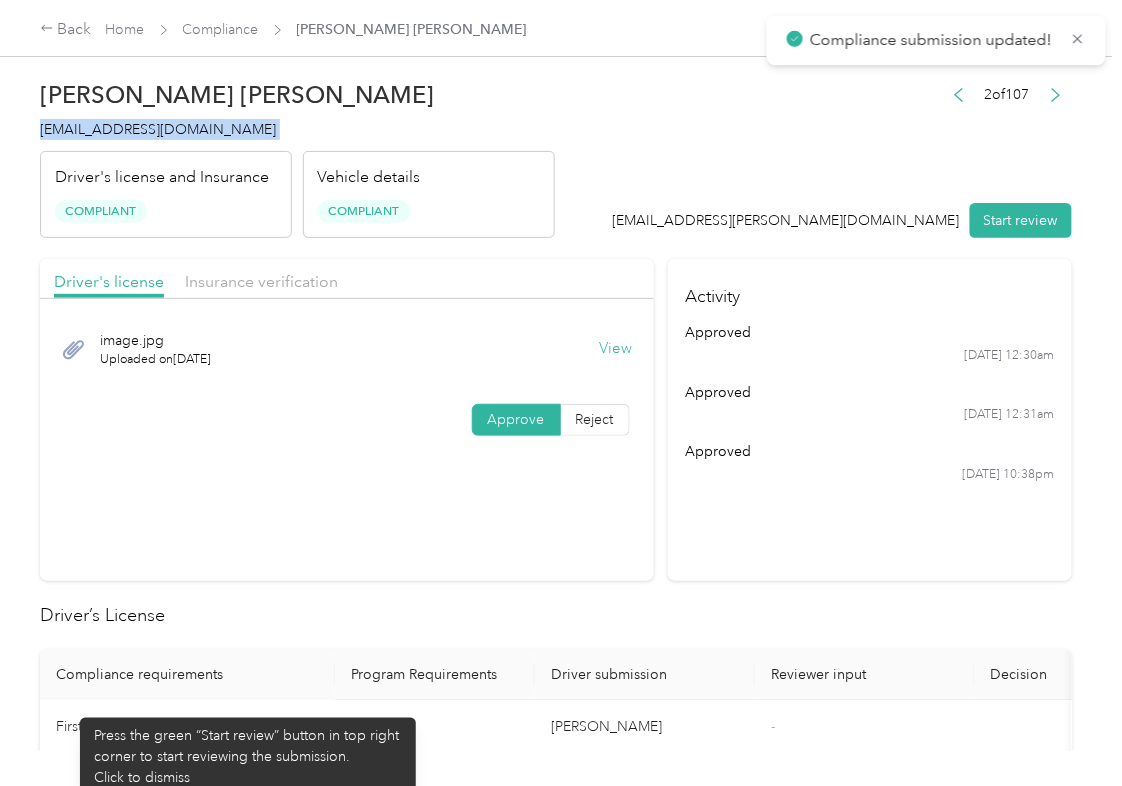 copy on "[EMAIL_ADDRESS][DOMAIN_NAME]" 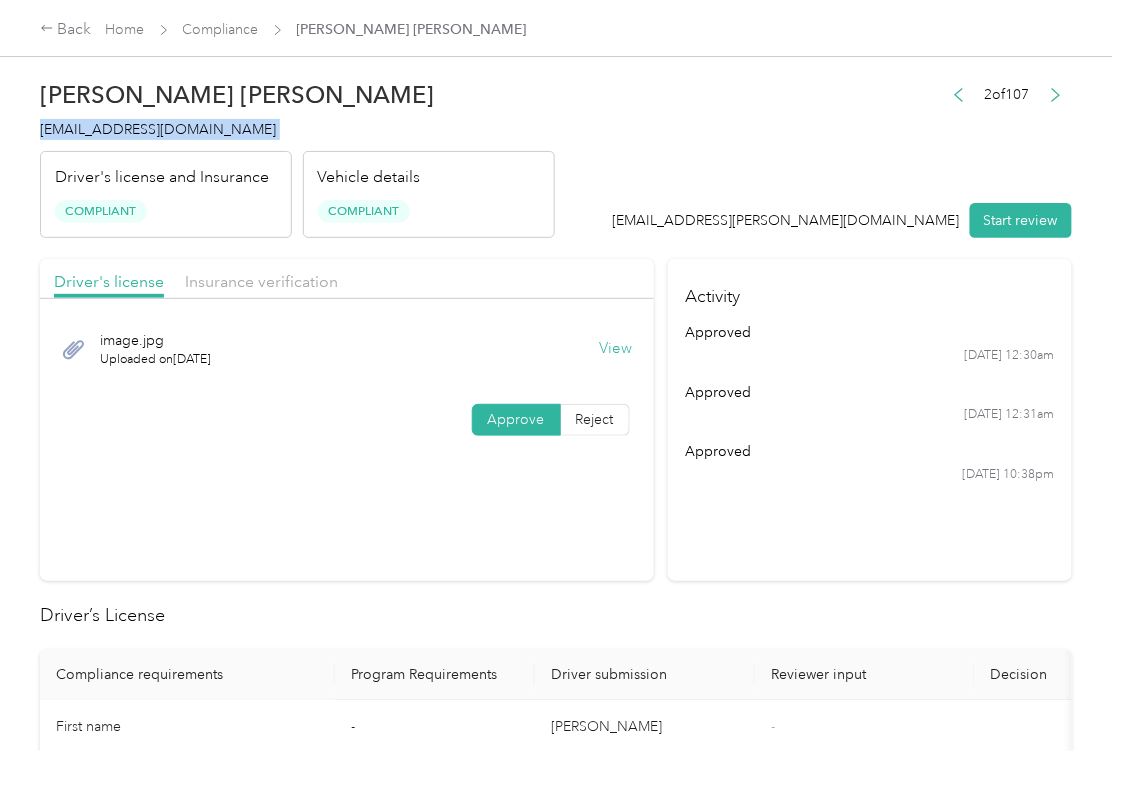 click on "Activity approved [DATE] 12:30am approved [DATE] 12:31am approved [DATE] 10:38pm" at bounding box center (870, 420) 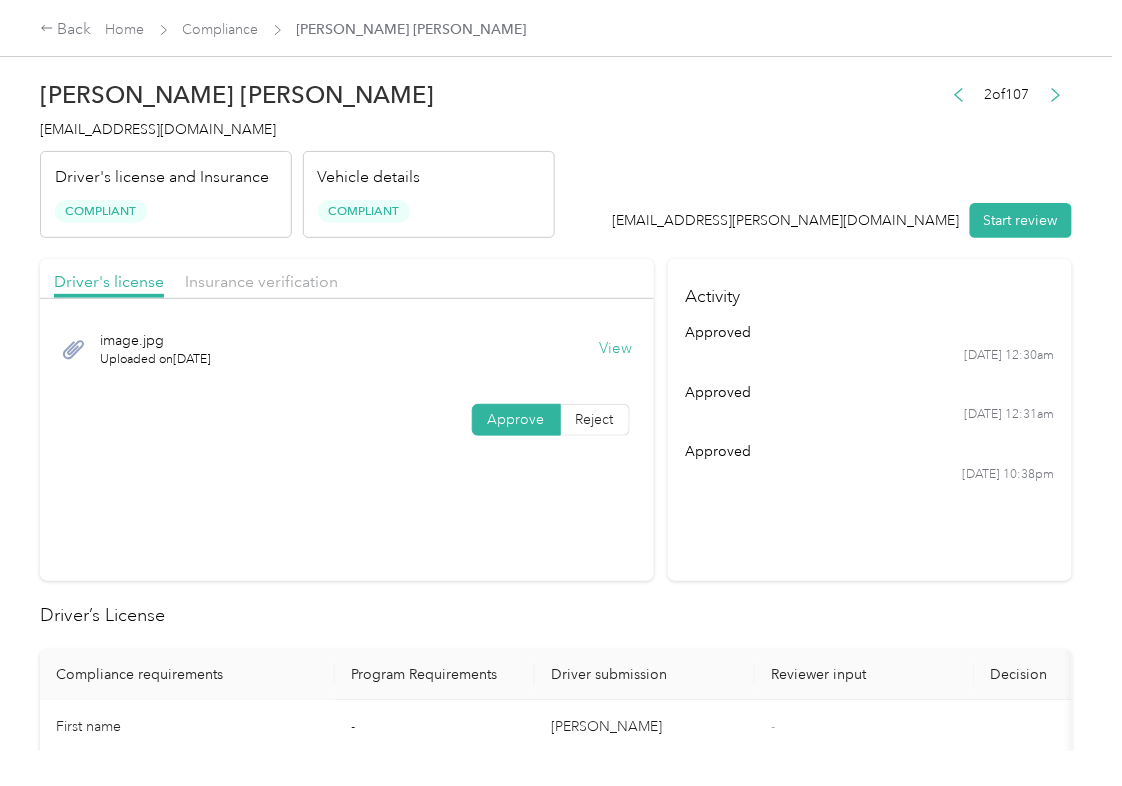 click on "Driver's license Insurance verification image.jpg Uploaded on  [DATE] View Approve Reject" at bounding box center (347, 420) 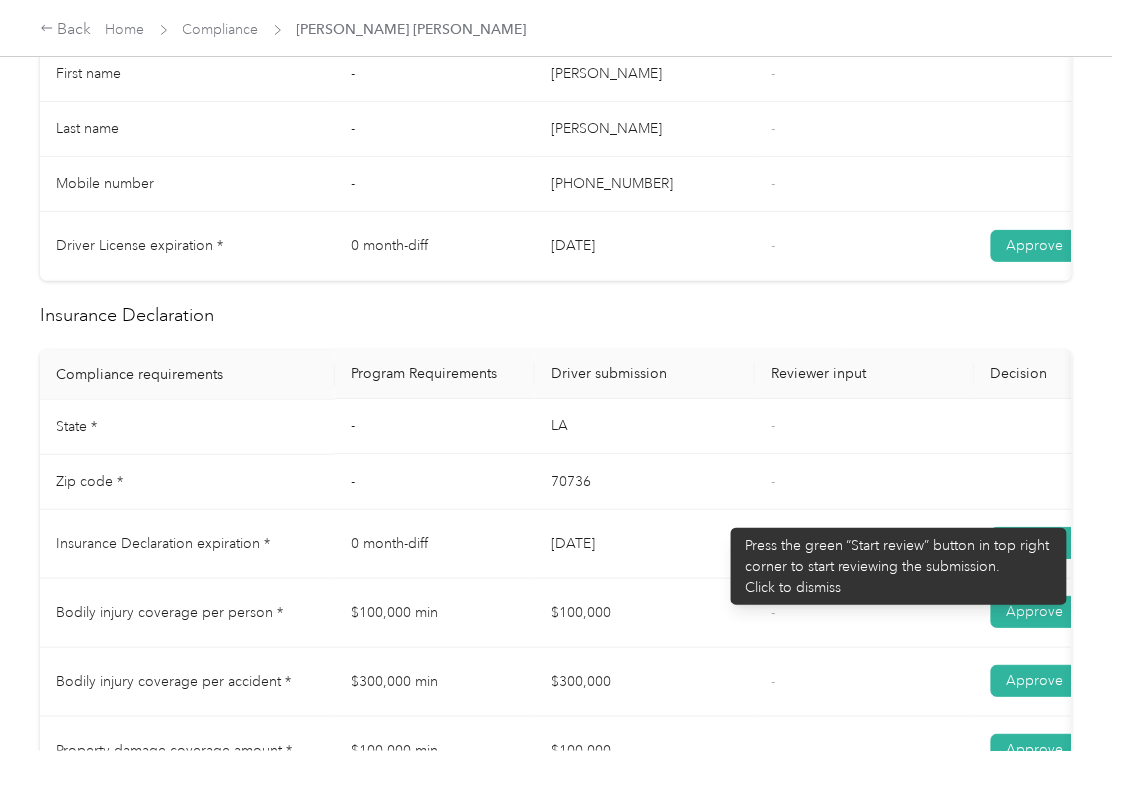 scroll, scrollTop: 800, scrollLeft: 0, axis: vertical 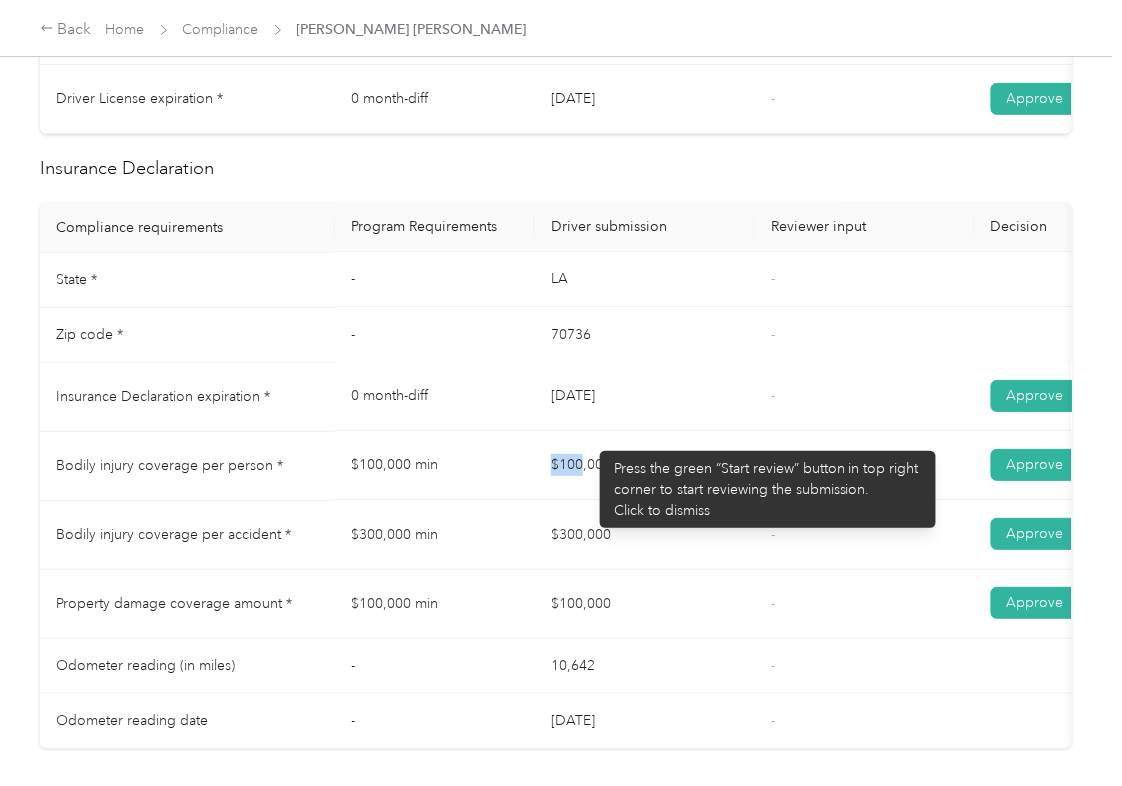 drag, startPoint x: 529, startPoint y: 474, endPoint x: 661, endPoint y: 457, distance: 133.0902 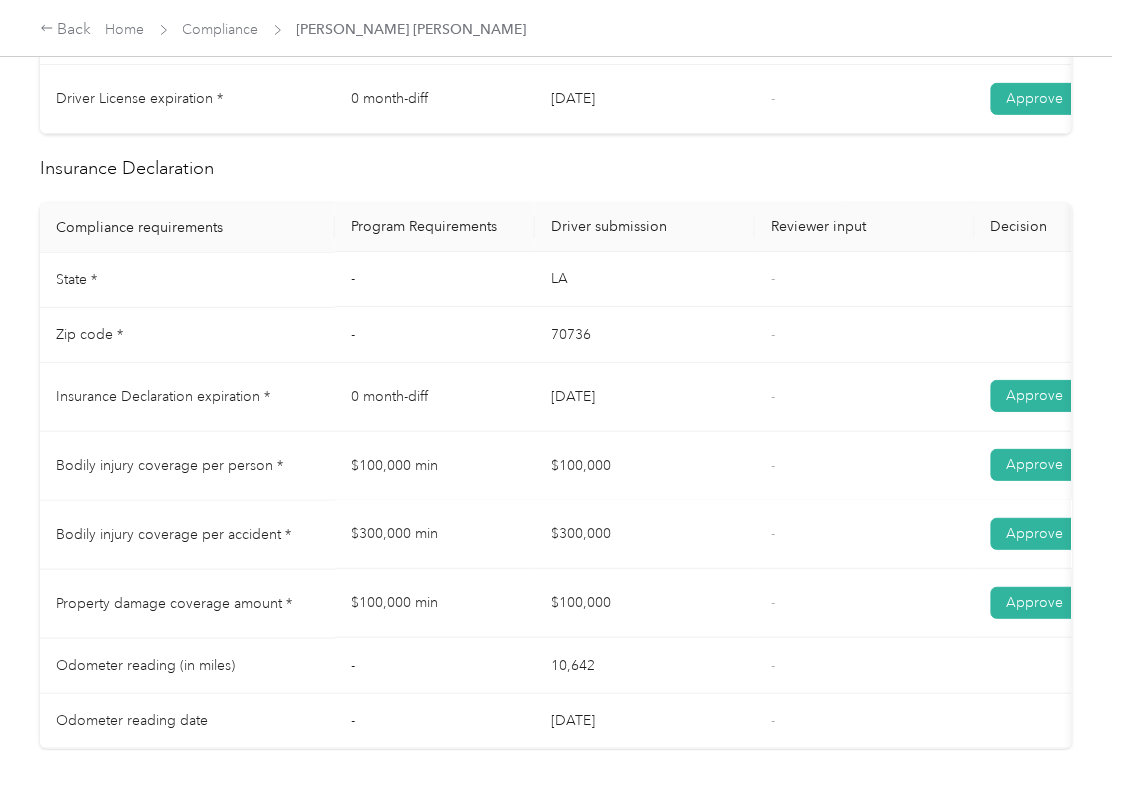 drag, startPoint x: 546, startPoint y: 550, endPoint x: 590, endPoint y: 574, distance: 50.119858 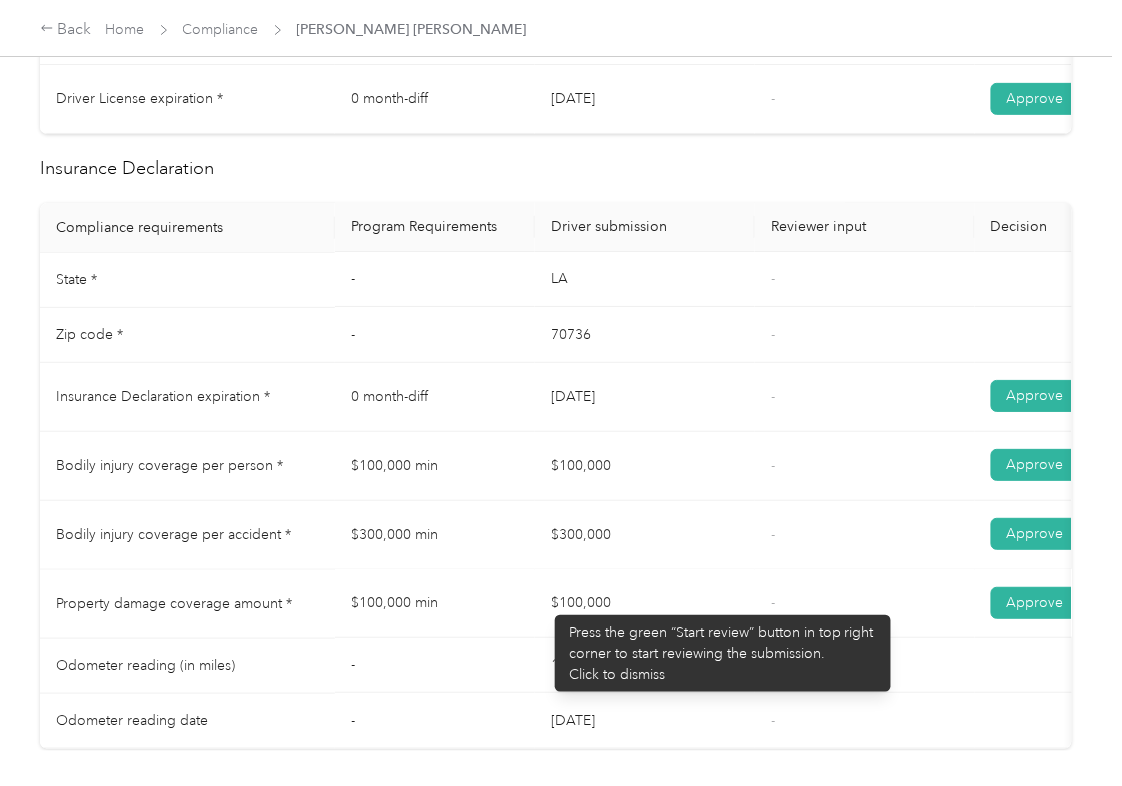 drag, startPoint x: 545, startPoint y: 605, endPoint x: 726, endPoint y: 525, distance: 197.89139 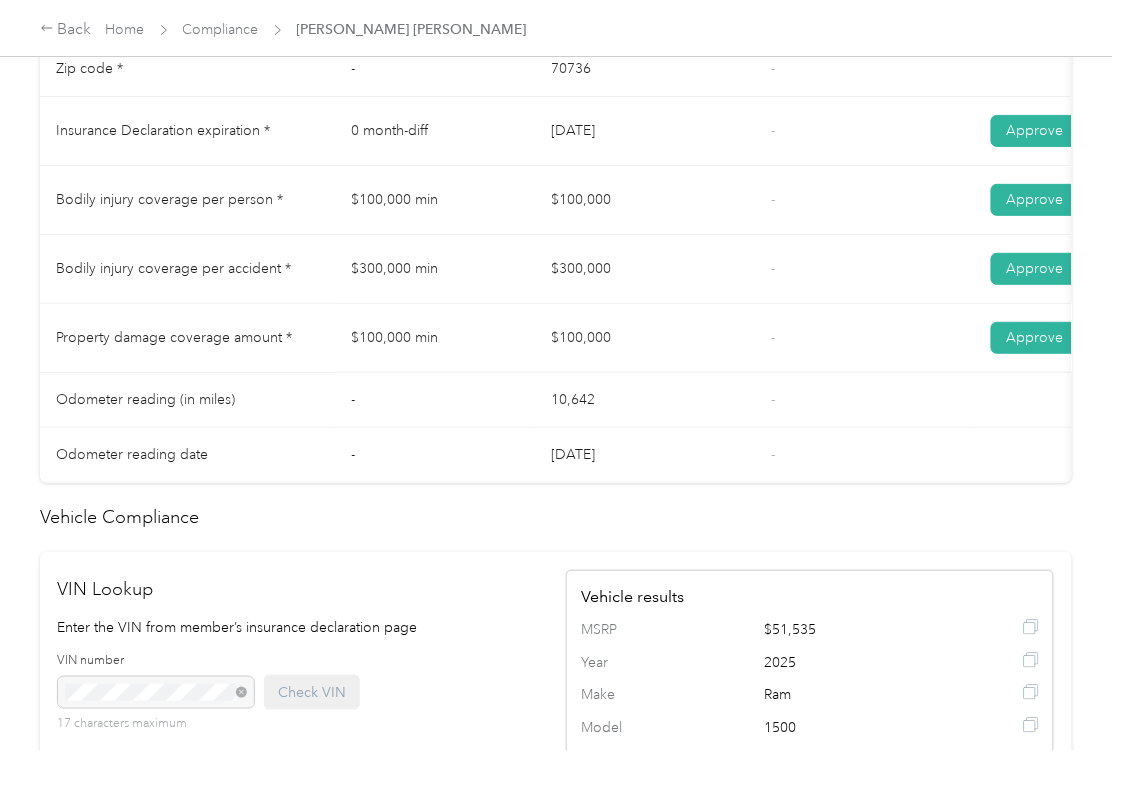 click on "-" at bounding box center (865, 455) 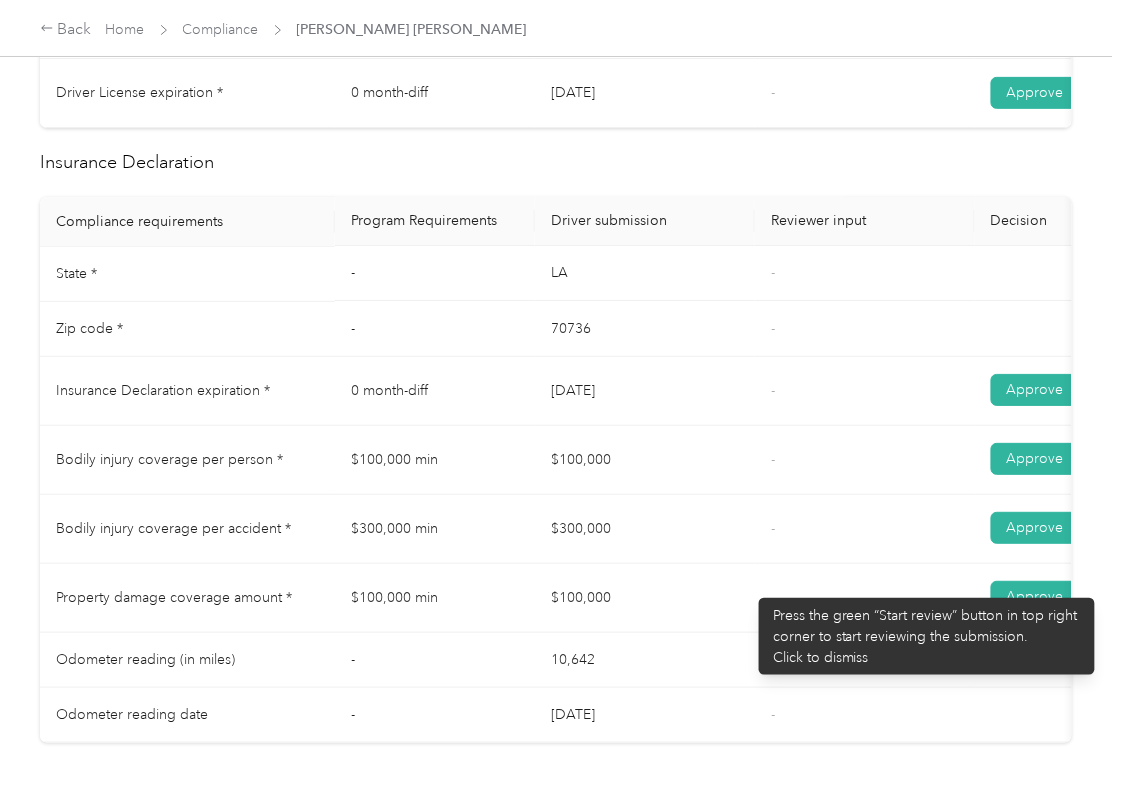 scroll, scrollTop: 804, scrollLeft: 0, axis: vertical 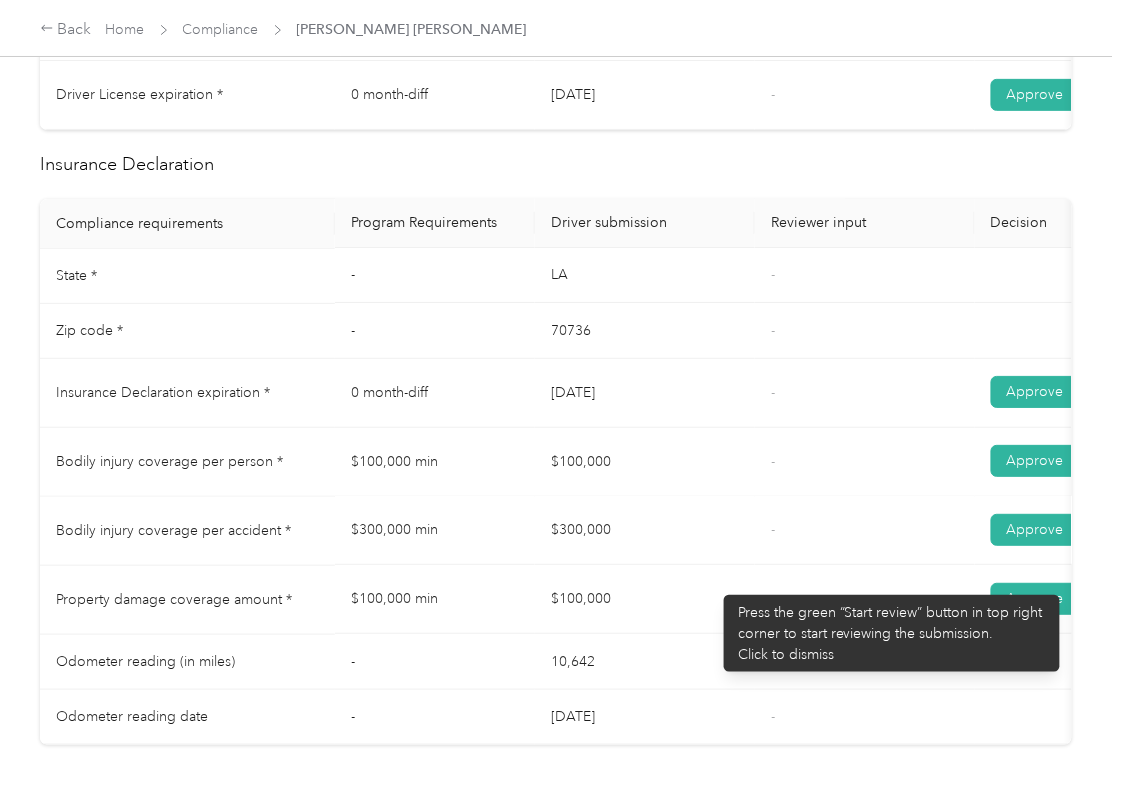 click on "$100,000" at bounding box center [645, 462] 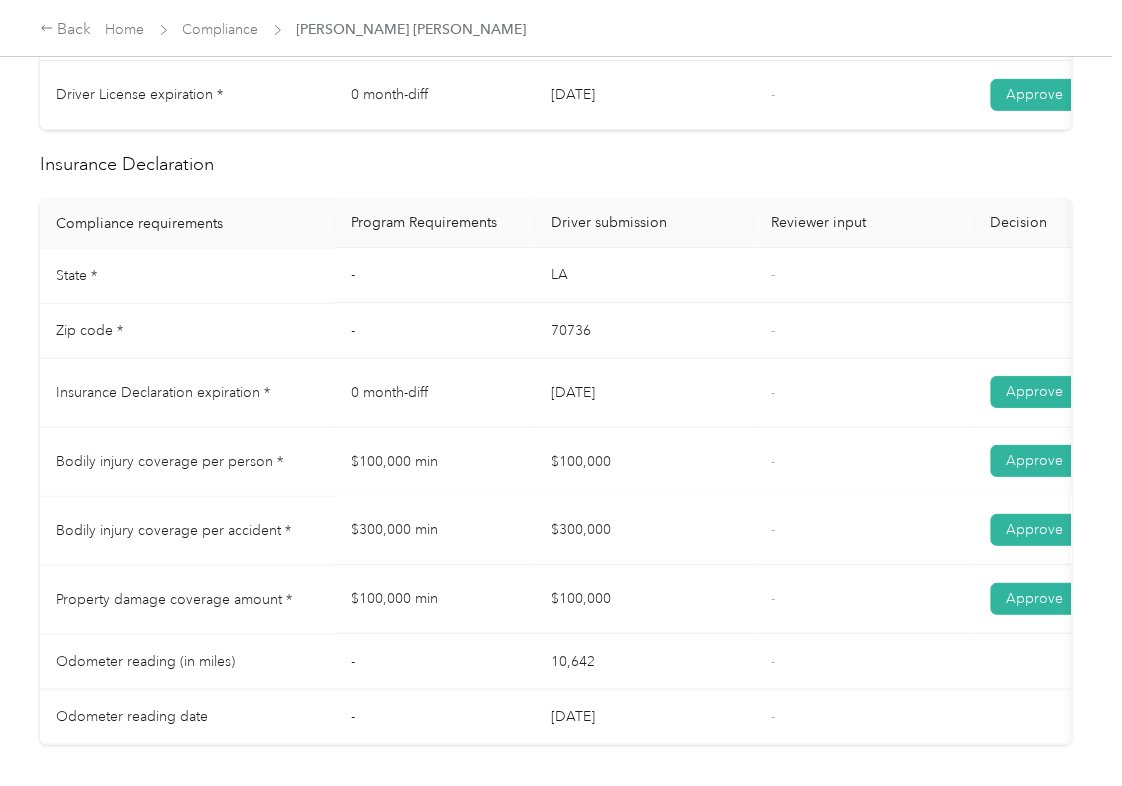 drag, startPoint x: 561, startPoint y: 540, endPoint x: 662, endPoint y: 561, distance: 103.16007 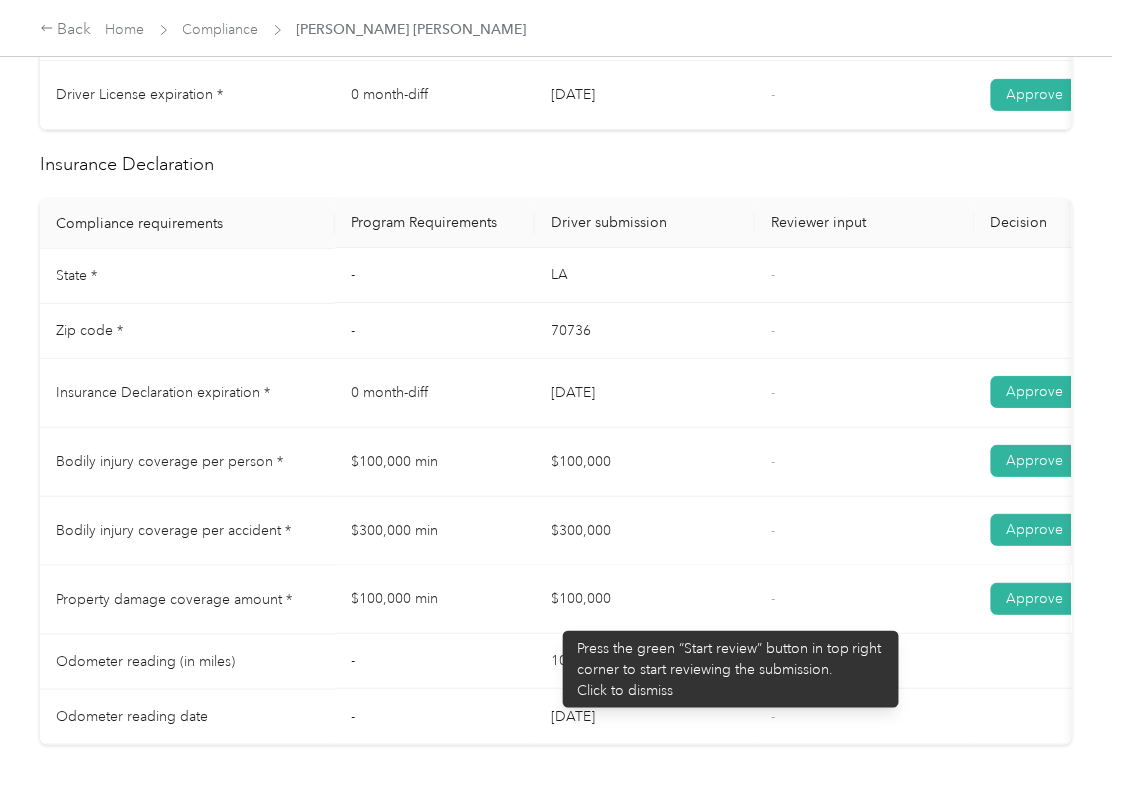 drag, startPoint x: 546, startPoint y: 626, endPoint x: 702, endPoint y: 620, distance: 156.11534 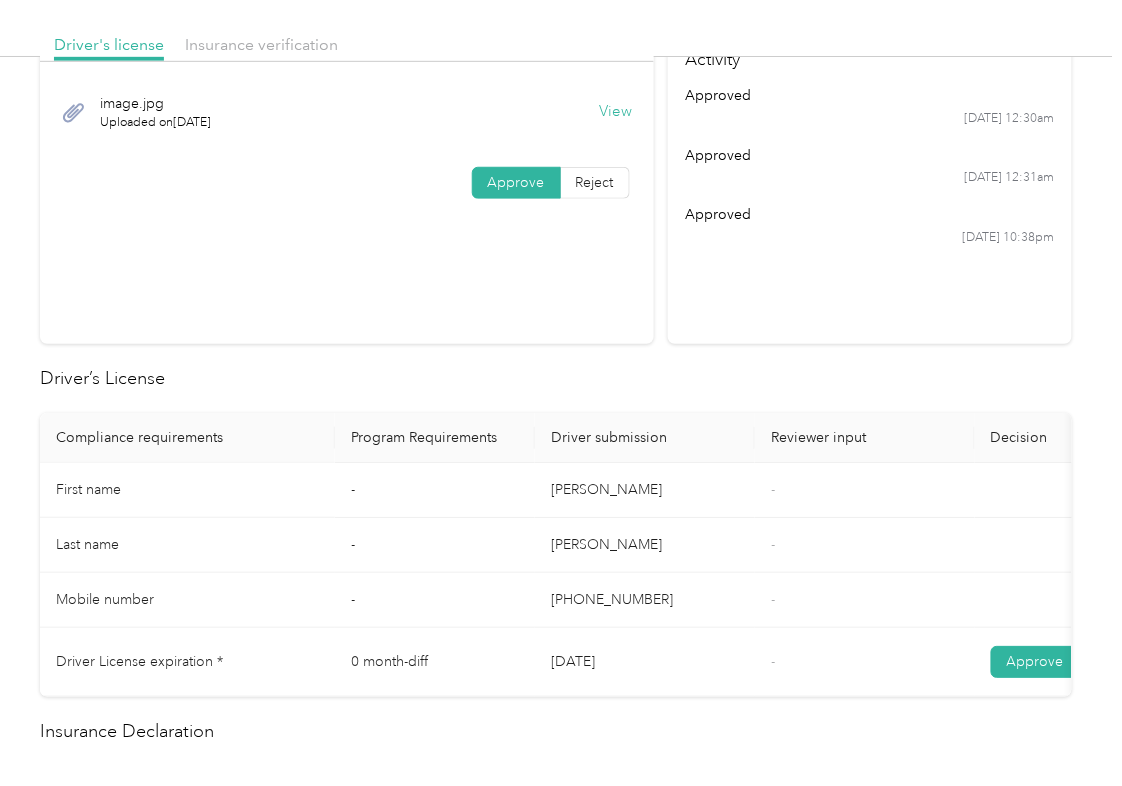 scroll, scrollTop: 0, scrollLeft: 0, axis: both 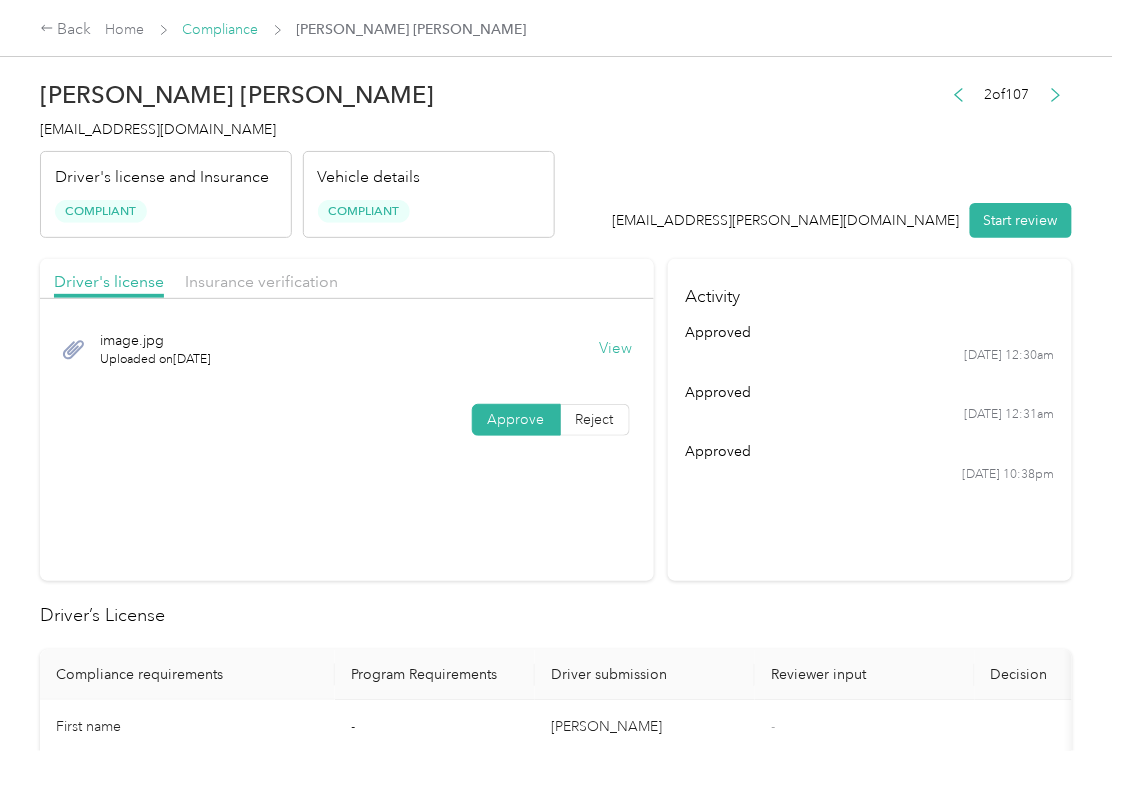 click on "Compliance" at bounding box center (221, 29) 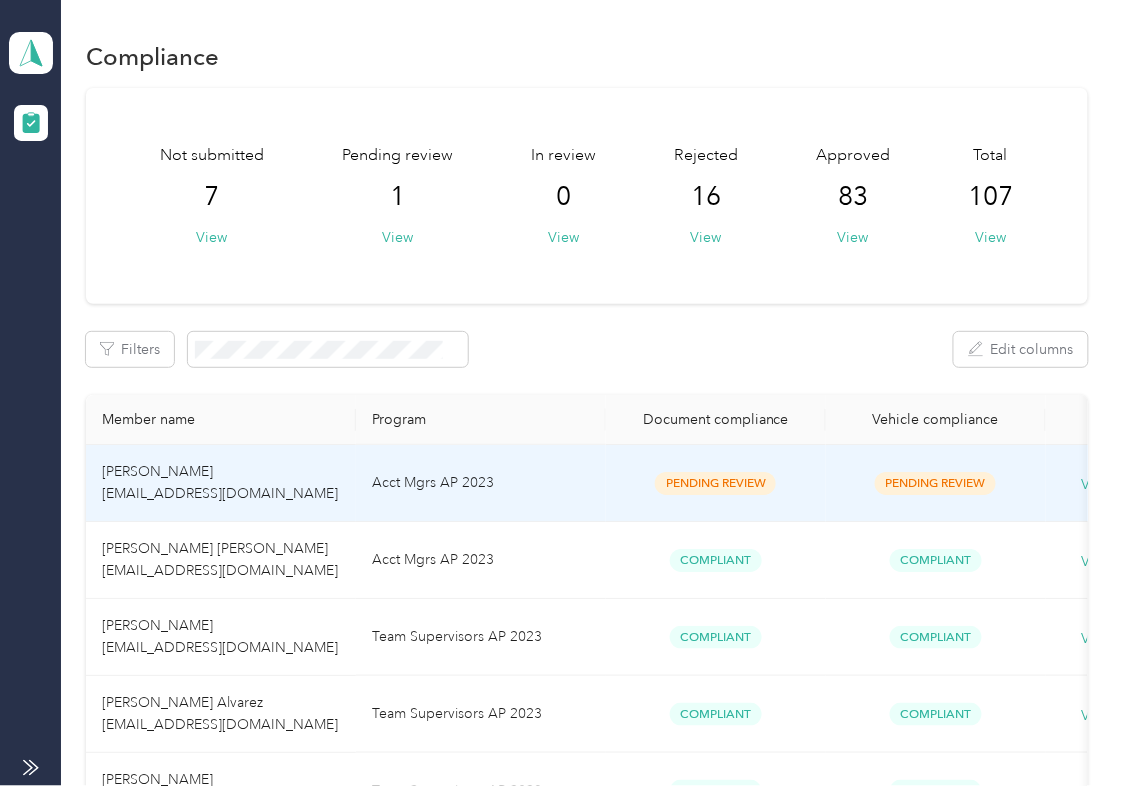 click on "[PERSON_NAME]
[EMAIL_ADDRESS][DOMAIN_NAME]" at bounding box center [220, 482] 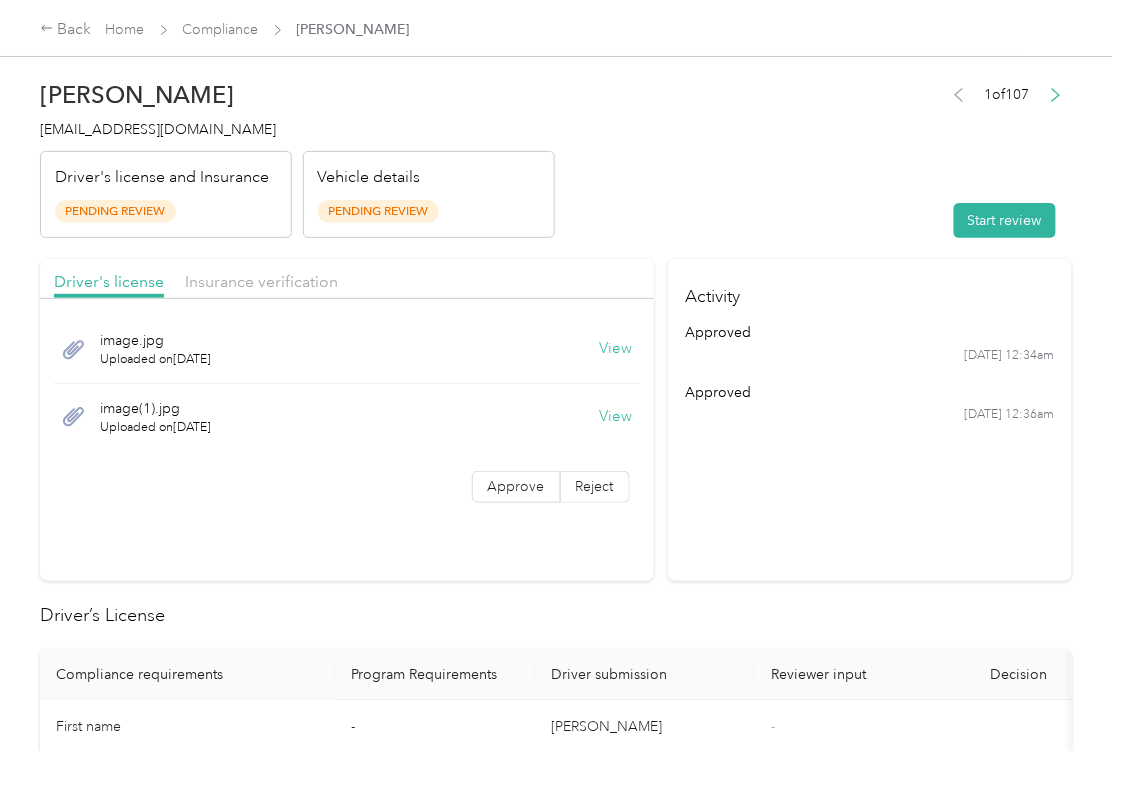 click on "View" at bounding box center [616, 349] 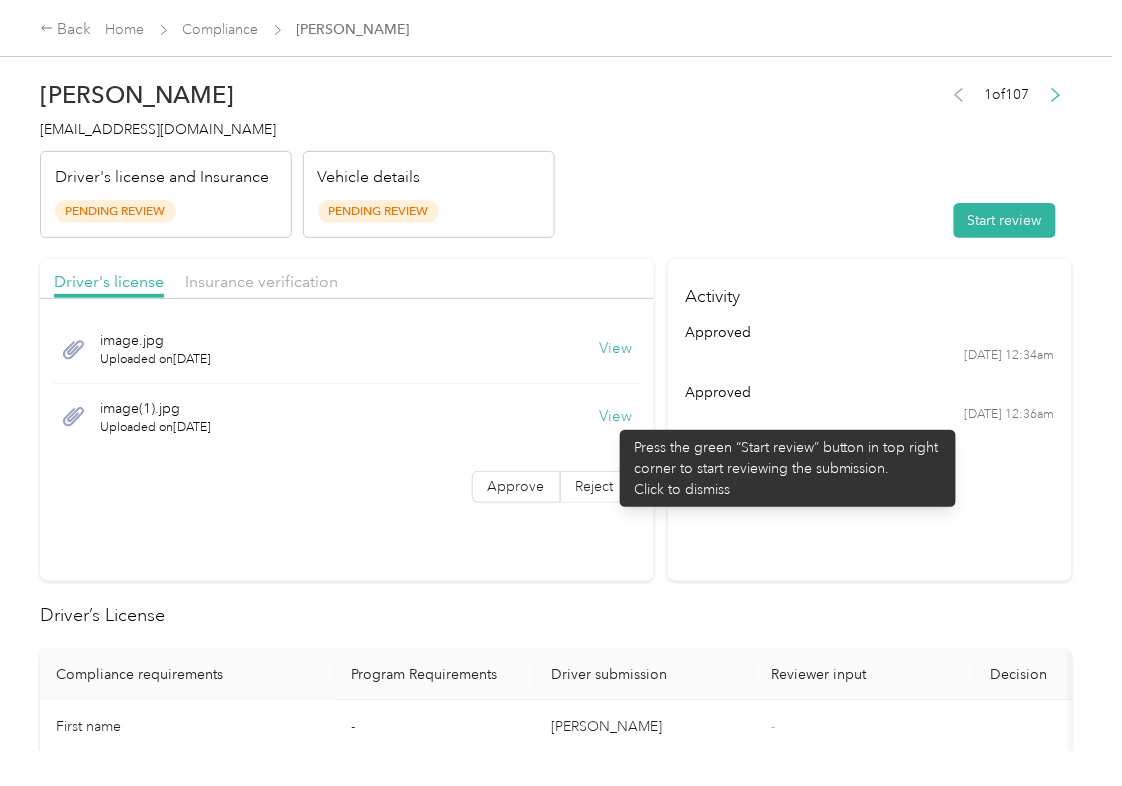 click on "View" at bounding box center (616, 417) 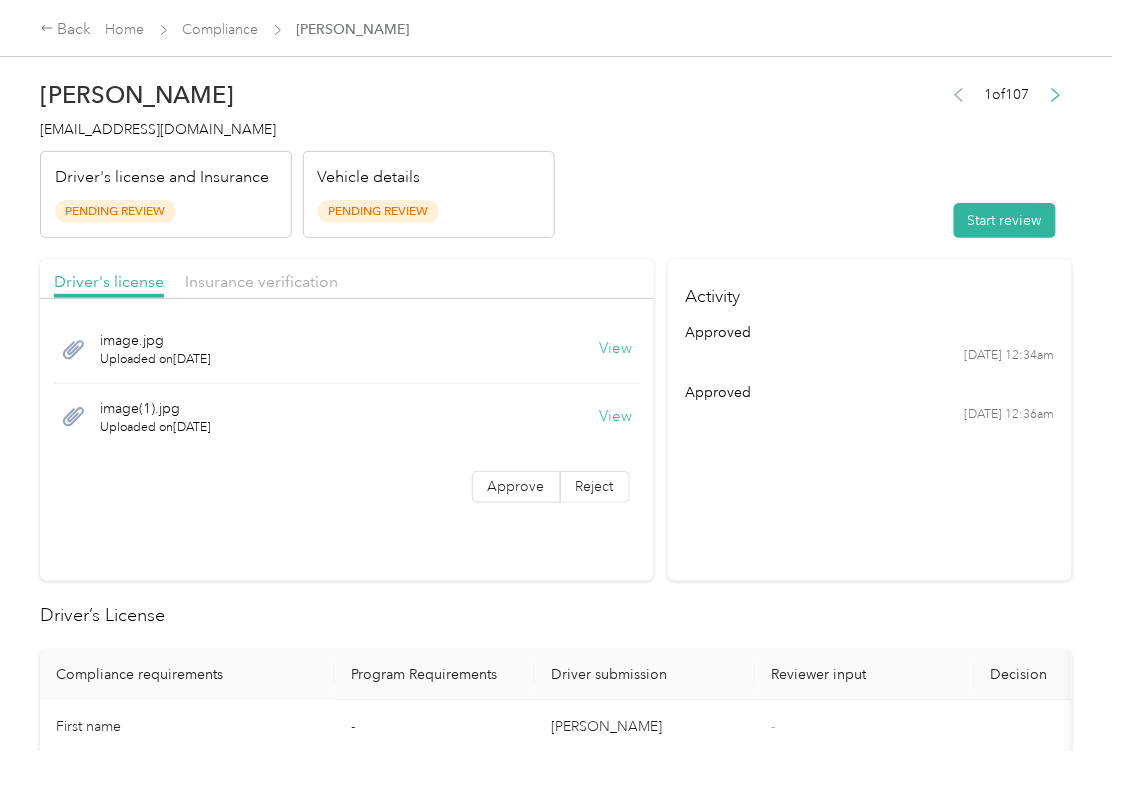 drag, startPoint x: 482, startPoint y: 252, endPoint x: 338, endPoint y: 266, distance: 144.67896 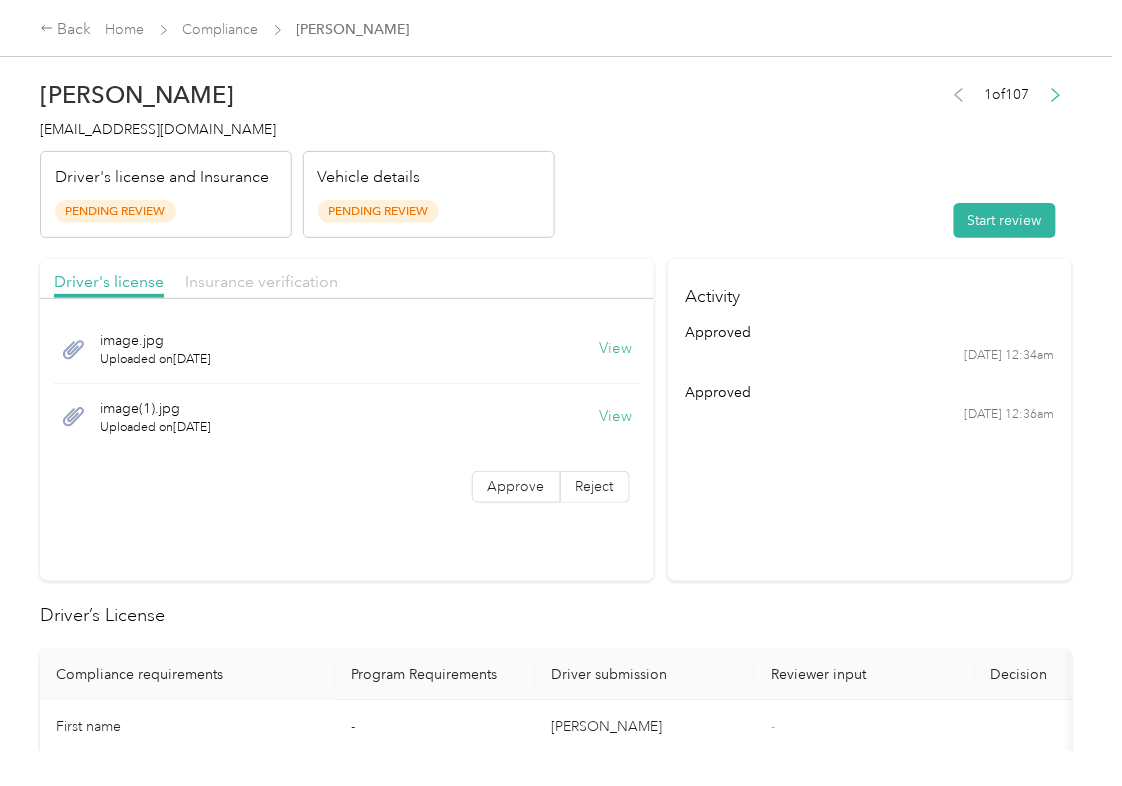 click on "Insurance verification" at bounding box center [261, 281] 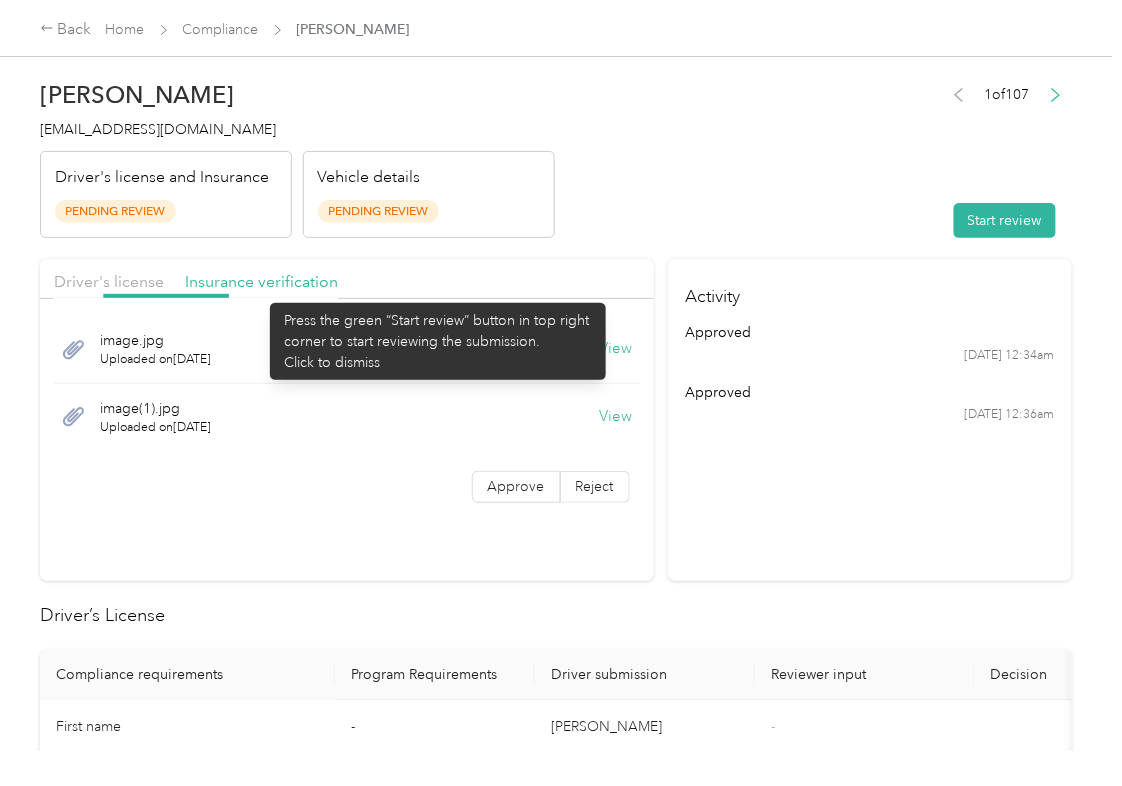 click on "Insurance verification" at bounding box center (261, 282) 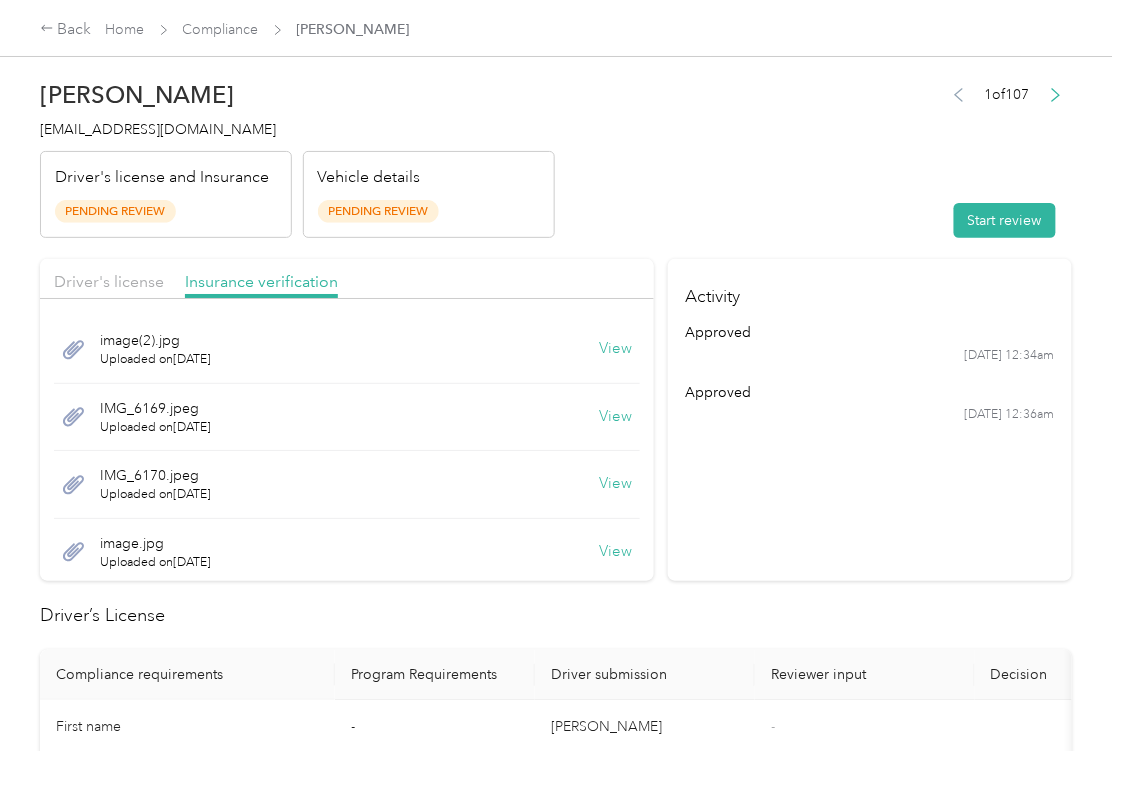 click on "View" at bounding box center [616, 349] 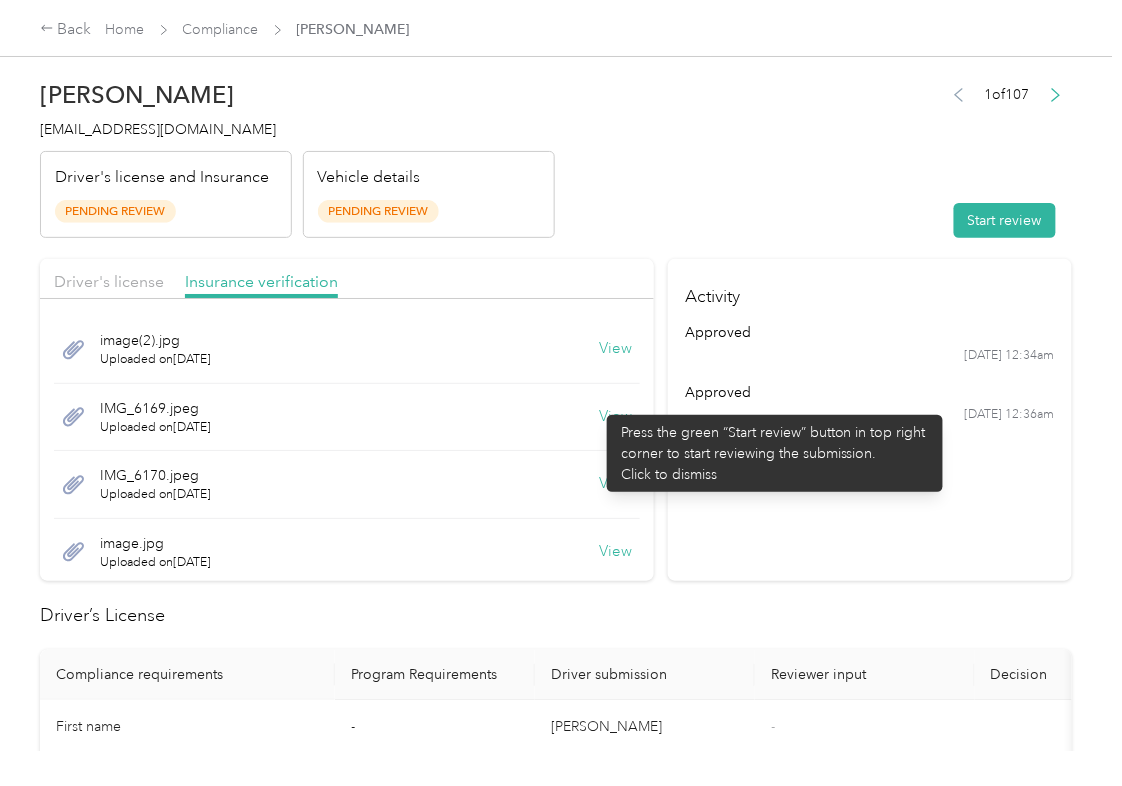 click on "View" at bounding box center [616, 417] 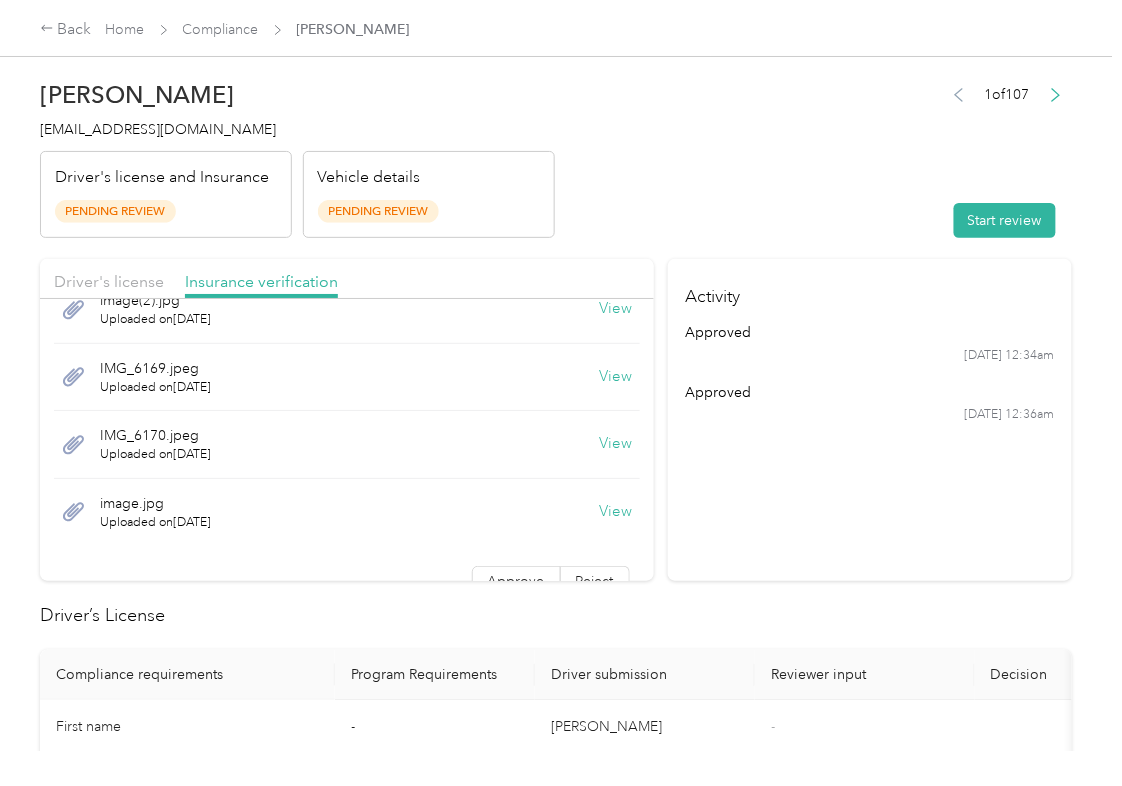 scroll, scrollTop: 53, scrollLeft: 0, axis: vertical 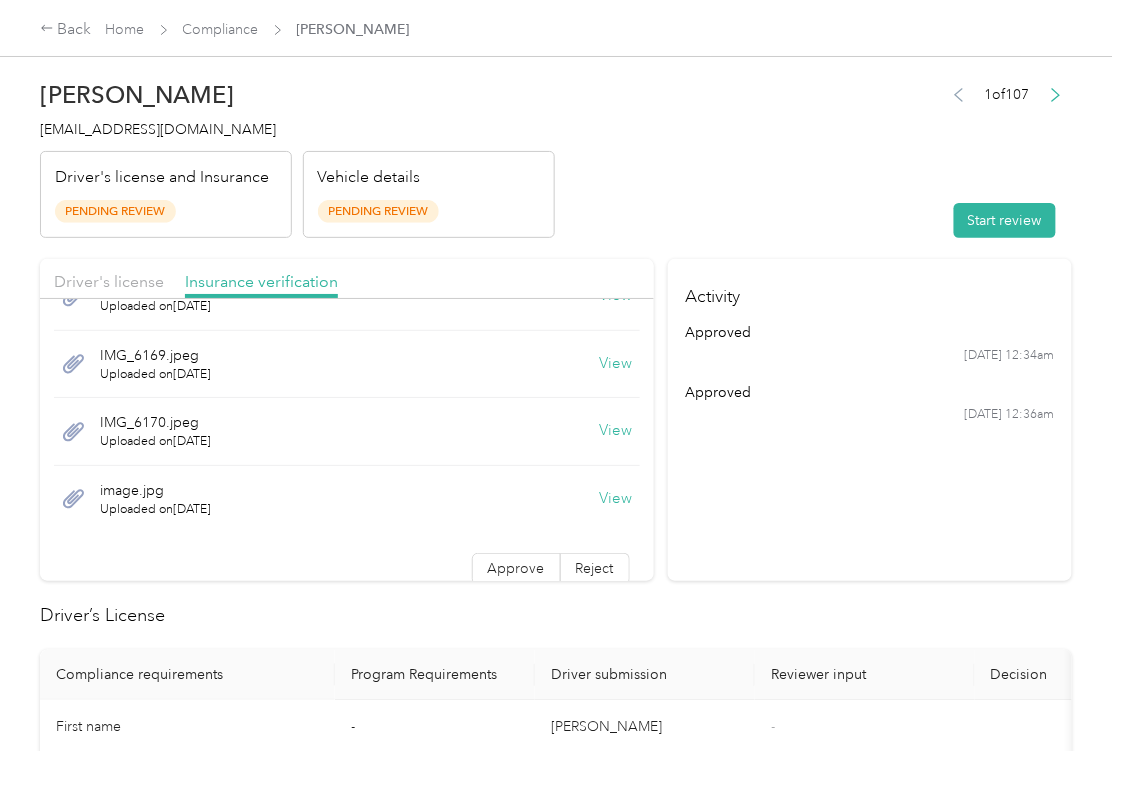 click on "View" at bounding box center [616, 431] 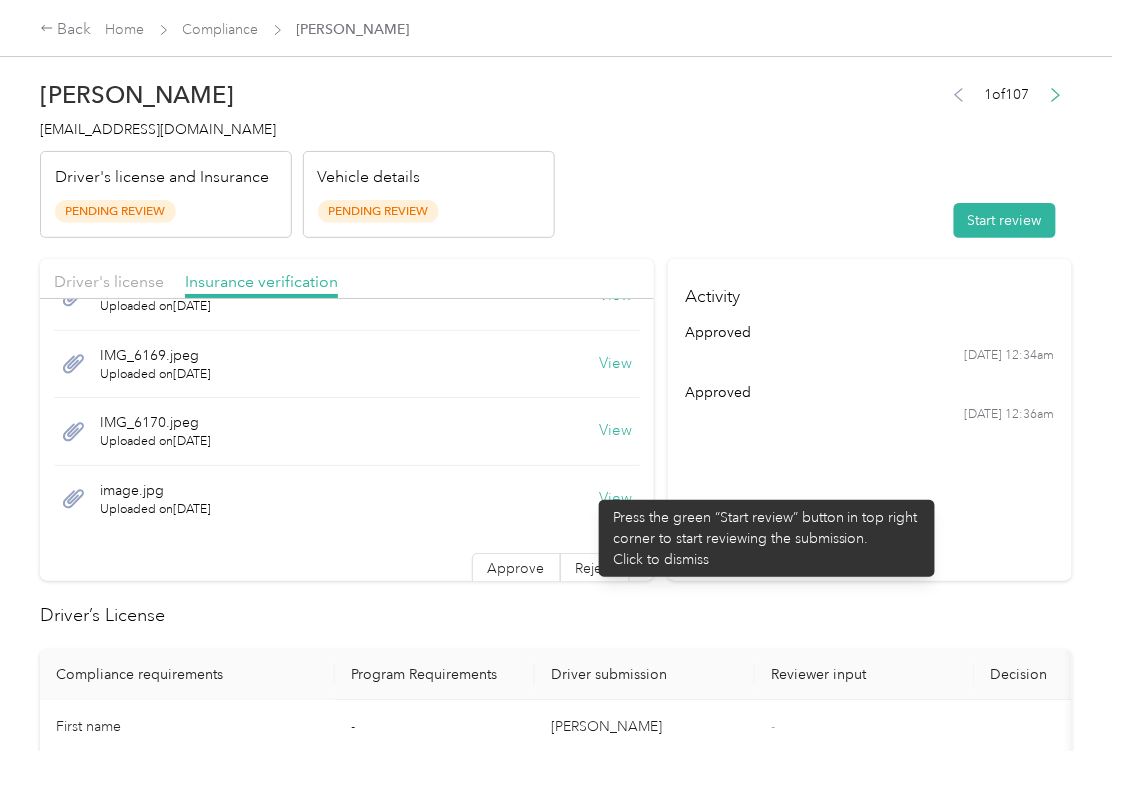 click on "View" at bounding box center (616, 499) 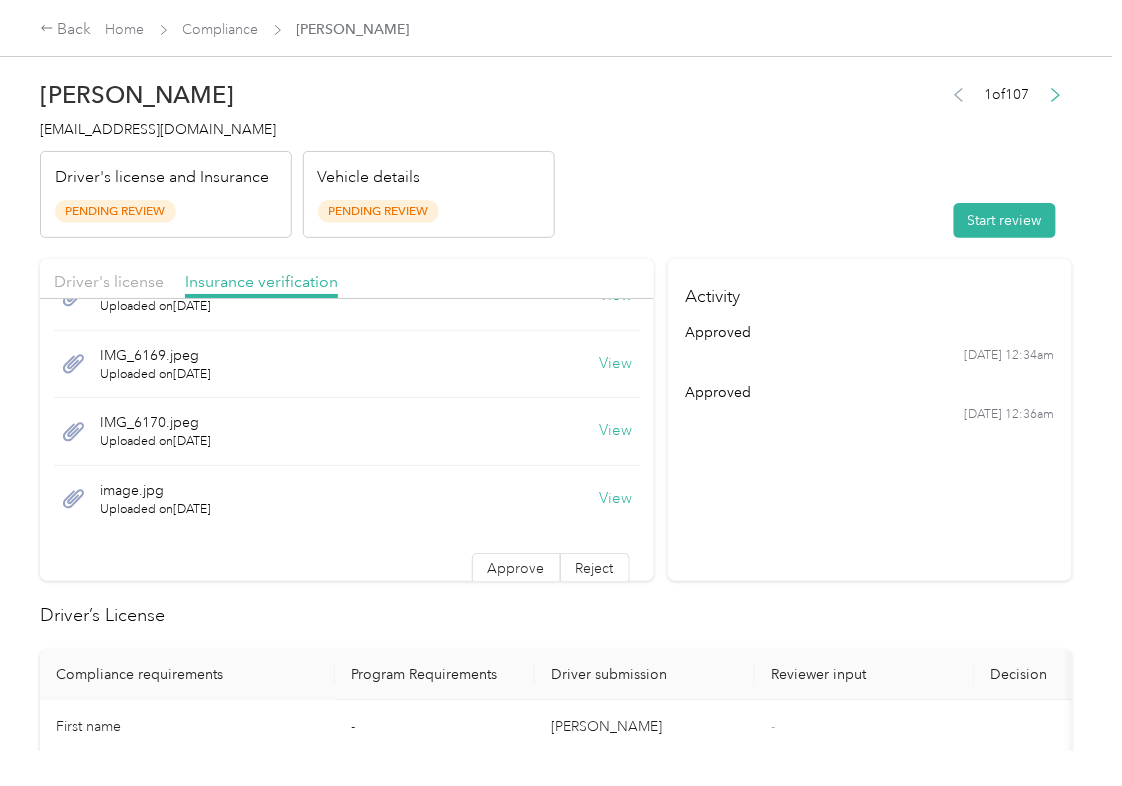 click on "Activity approved [DATE] 12:34am approved [DATE] 12:36am" at bounding box center (870, 420) 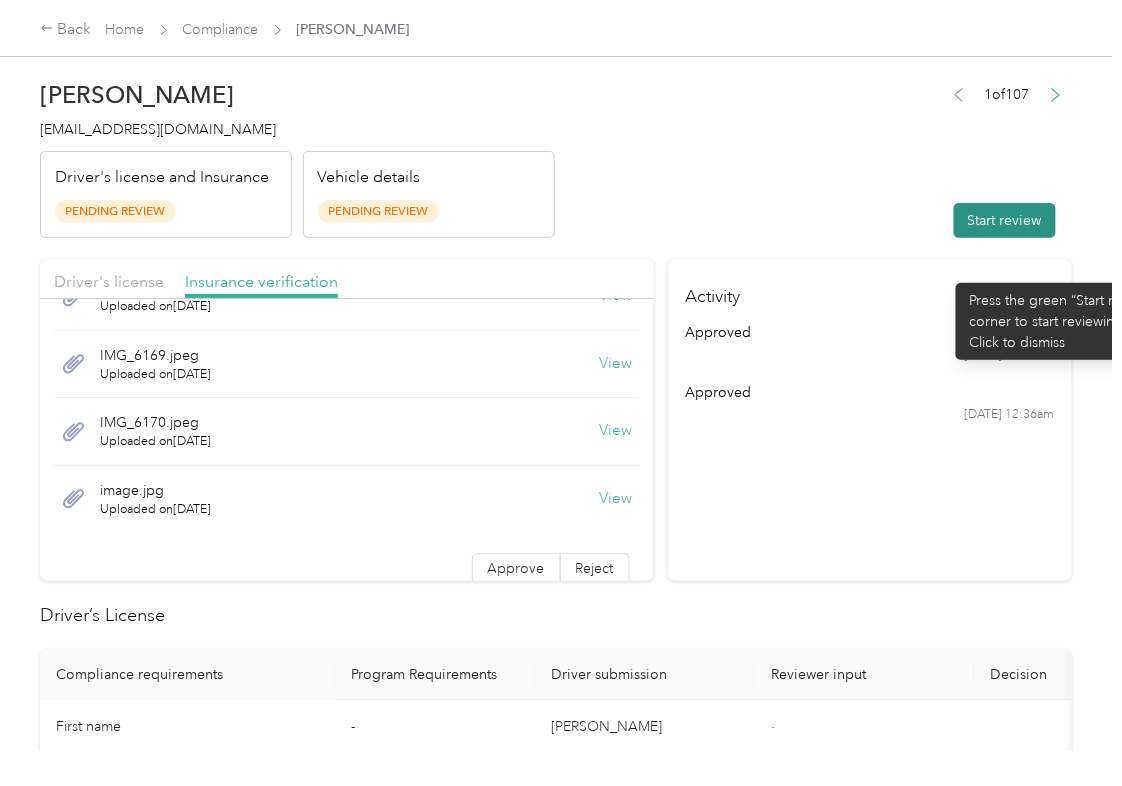 click on "Start review" at bounding box center (1005, 220) 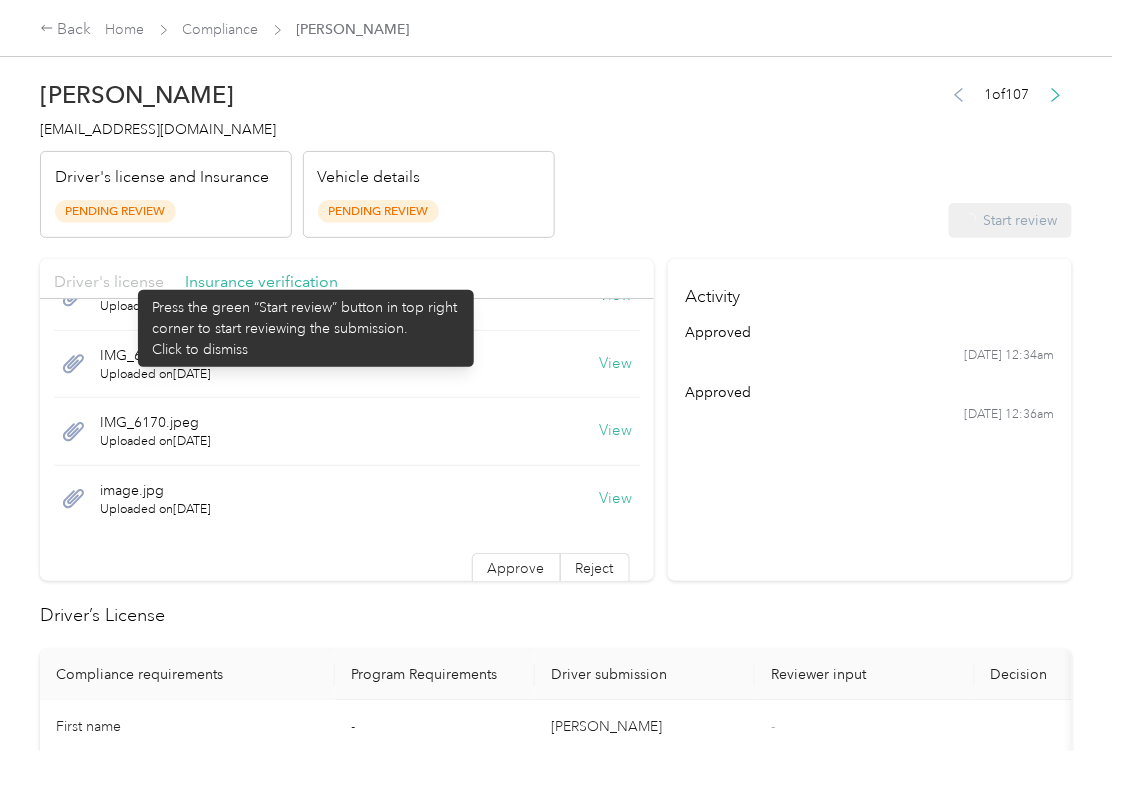 click on "Driver's license" at bounding box center [109, 281] 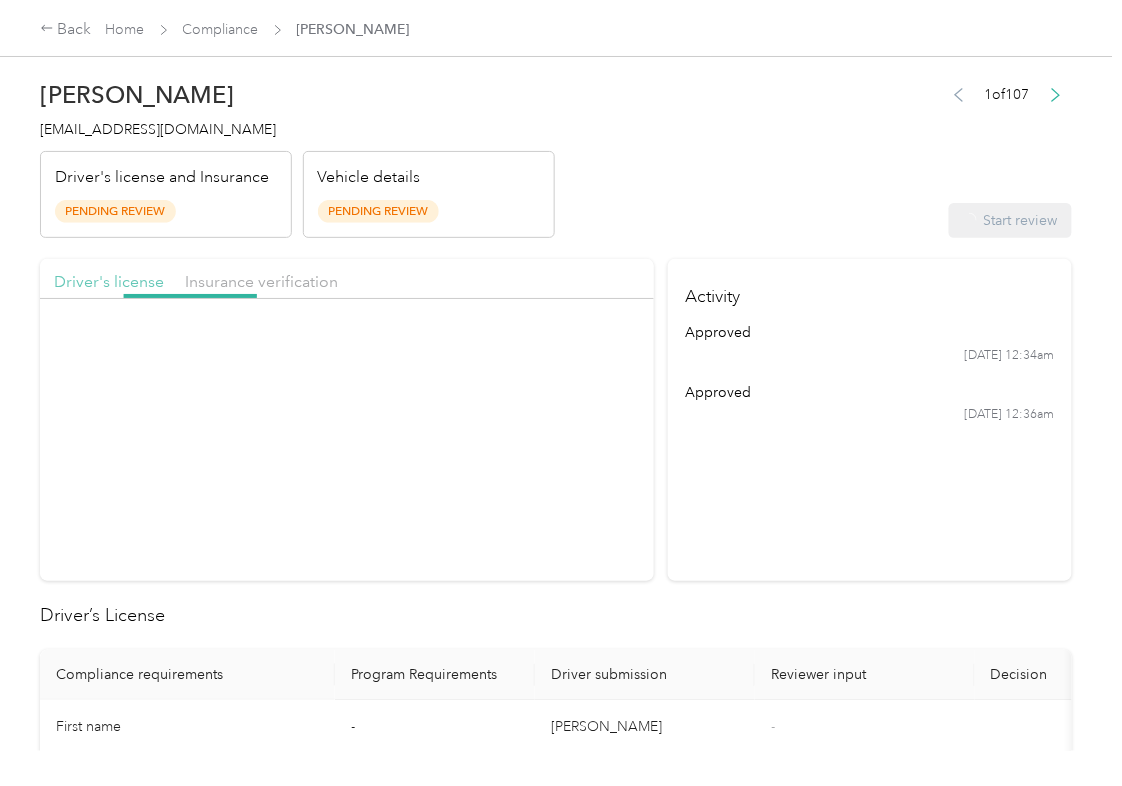 click on "Driver's license" at bounding box center [109, 281] 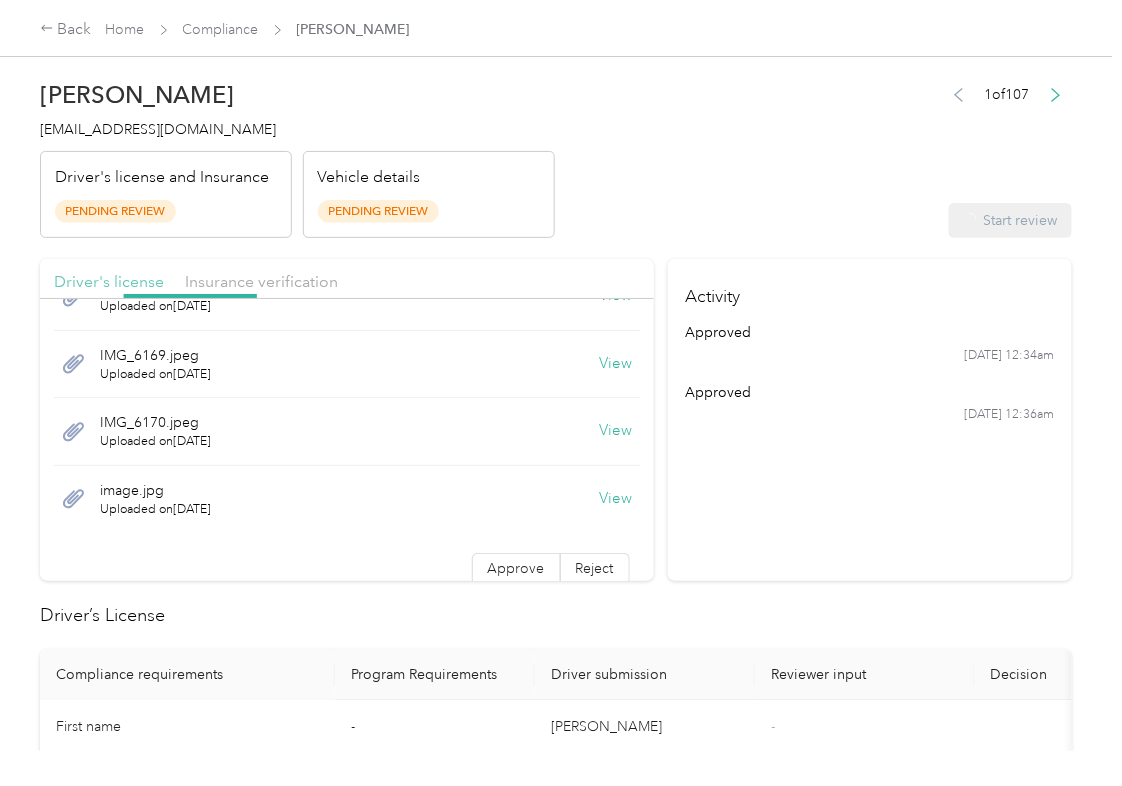 click on "Driver's license" at bounding box center (109, 281) 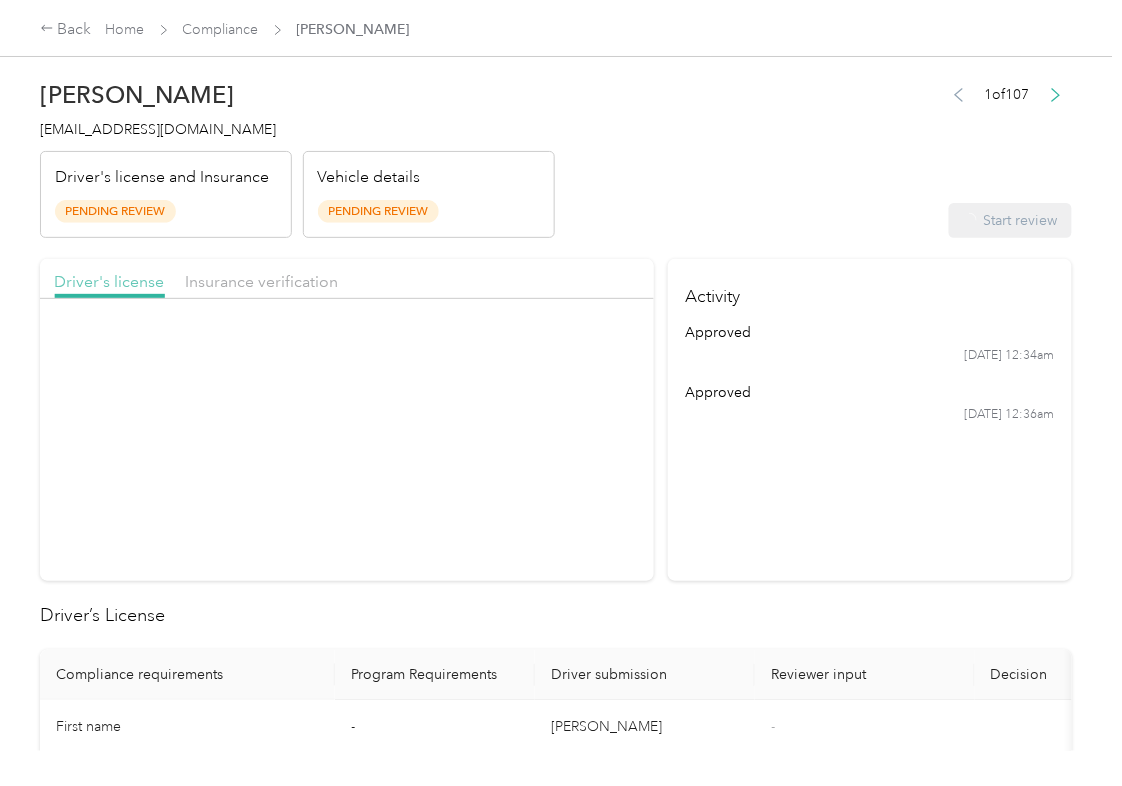click on "Driver's license" at bounding box center [109, 281] 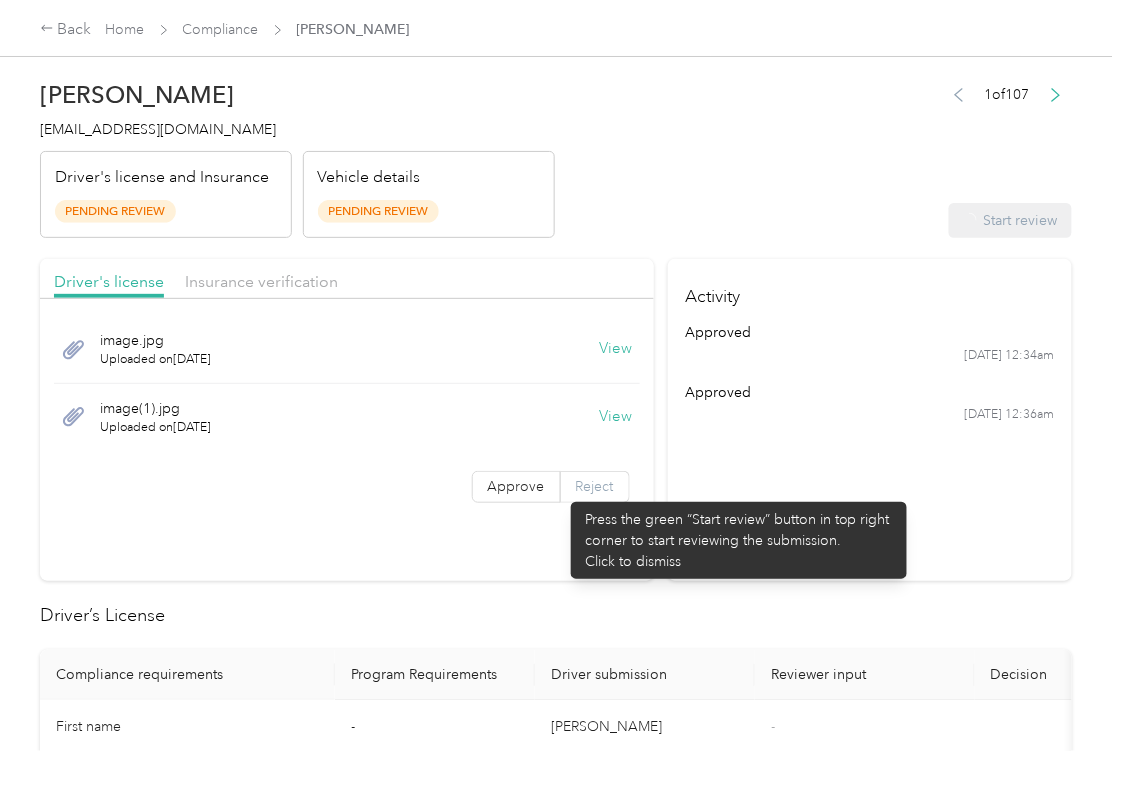 click on "Reject" at bounding box center [595, 487] 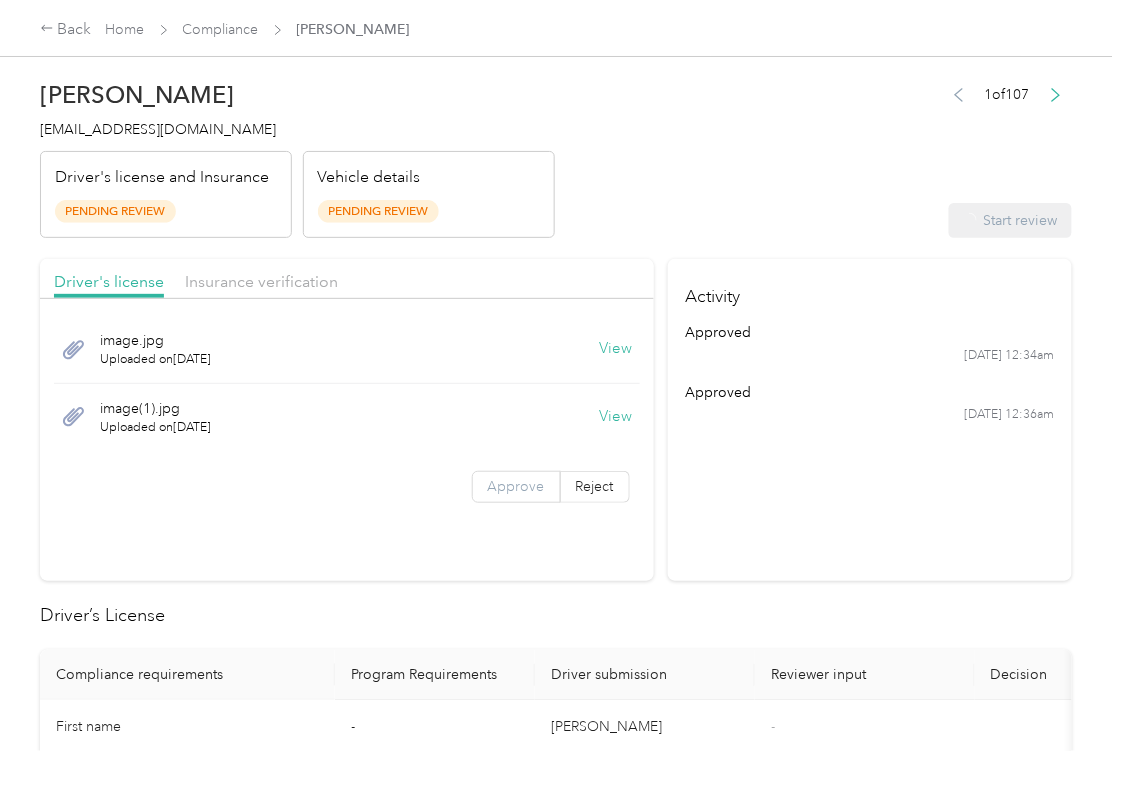 click on "Approve" at bounding box center [516, 486] 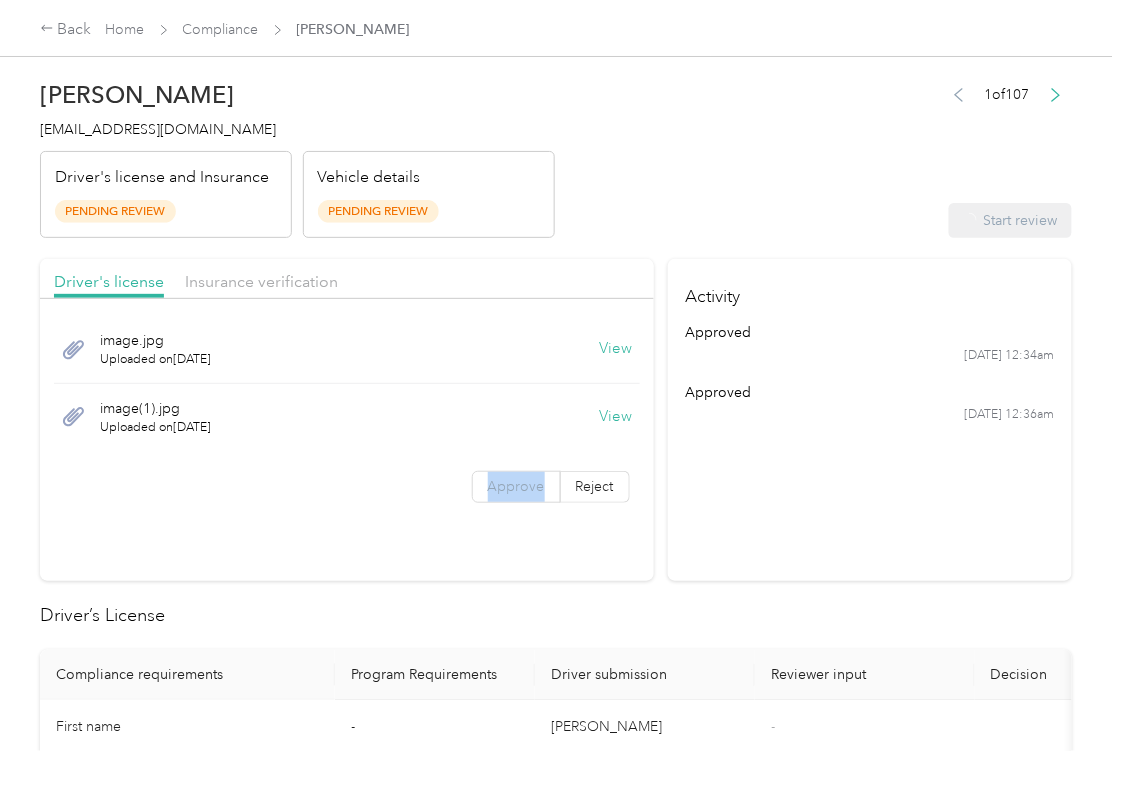 click on "Approve" at bounding box center [516, 486] 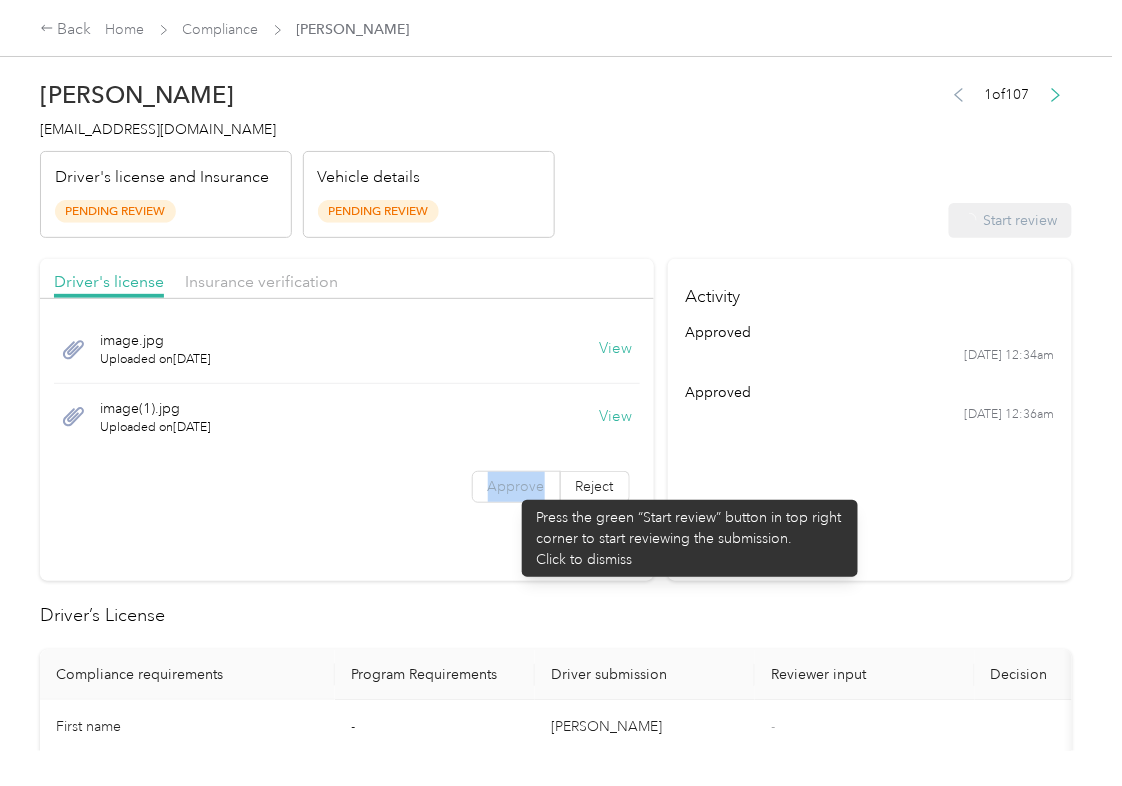 click on "Approve" at bounding box center (516, 486) 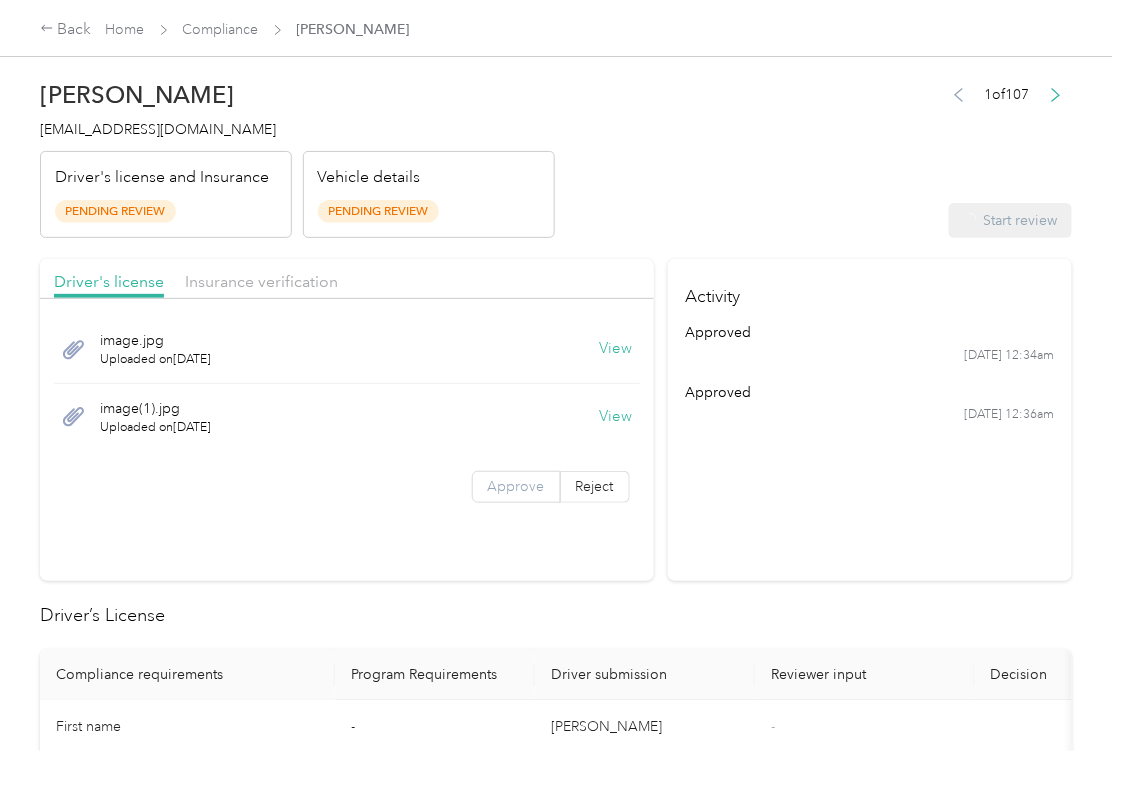 click on "Approve" at bounding box center (516, 486) 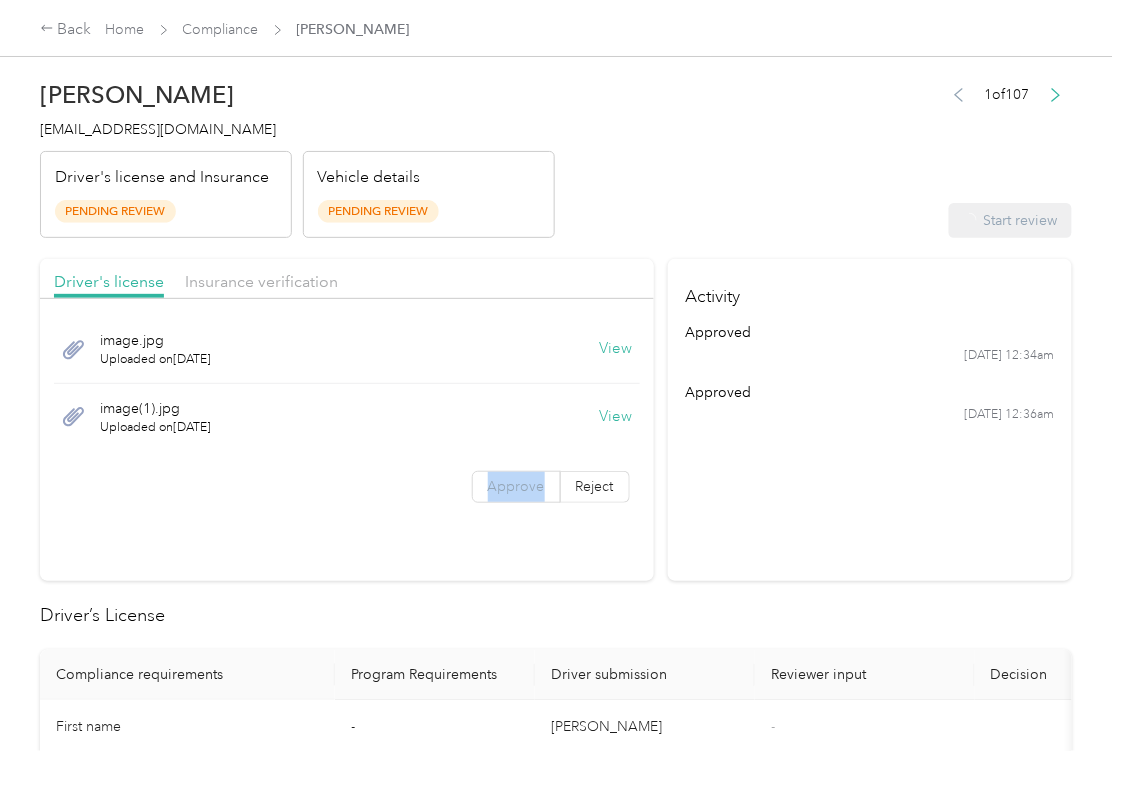 click on "Approve" at bounding box center [516, 486] 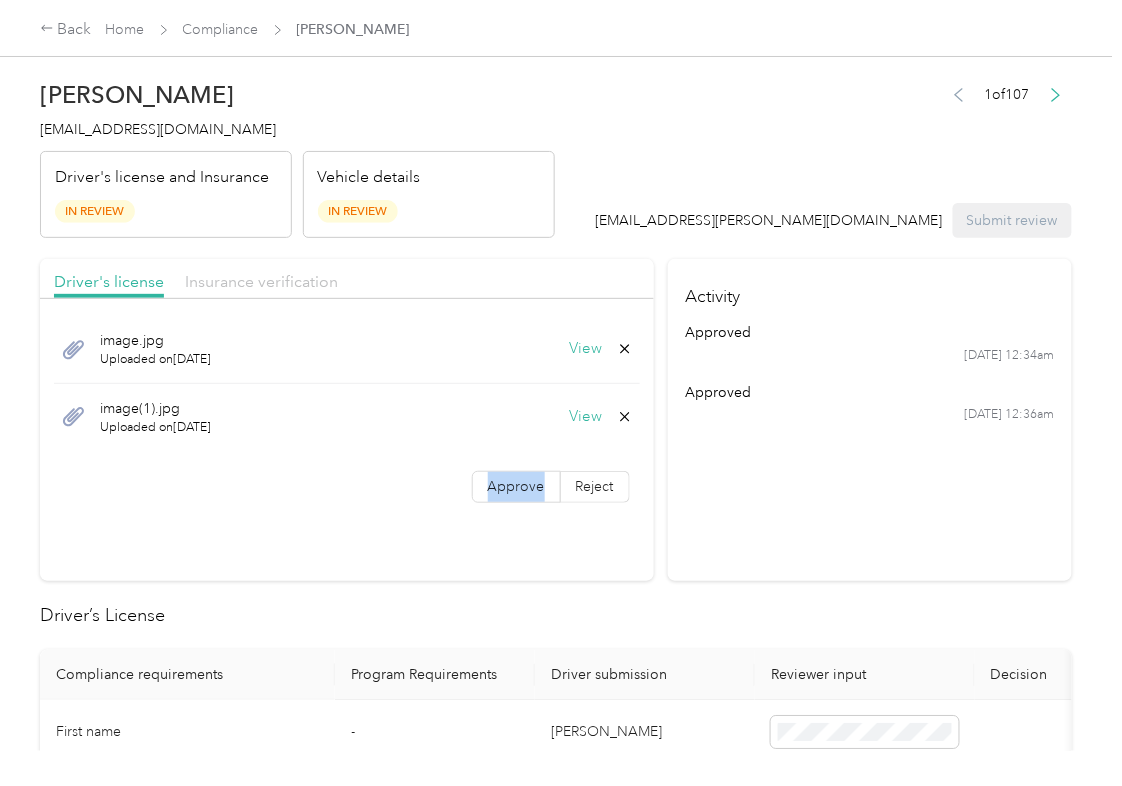 click on "Insurance verification" at bounding box center [261, 281] 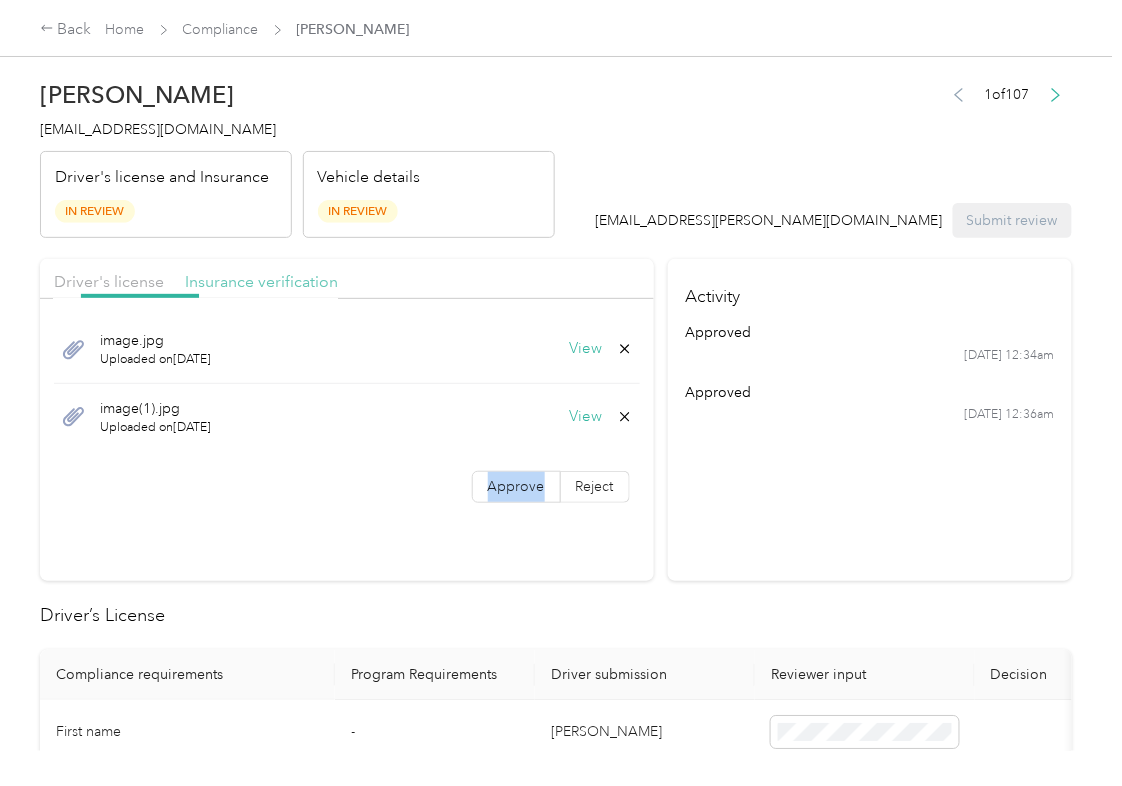 click on "Insurance verification" at bounding box center (261, 281) 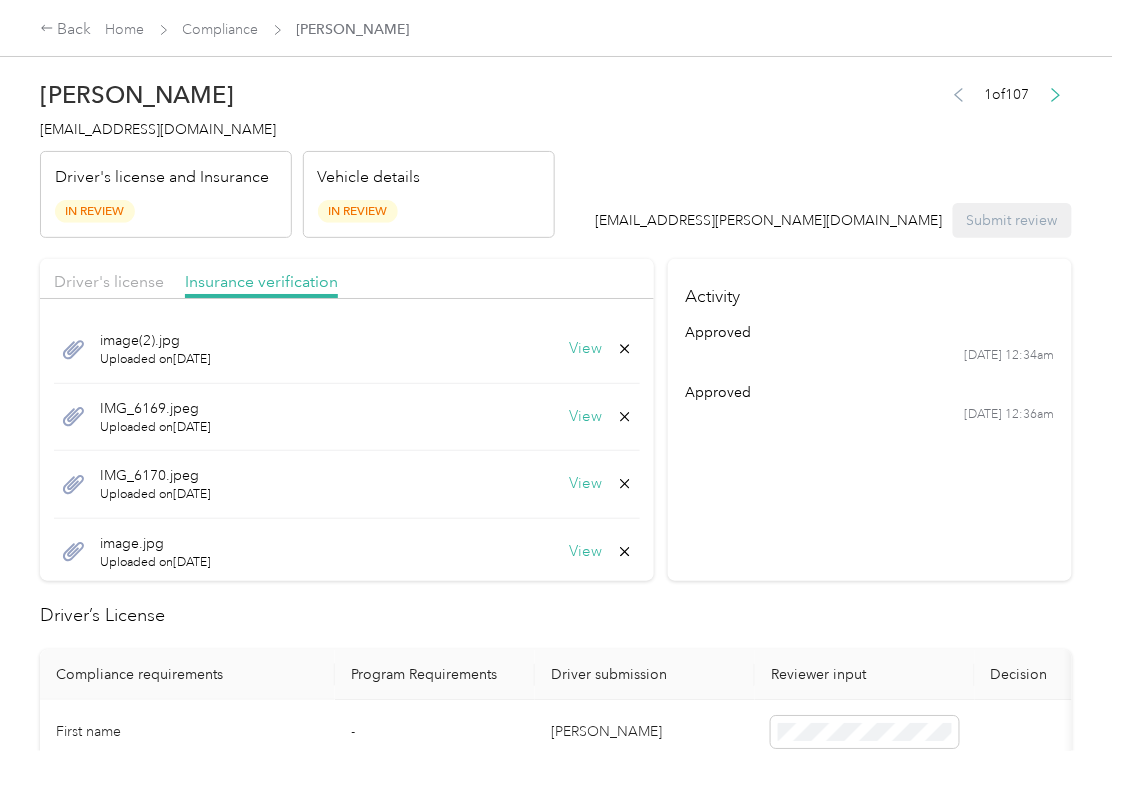 scroll, scrollTop: 72, scrollLeft: 0, axis: vertical 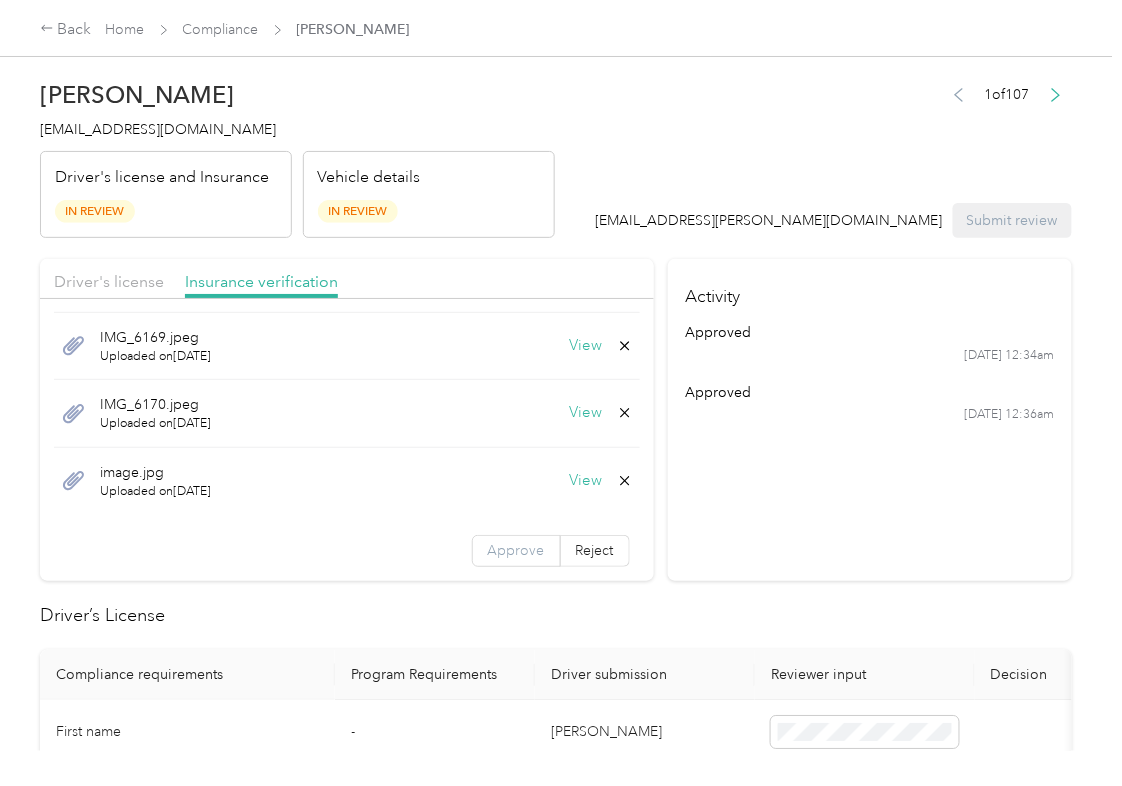 click on "Approve" at bounding box center (516, 550) 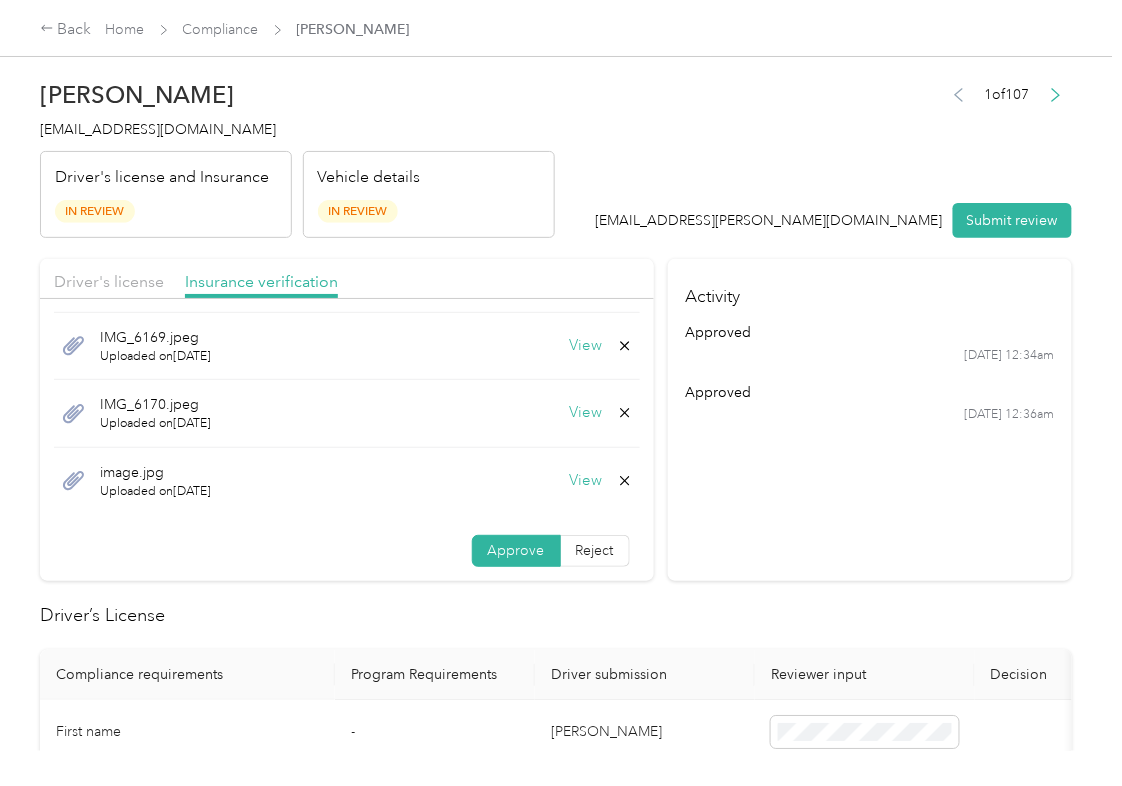 click on "Approve" at bounding box center (516, 550) 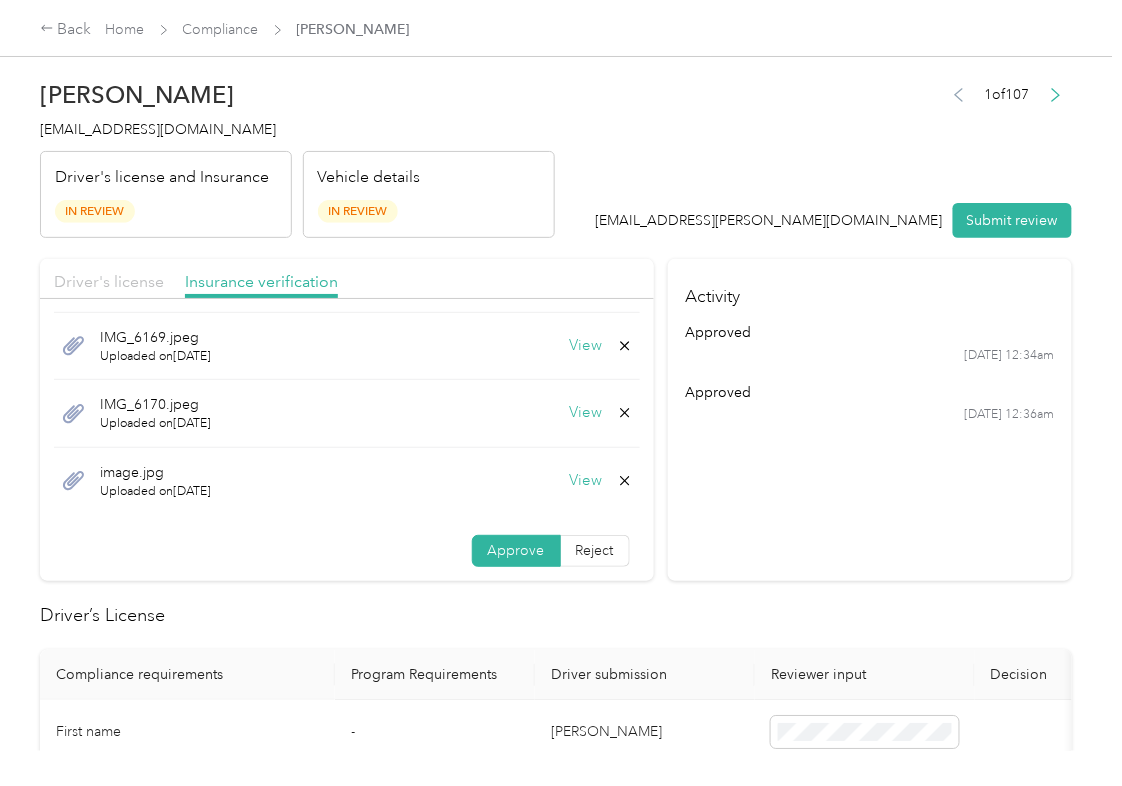 click on "Driver's license" at bounding box center [109, 281] 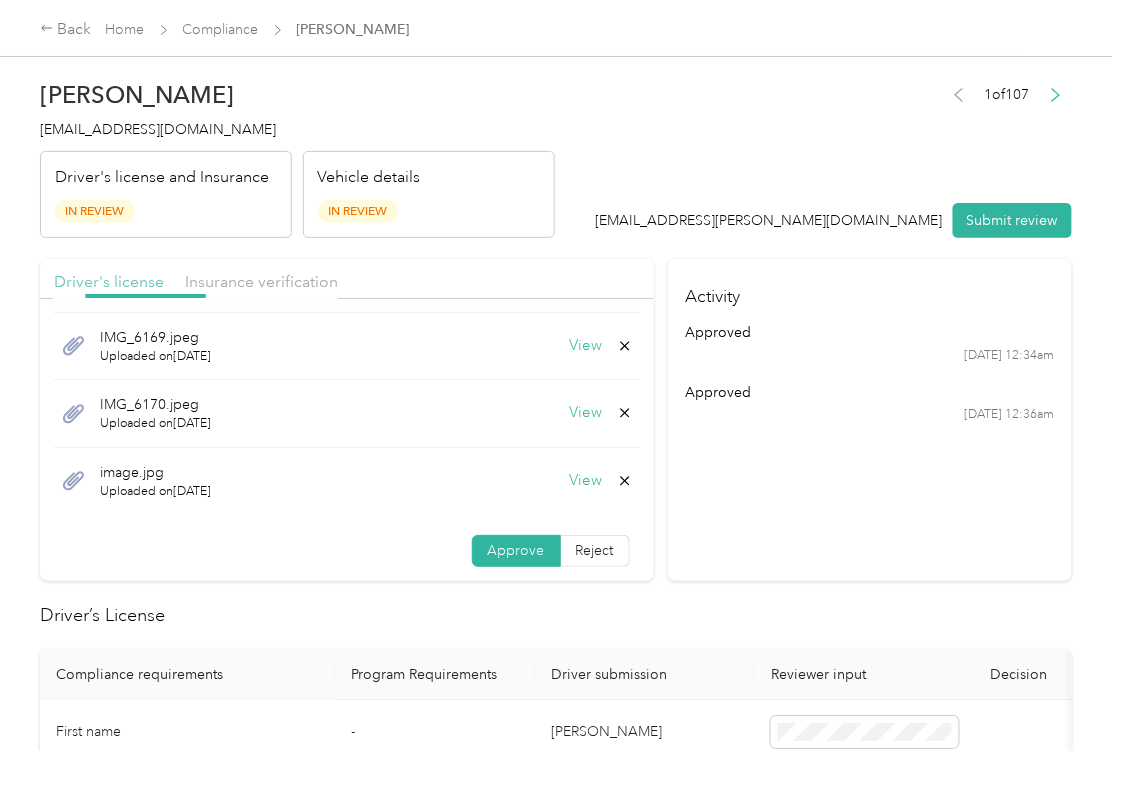 click on "Driver's license" at bounding box center [109, 281] 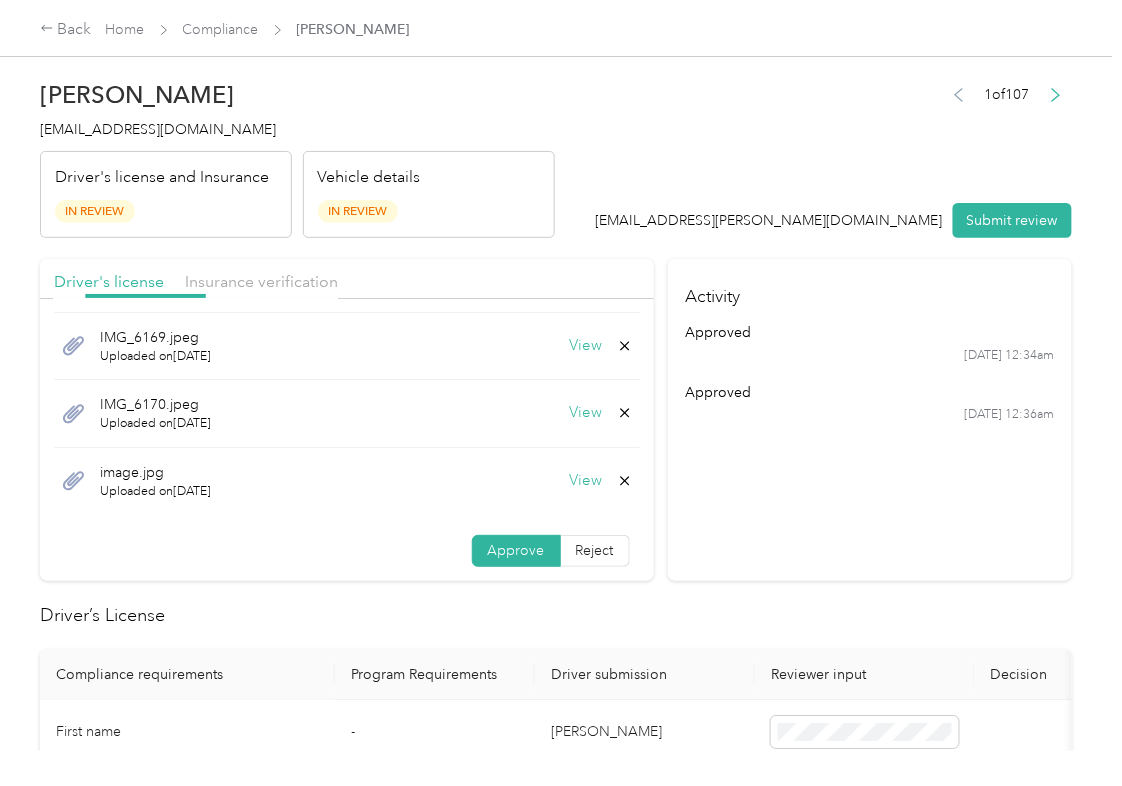 scroll, scrollTop: 0, scrollLeft: 0, axis: both 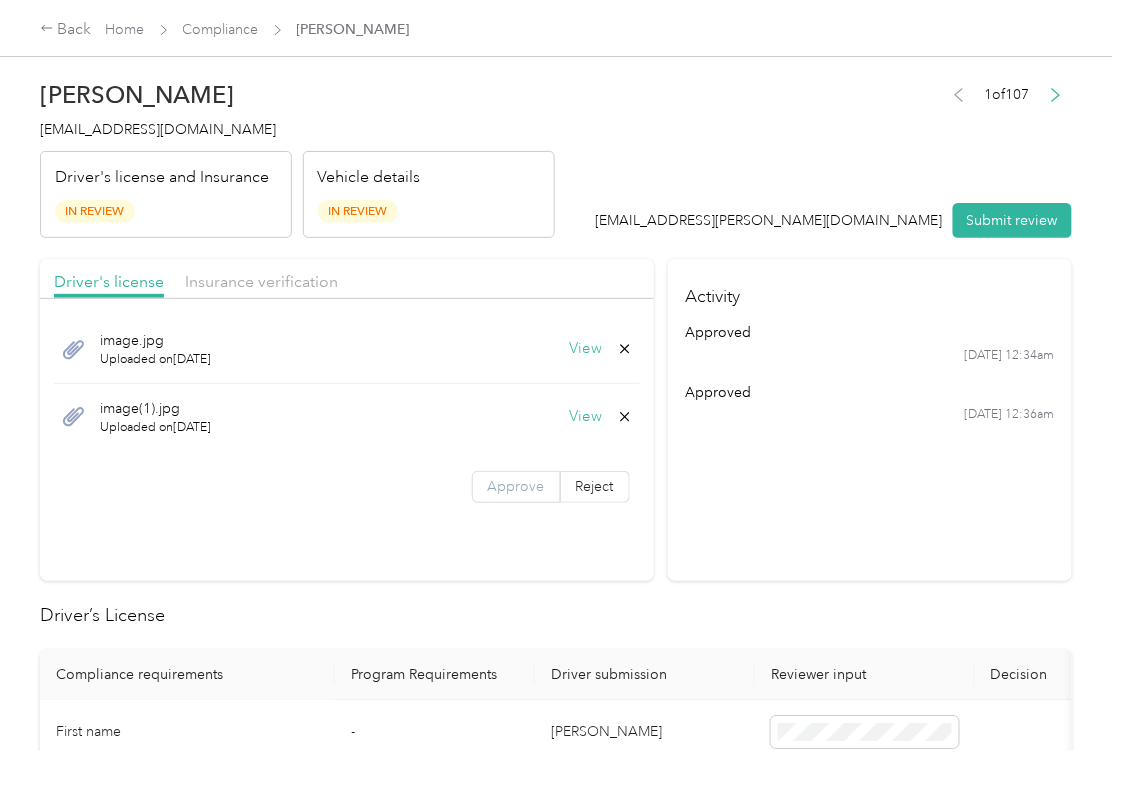 click on "Approve" at bounding box center [516, 487] 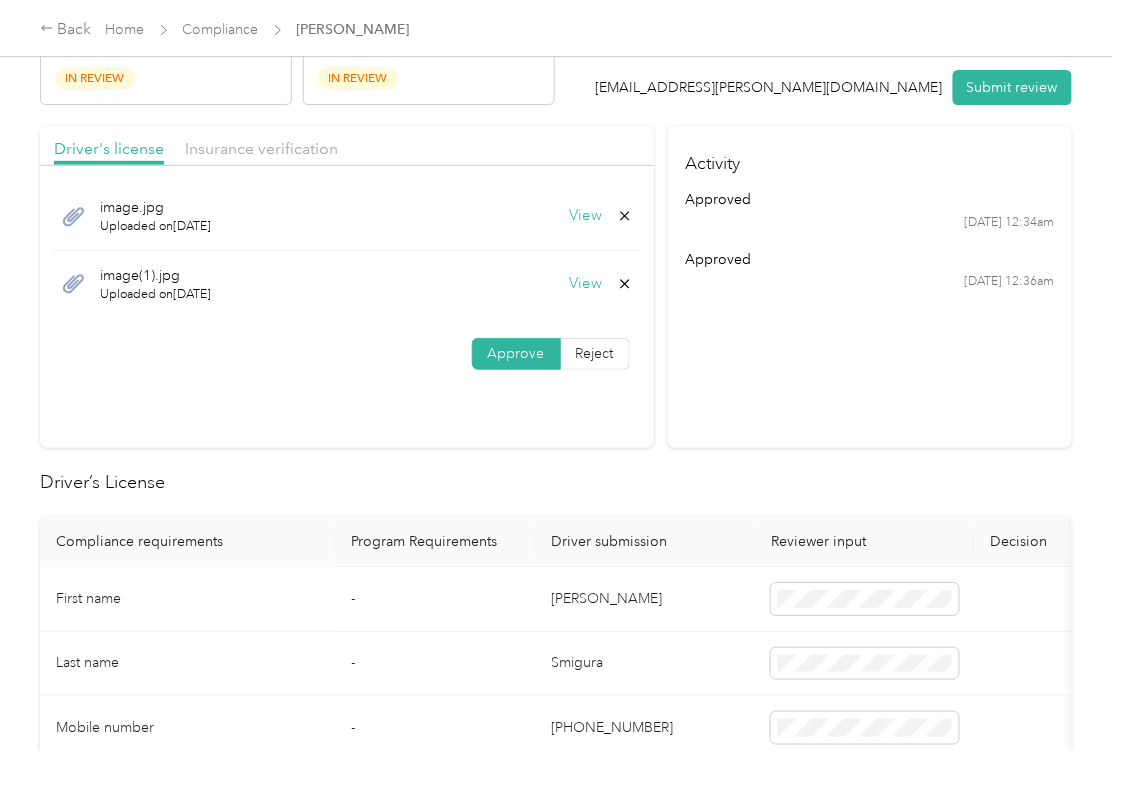 scroll, scrollTop: 400, scrollLeft: 0, axis: vertical 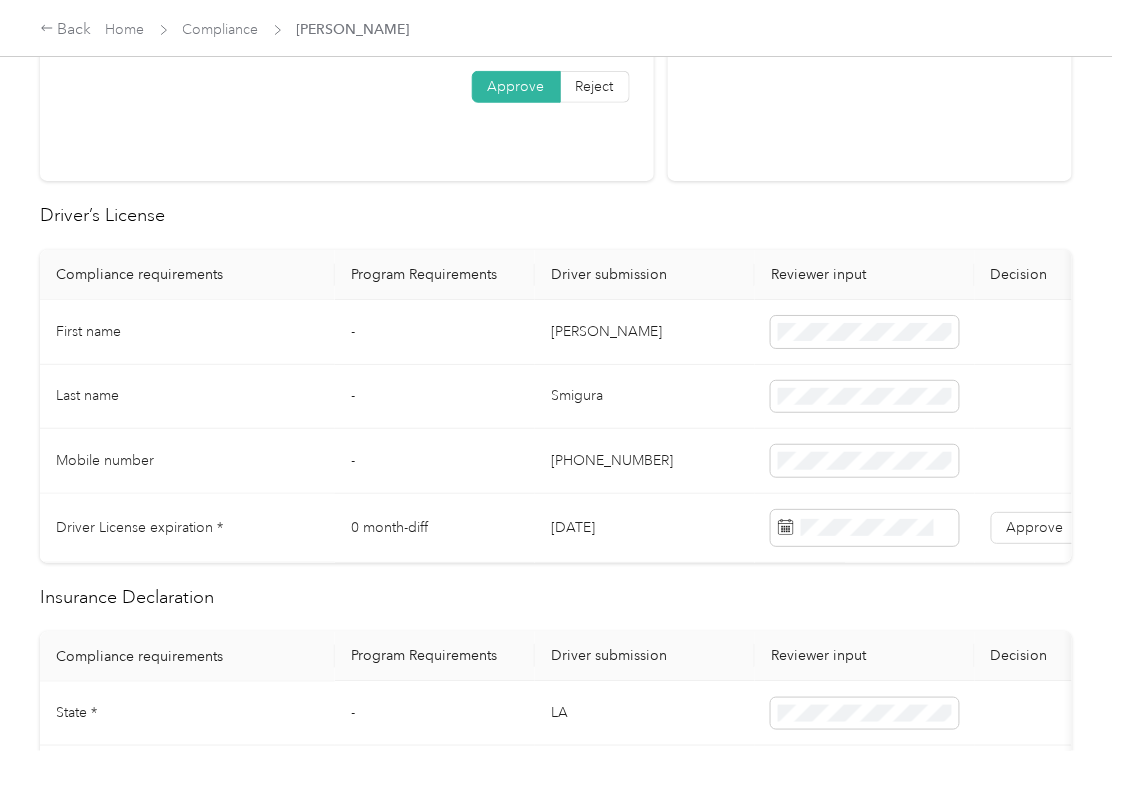 click on "[DATE]" at bounding box center [645, 528] 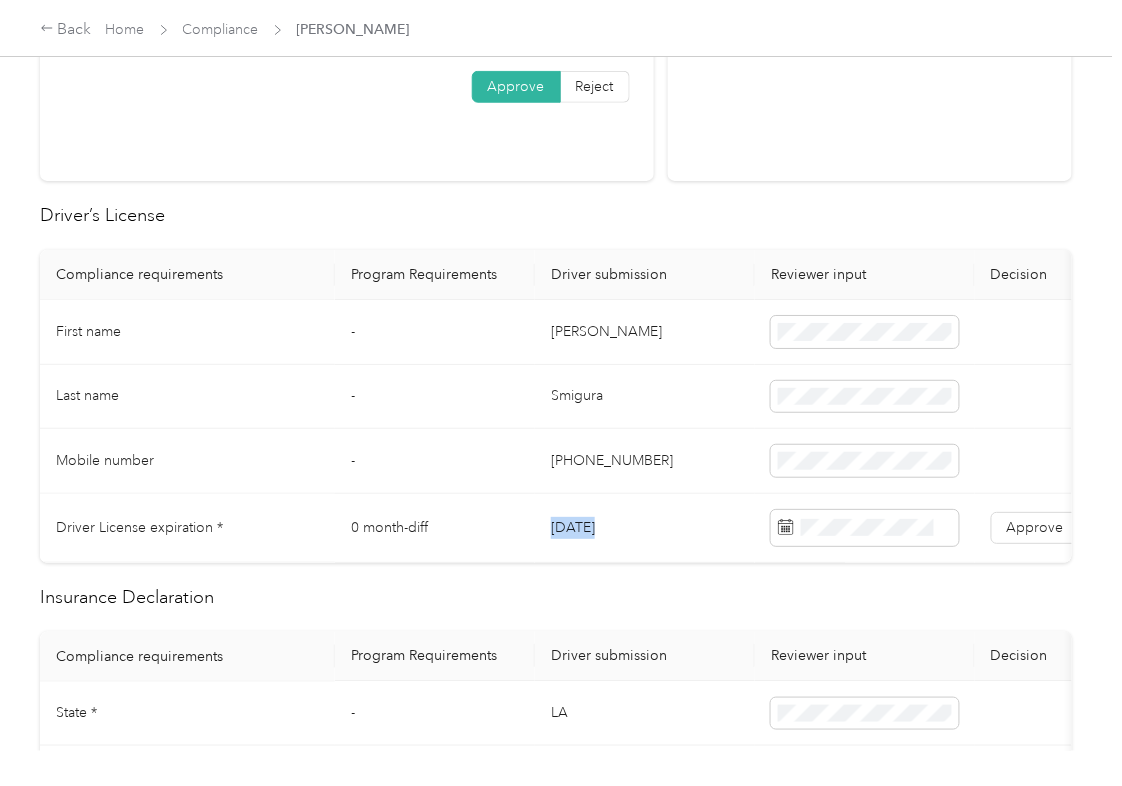 click on "[DATE]" at bounding box center (645, 528) 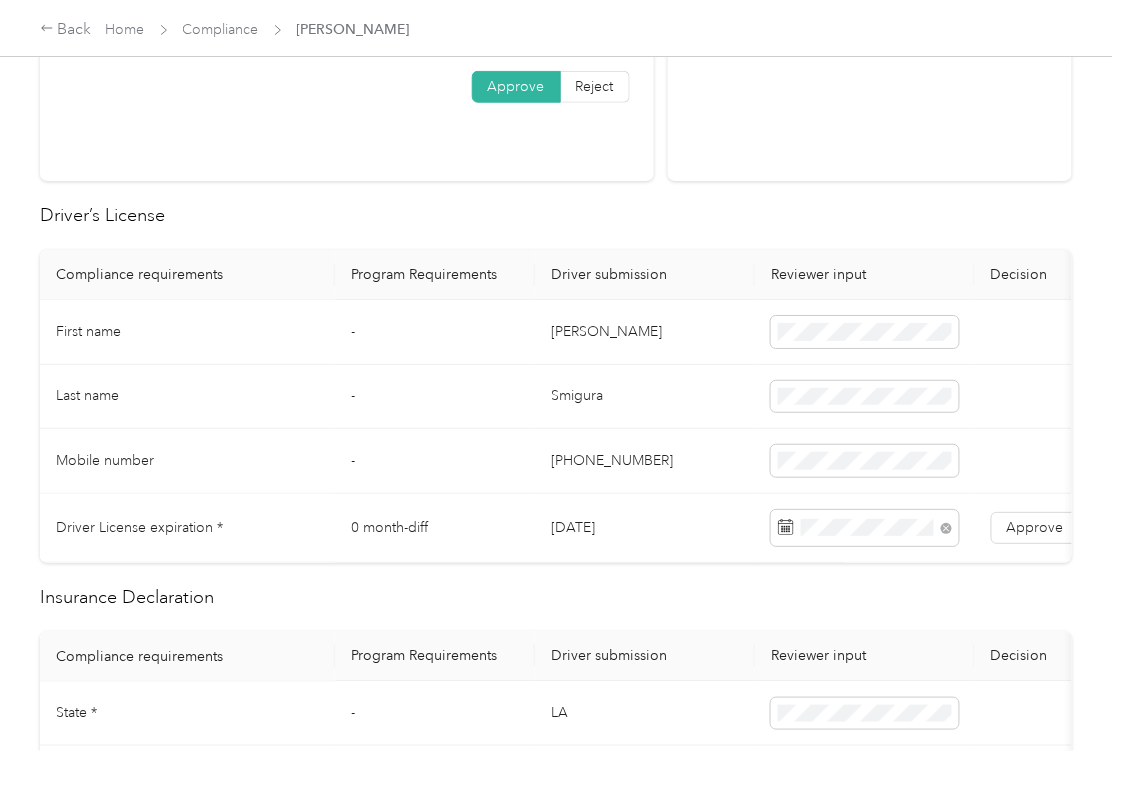 click on "Driver’s License  Compliance requirements Program Requirements Driver submission Reviewer input Decision Rejection reason             First name - [PERSON_NAME] Last name - [PERSON_NAME] Mobile number - [PHONE_NUMBER] Driver License expiration * 0 month-diff [DATE] Approve Reject Insurance Declaration Compliance requirements Program Requirements Driver submission Reviewer input Decision Rejection reason             State * - [US_STATE] Zip code * - 71328 Insurance Declaration expiration * 0 month-diff [DATE] Approve Reject Bodily injury coverage per person * $100,000 min $100,000 Approve Reject Bodily injury coverage per accident * $300,000 min $300,000 Approve Reject Property damage coverage amount * $100,000 min $100,000 Approve Reject Odometer reading (in miles) - 151,200 - Odometer reading date - [DATE] - Vehicle Compliance VIN Lookup Enter the VIN from member’s insurance declaration page VIN number   17 characters maximum Check VIN Vehicle results MSRP Year Make Model Compliance requirements -" at bounding box center [556, 1074] 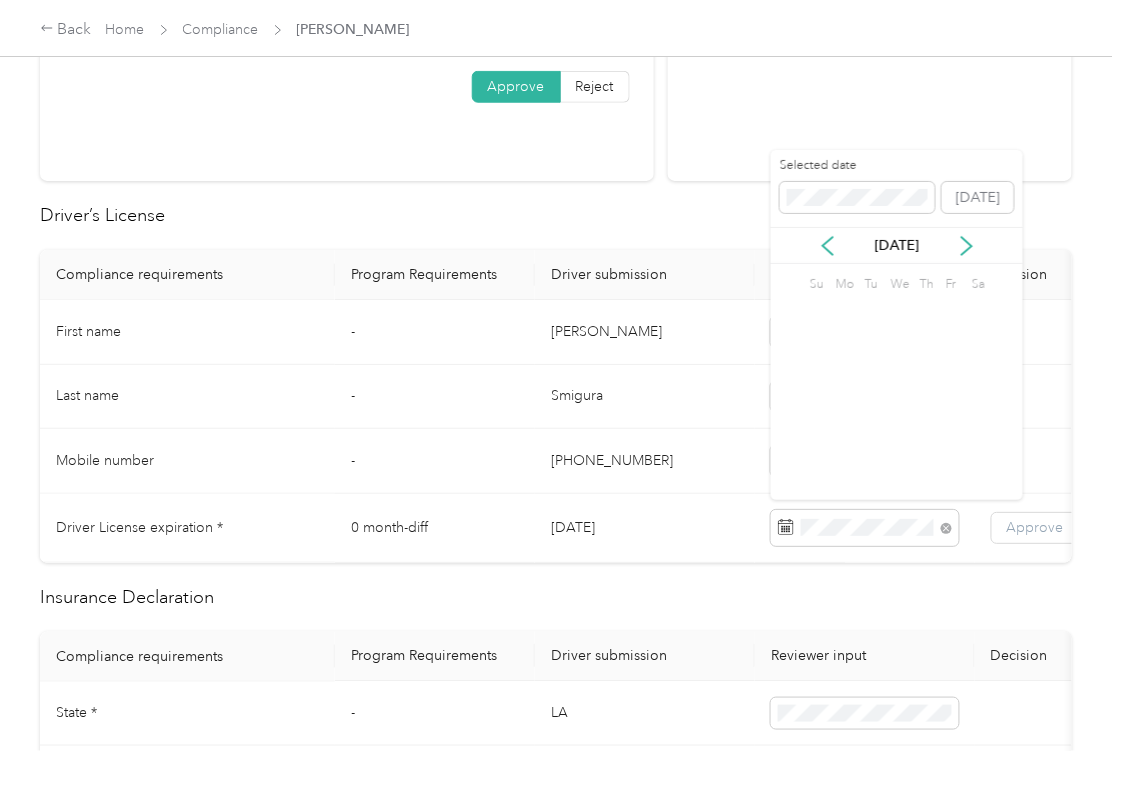 click on "Approve" at bounding box center [1035, 528] 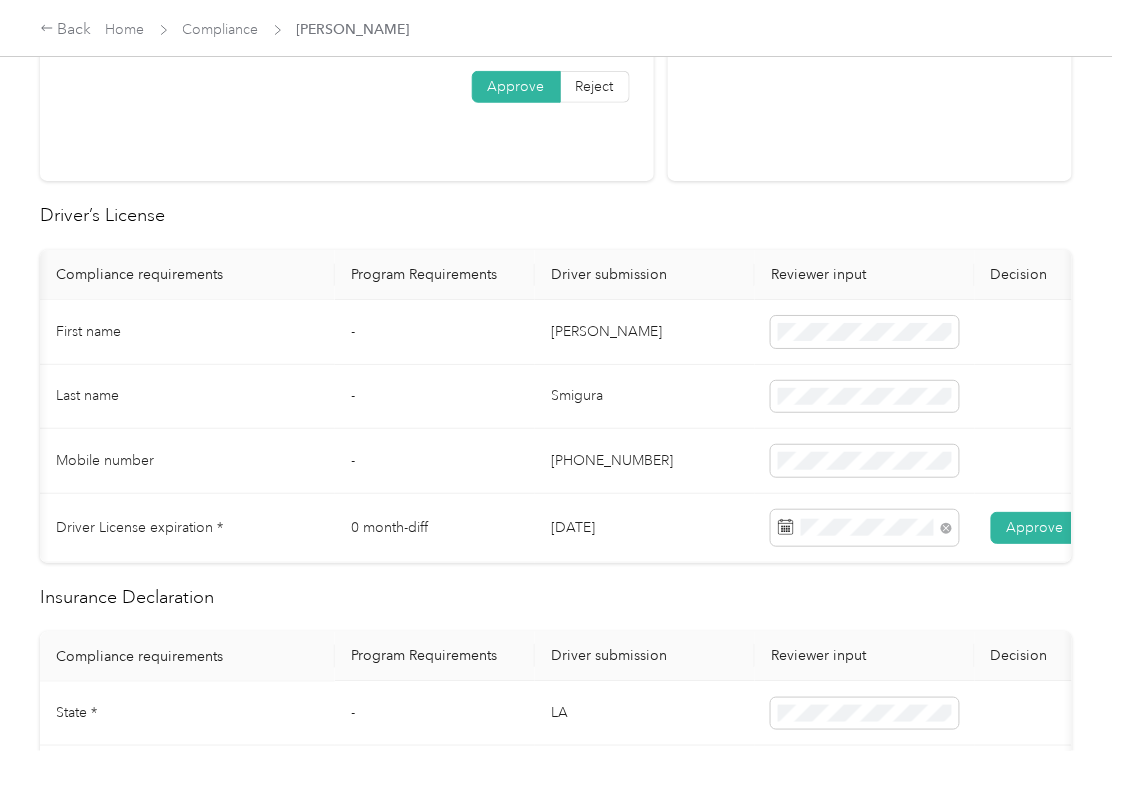 scroll, scrollTop: 0, scrollLeft: 50, axis: horizontal 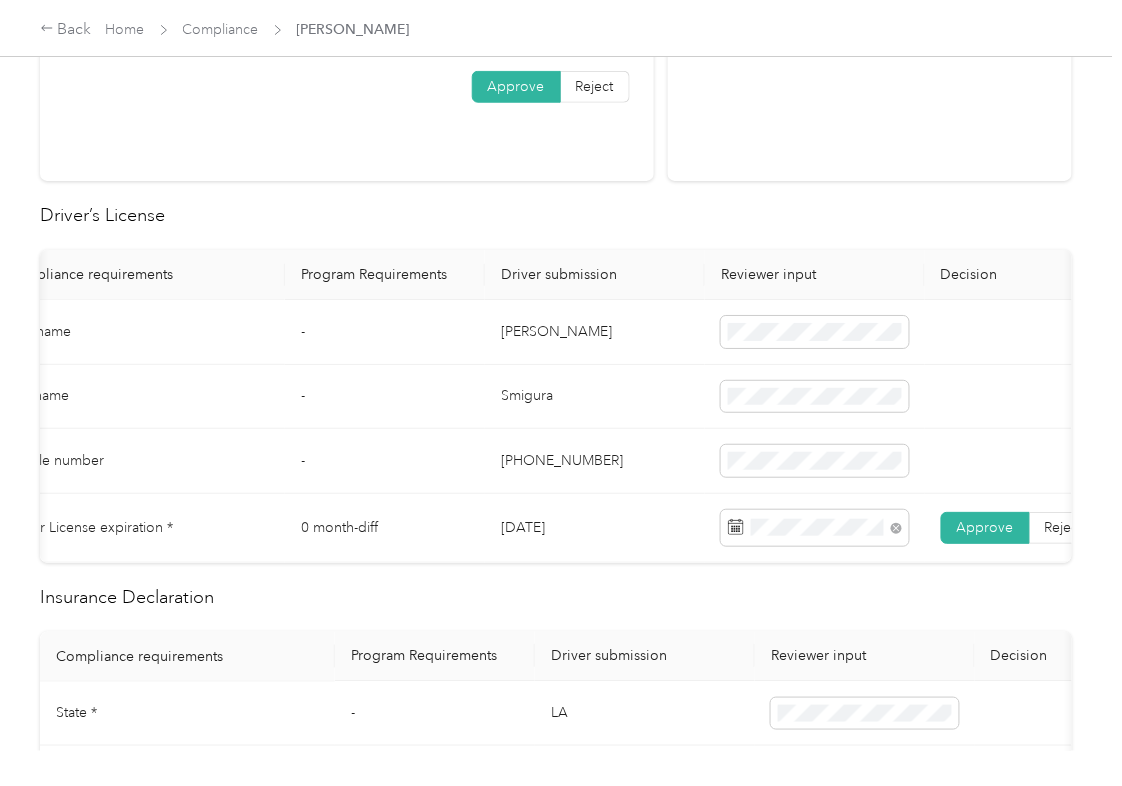 click on "Smigura" at bounding box center [595, 397] 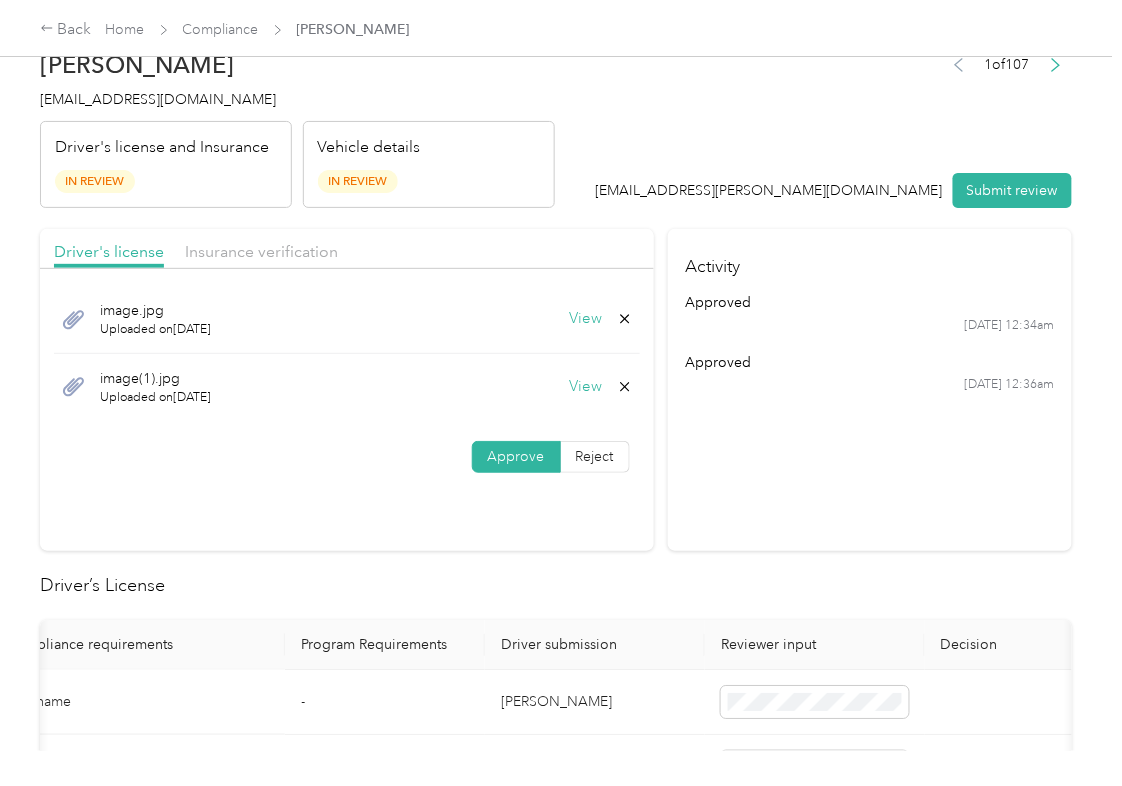 scroll, scrollTop: 0, scrollLeft: 0, axis: both 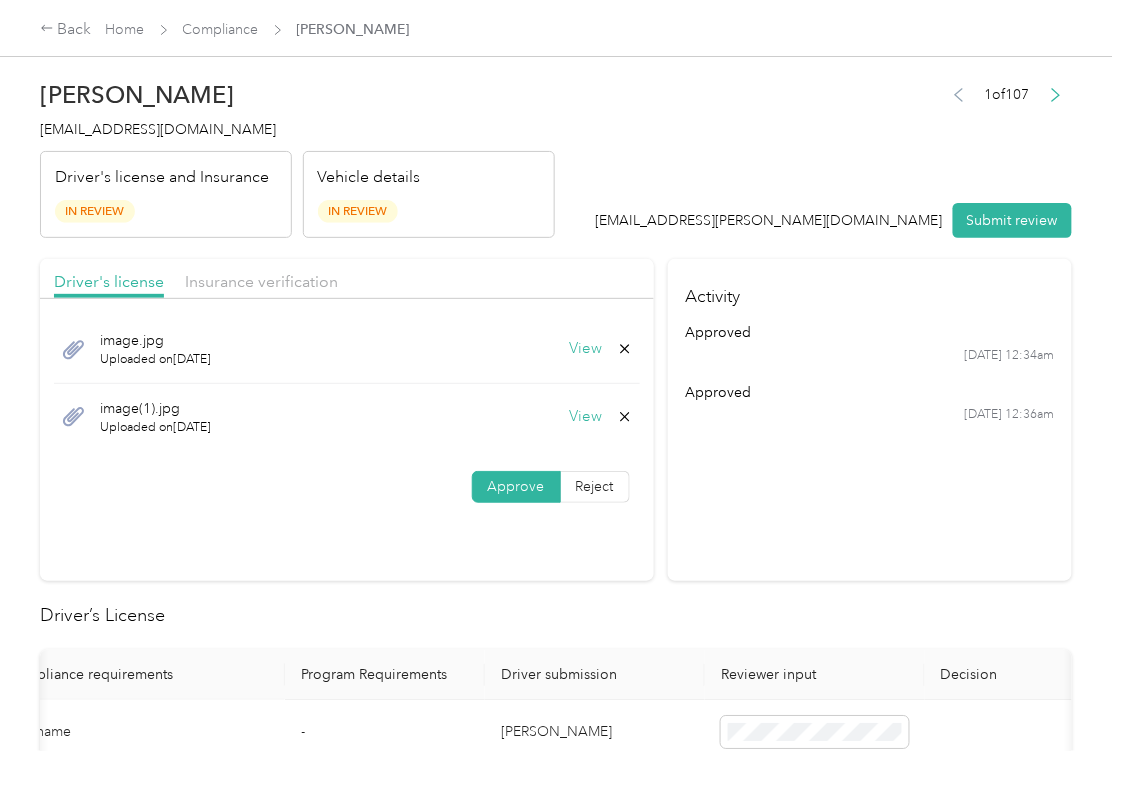 click on "Driver’s License" at bounding box center [556, 615] 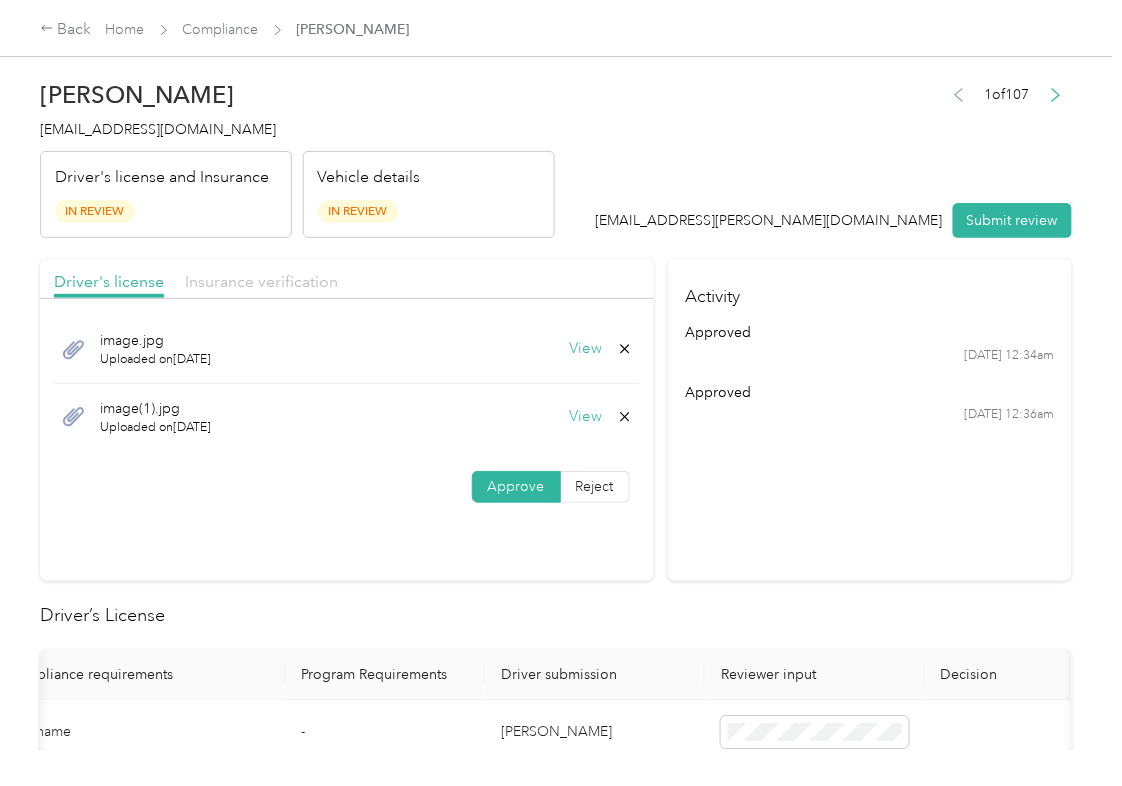 click on "Insurance verification" at bounding box center (261, 281) 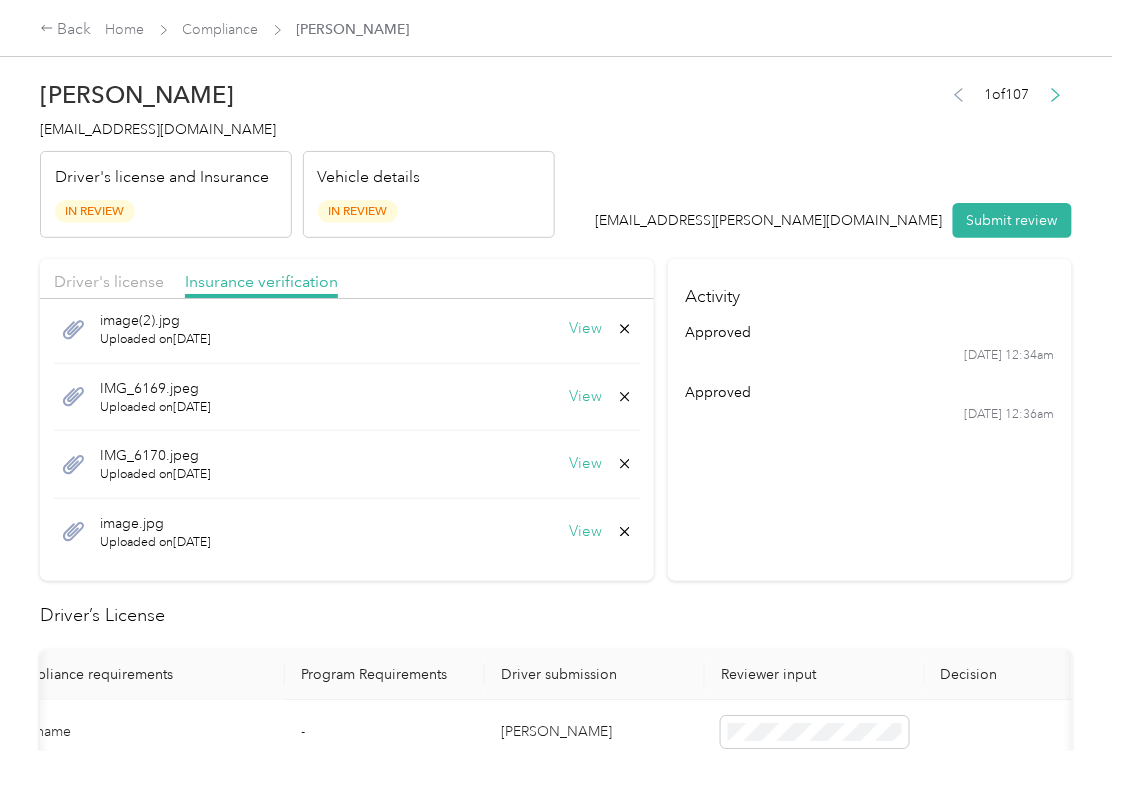scroll, scrollTop: 72, scrollLeft: 0, axis: vertical 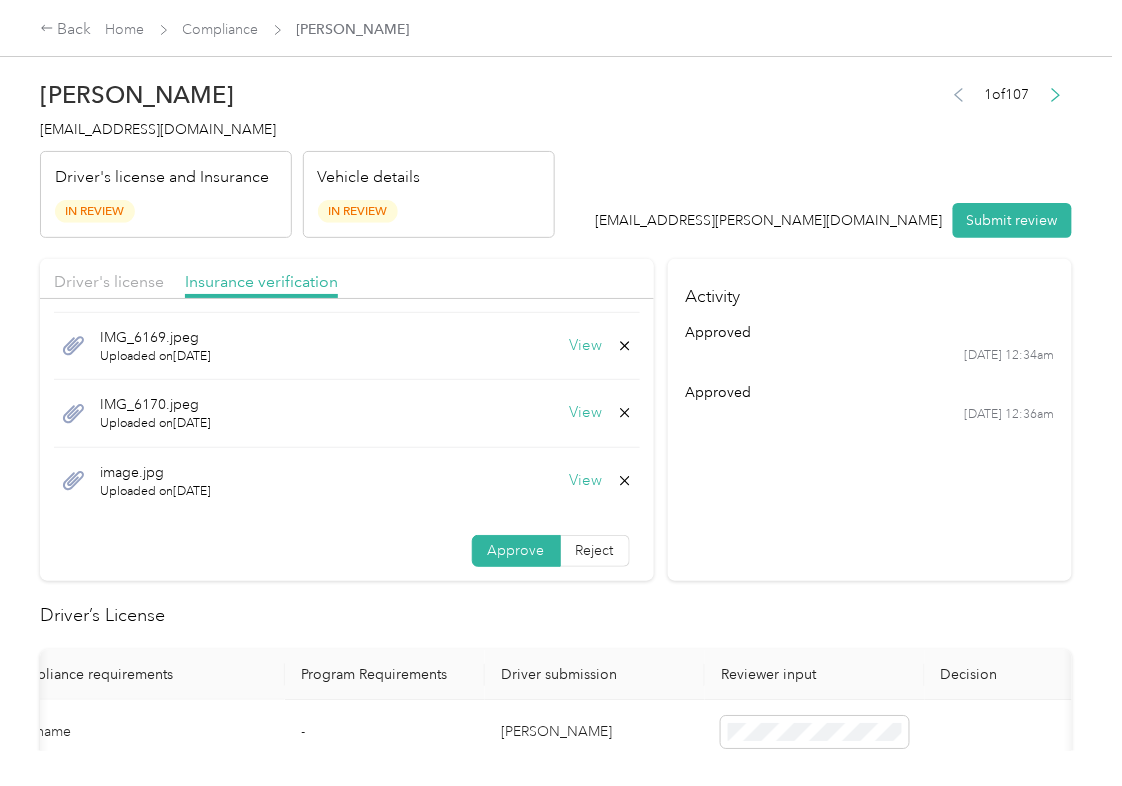 click 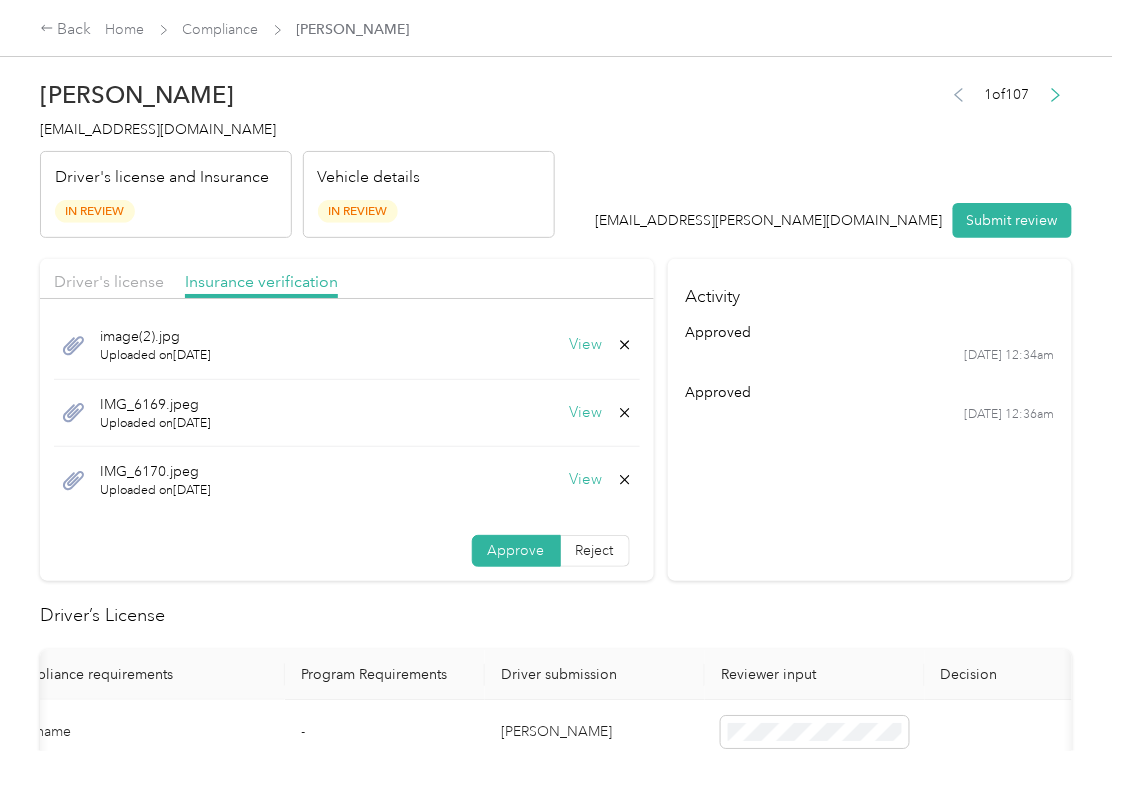 scroll, scrollTop: 4, scrollLeft: 0, axis: vertical 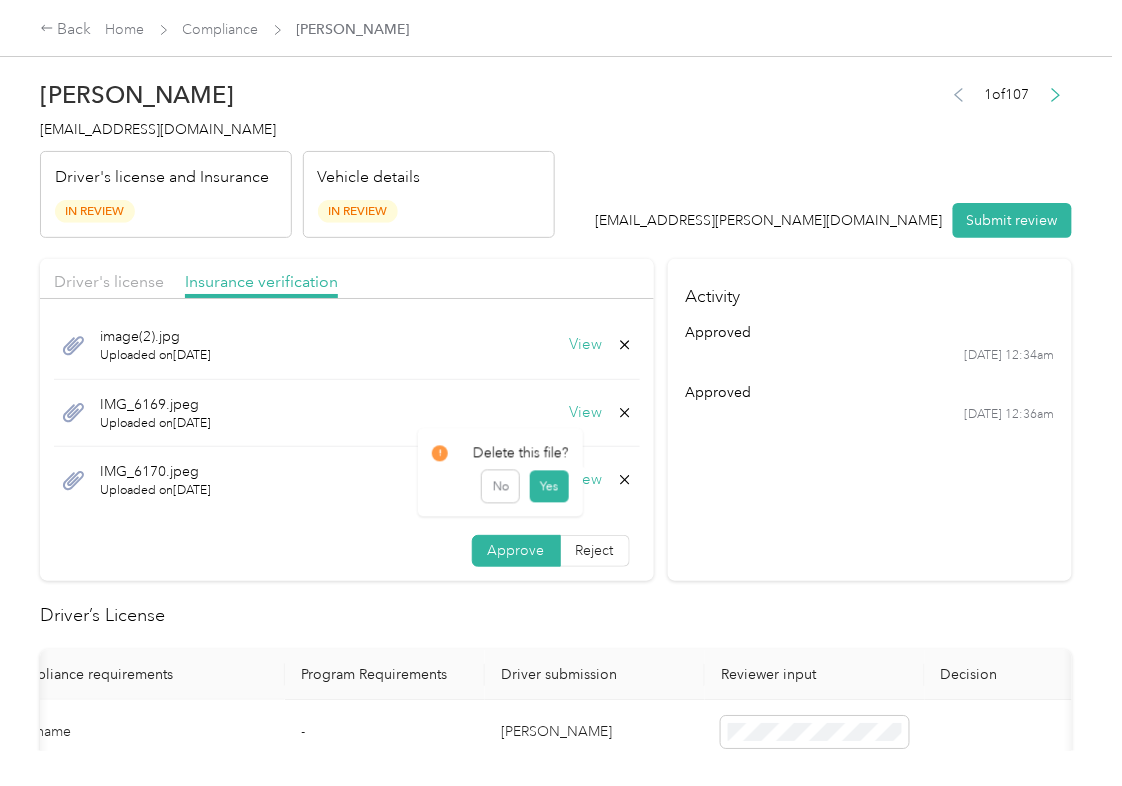 click 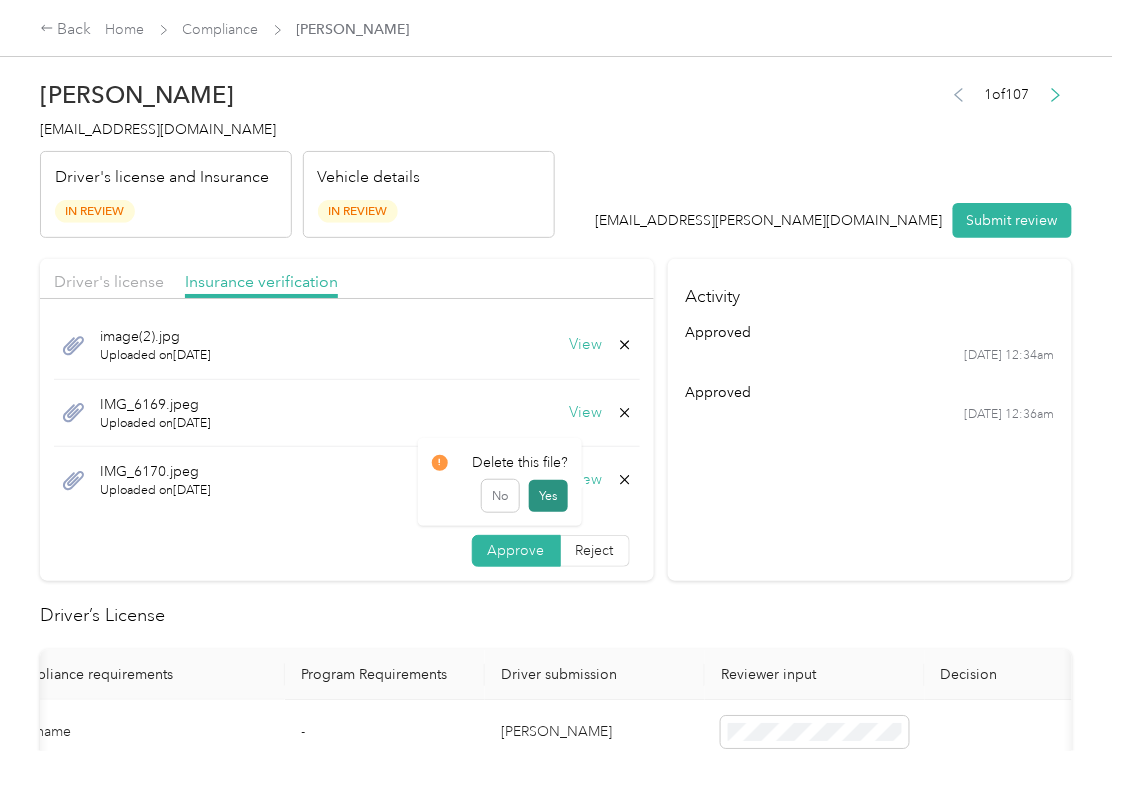 click on "Yes" at bounding box center (548, 496) 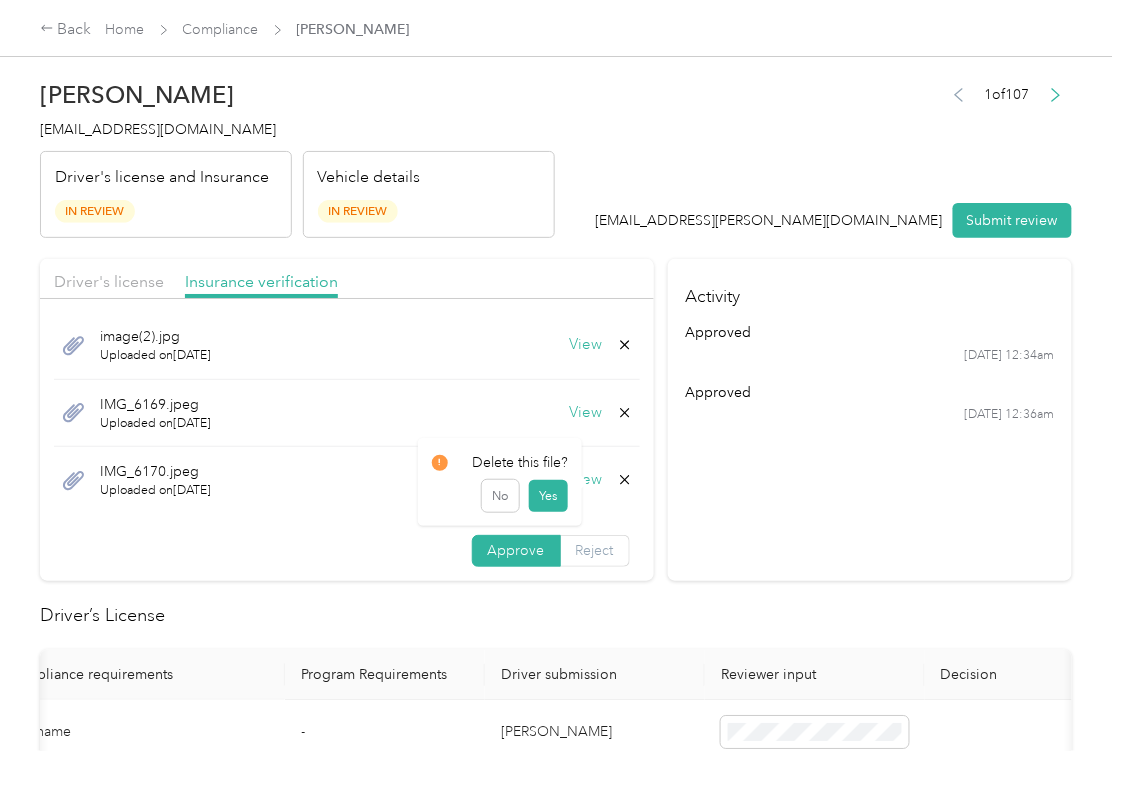 scroll, scrollTop: 0, scrollLeft: 0, axis: both 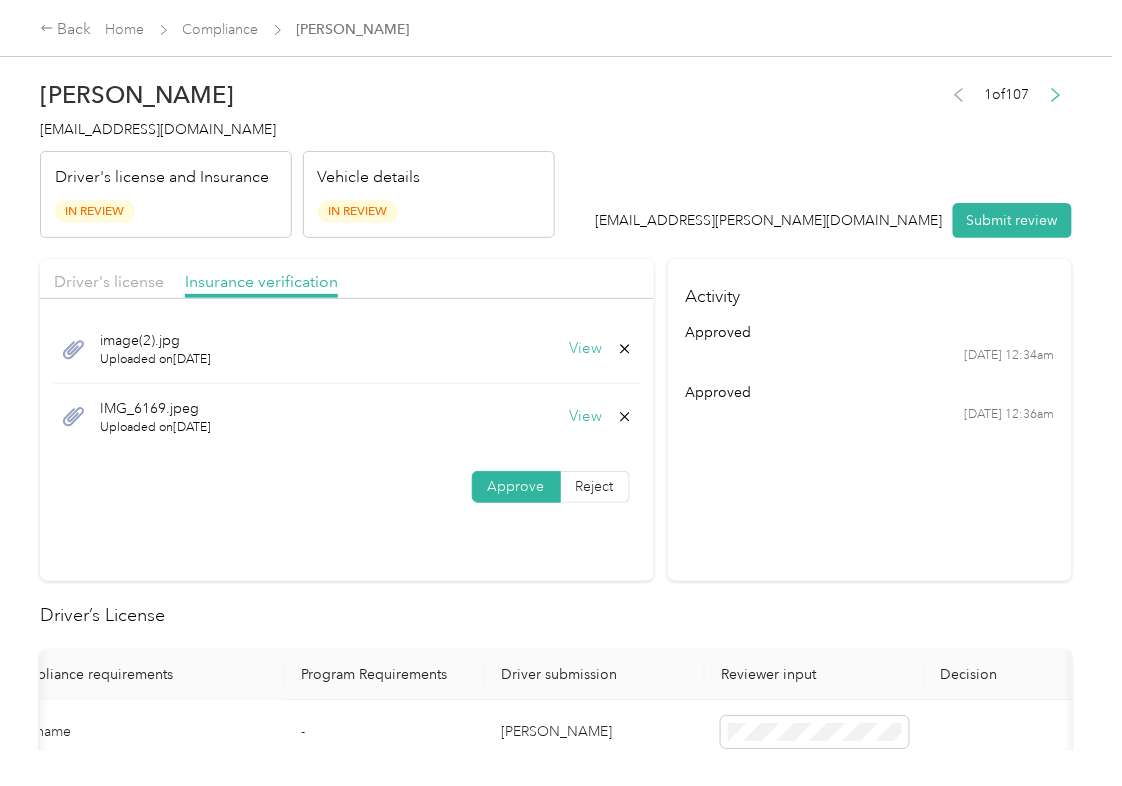 click 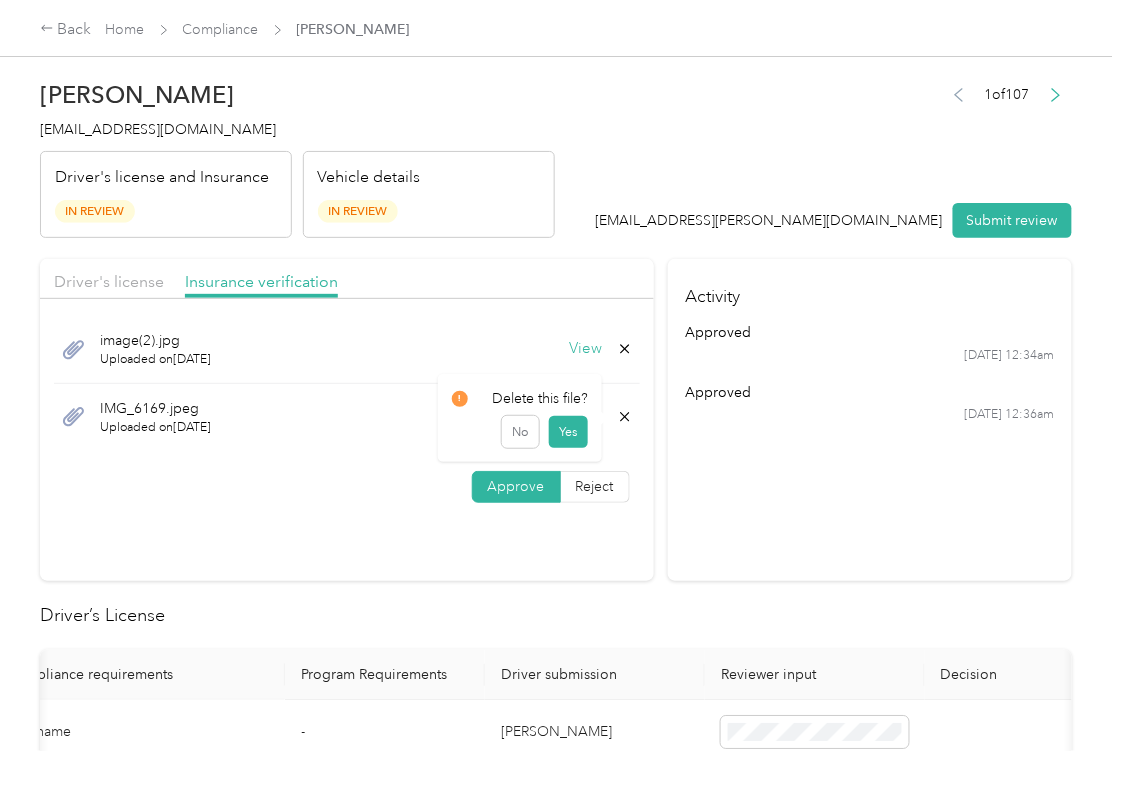 drag, startPoint x: 566, startPoint y: 426, endPoint x: 269, endPoint y: 644, distance: 368.4196 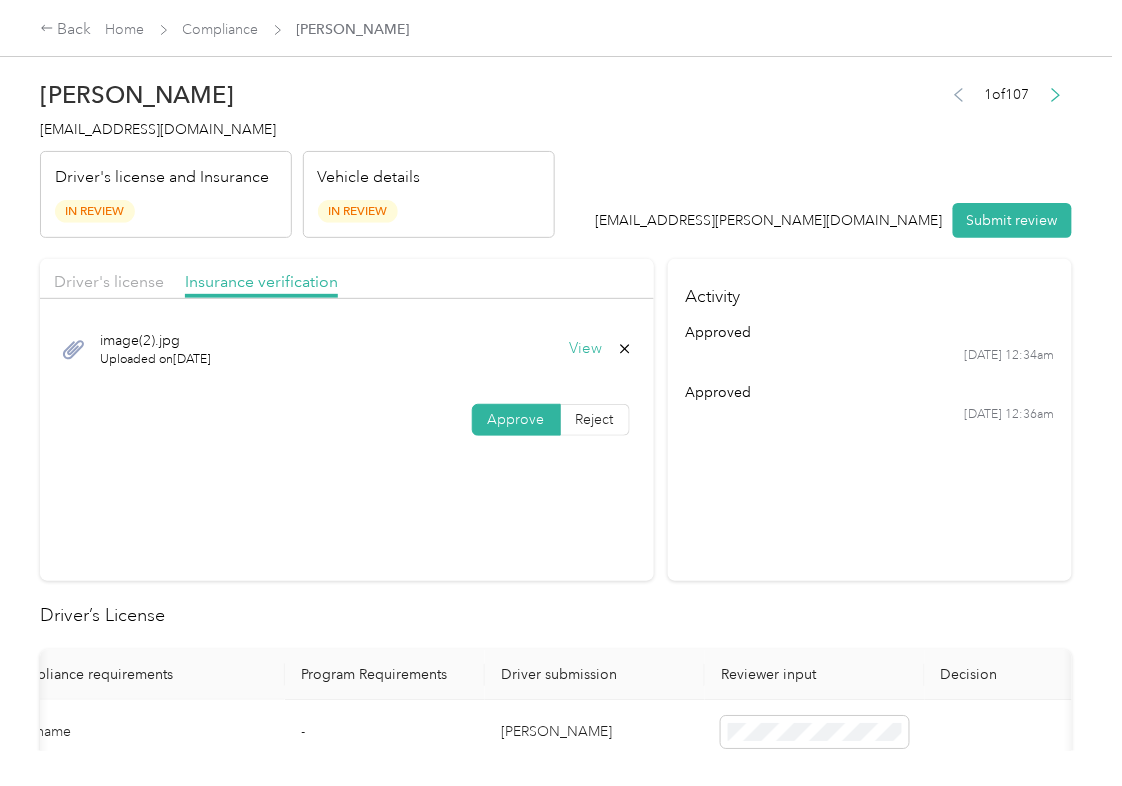 click on "Activity approved [DATE] 12:34am approved [DATE] 12:36am" at bounding box center (870, 420) 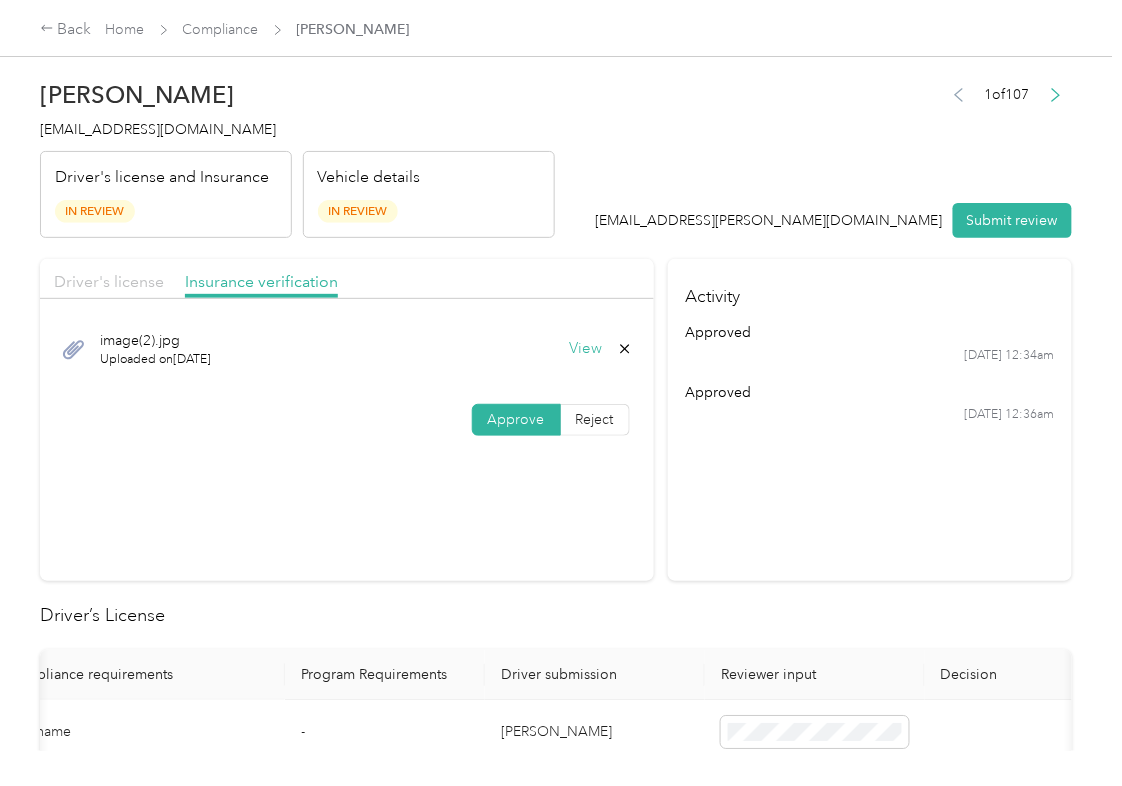 click on "Driver's license" at bounding box center (109, 281) 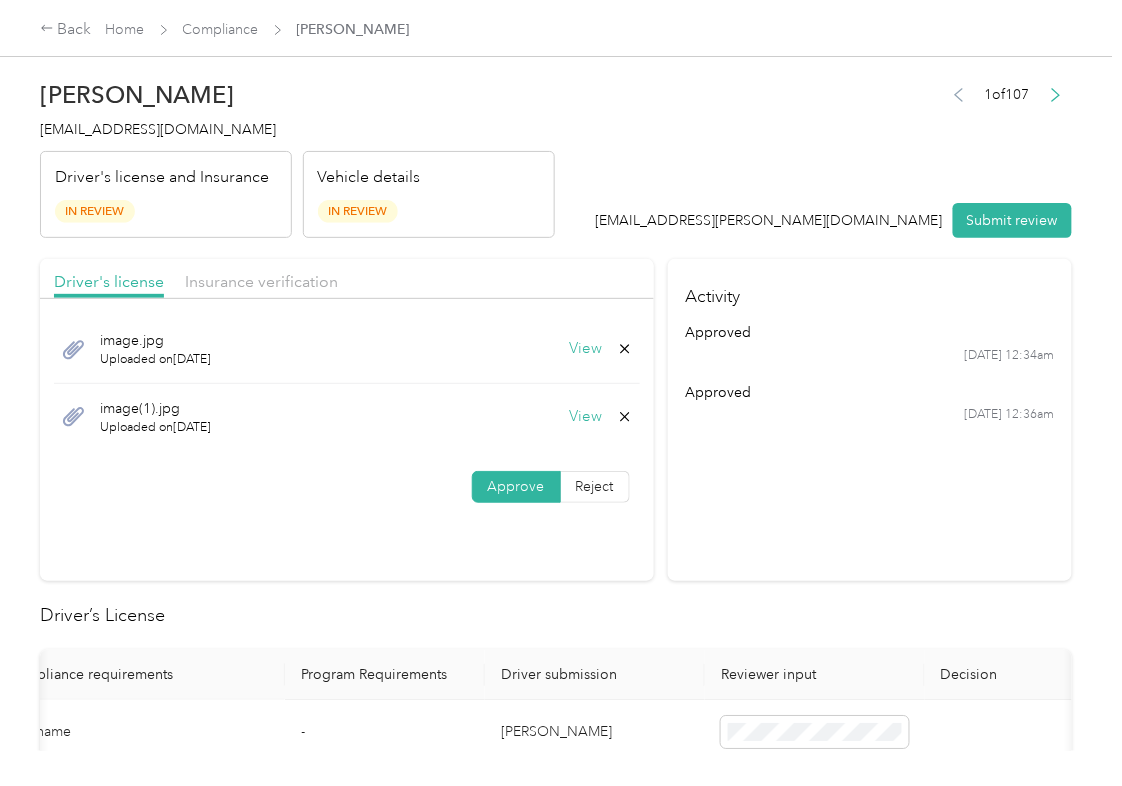 click on "View" at bounding box center [586, 349] 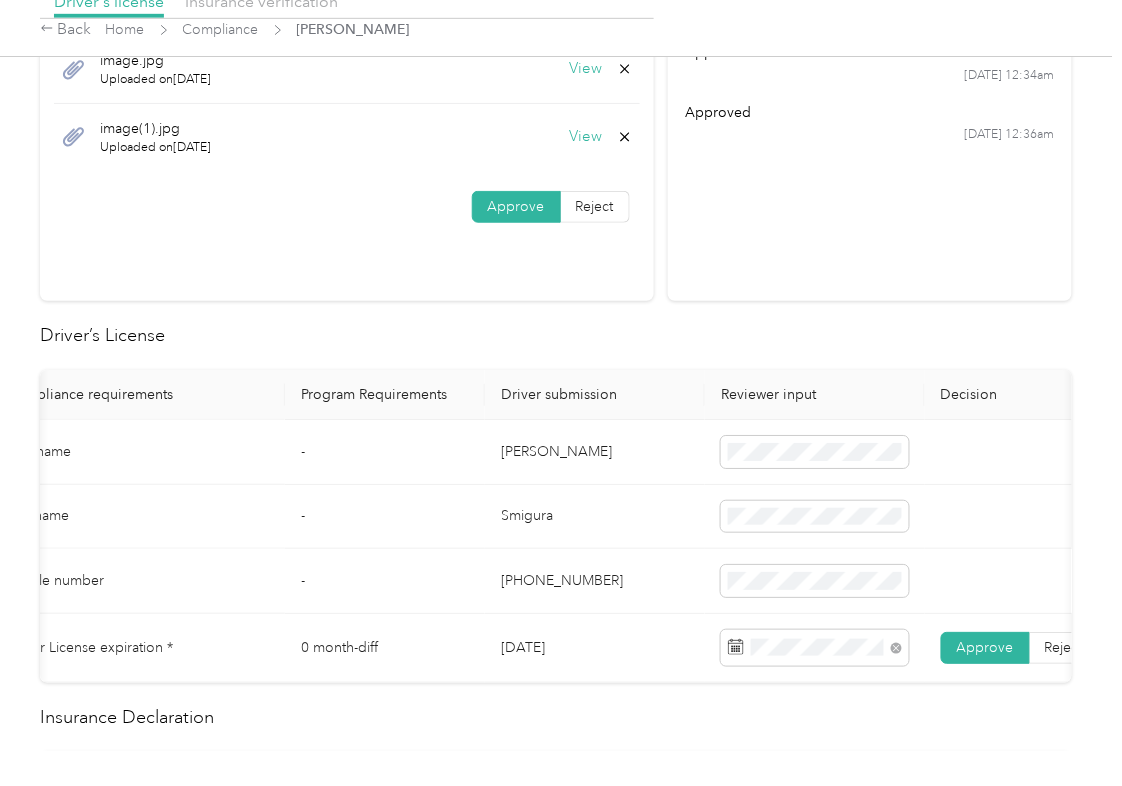 scroll, scrollTop: 533, scrollLeft: 0, axis: vertical 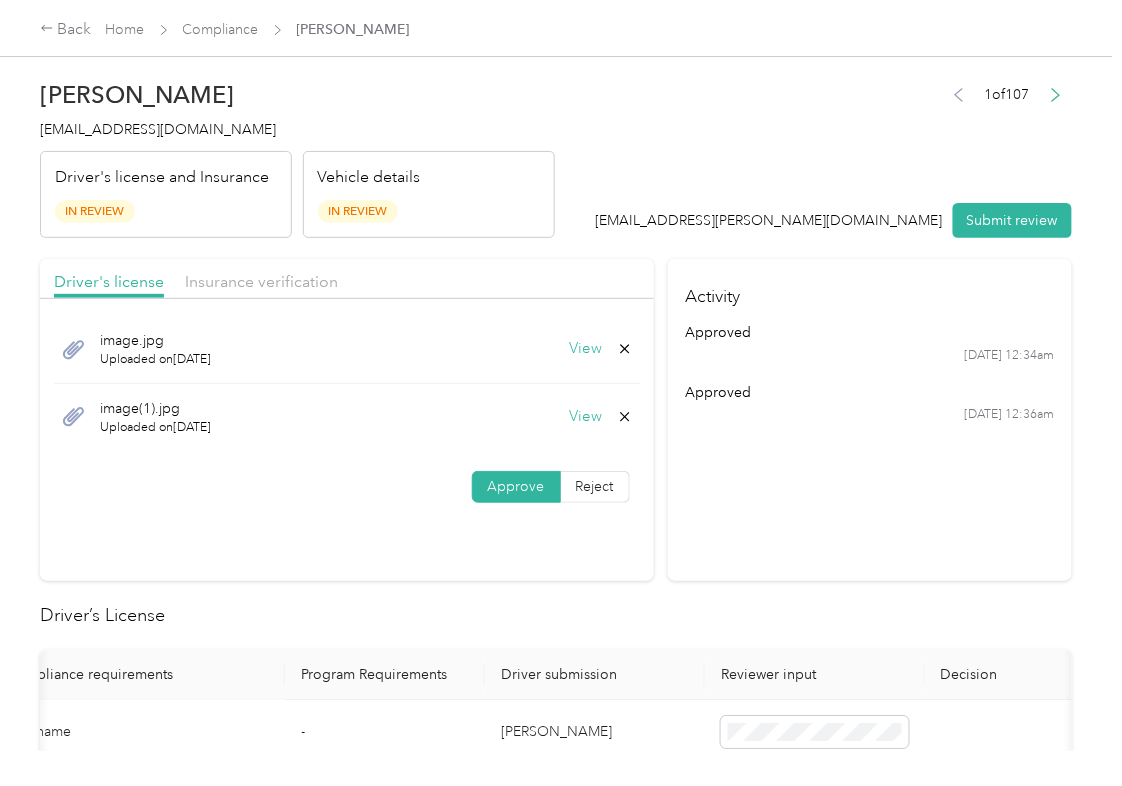 click 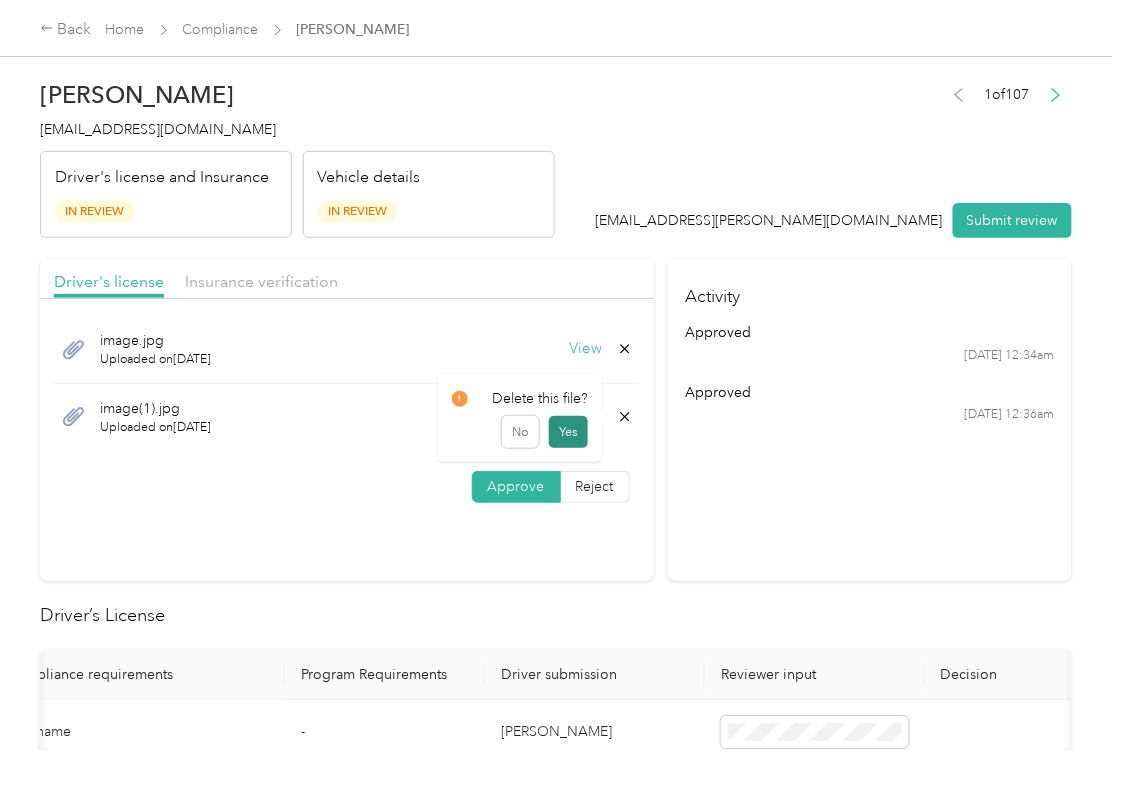 drag, startPoint x: 560, startPoint y: 430, endPoint x: 541, endPoint y: 429, distance: 19.026299 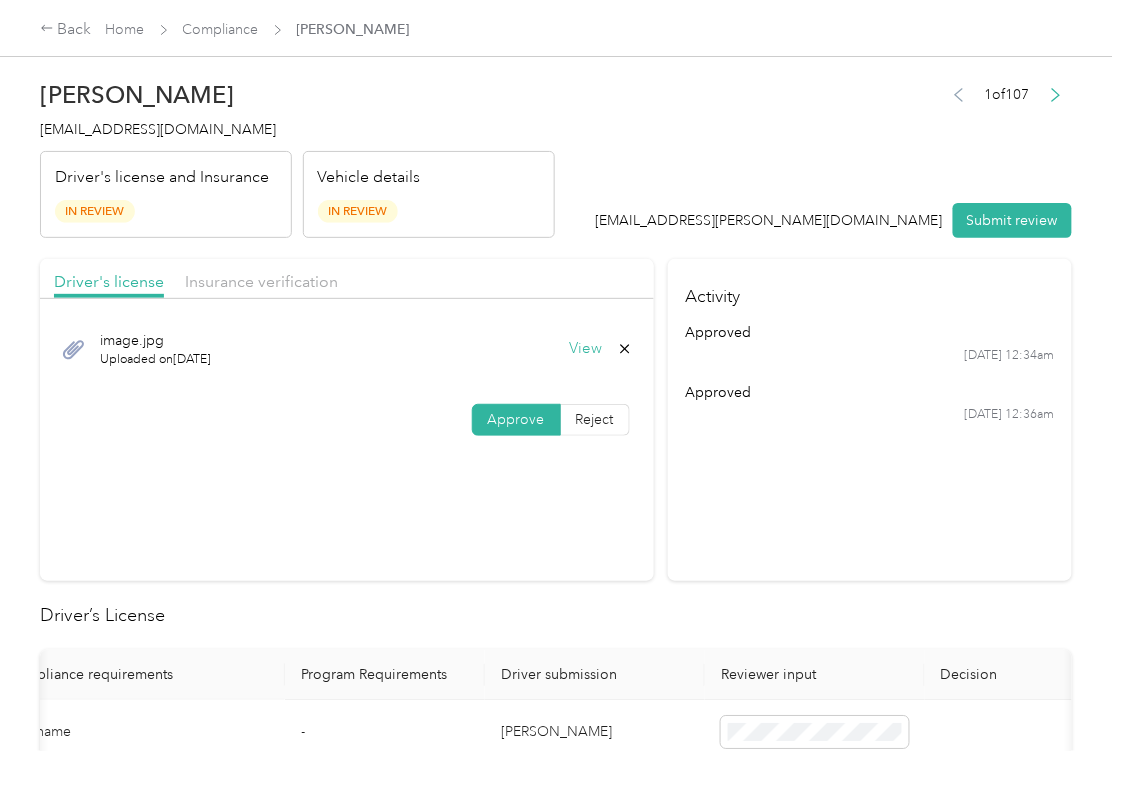 click on "Driver's license Insurance verification" at bounding box center [347, 279] 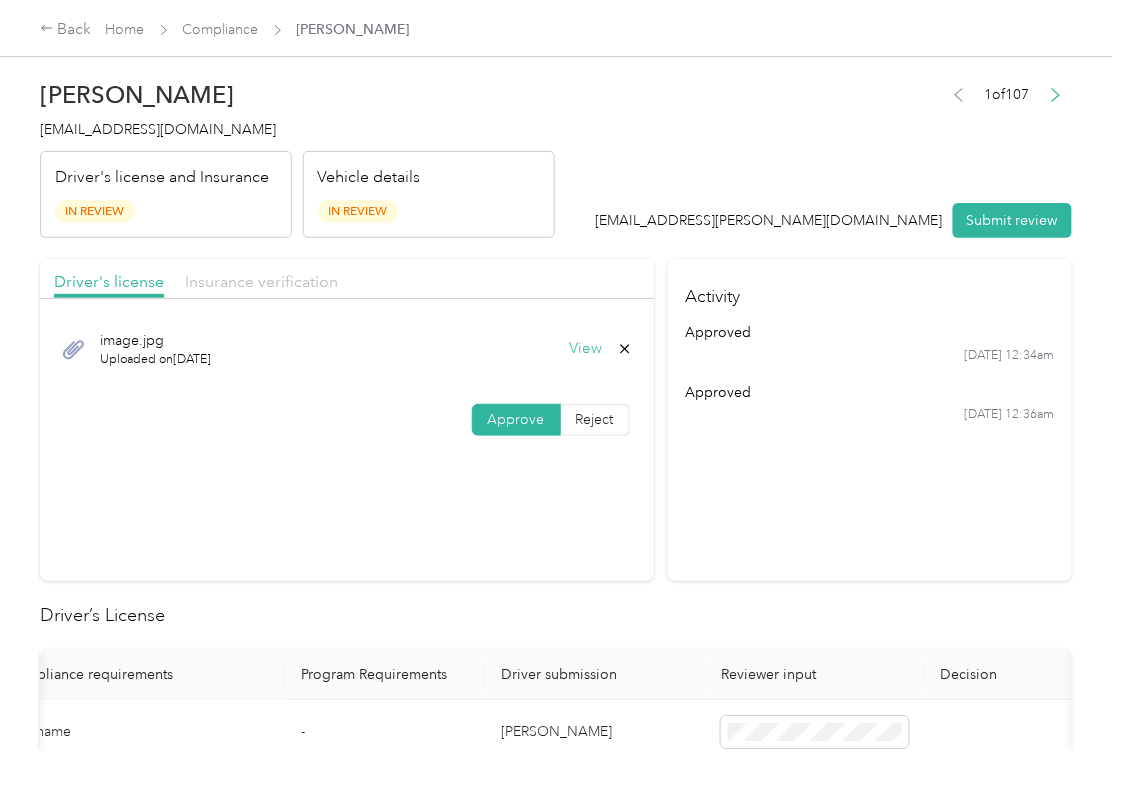 click on "Insurance verification" at bounding box center [261, 281] 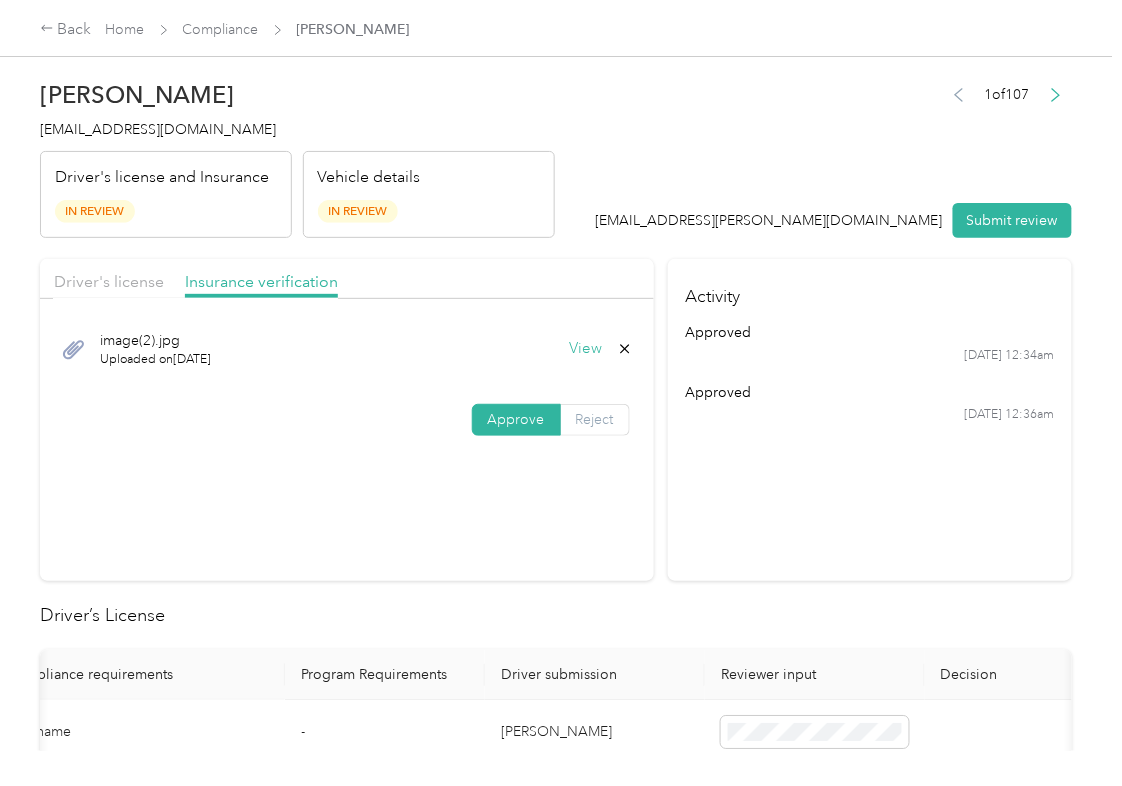click on "Reject" at bounding box center (595, 419) 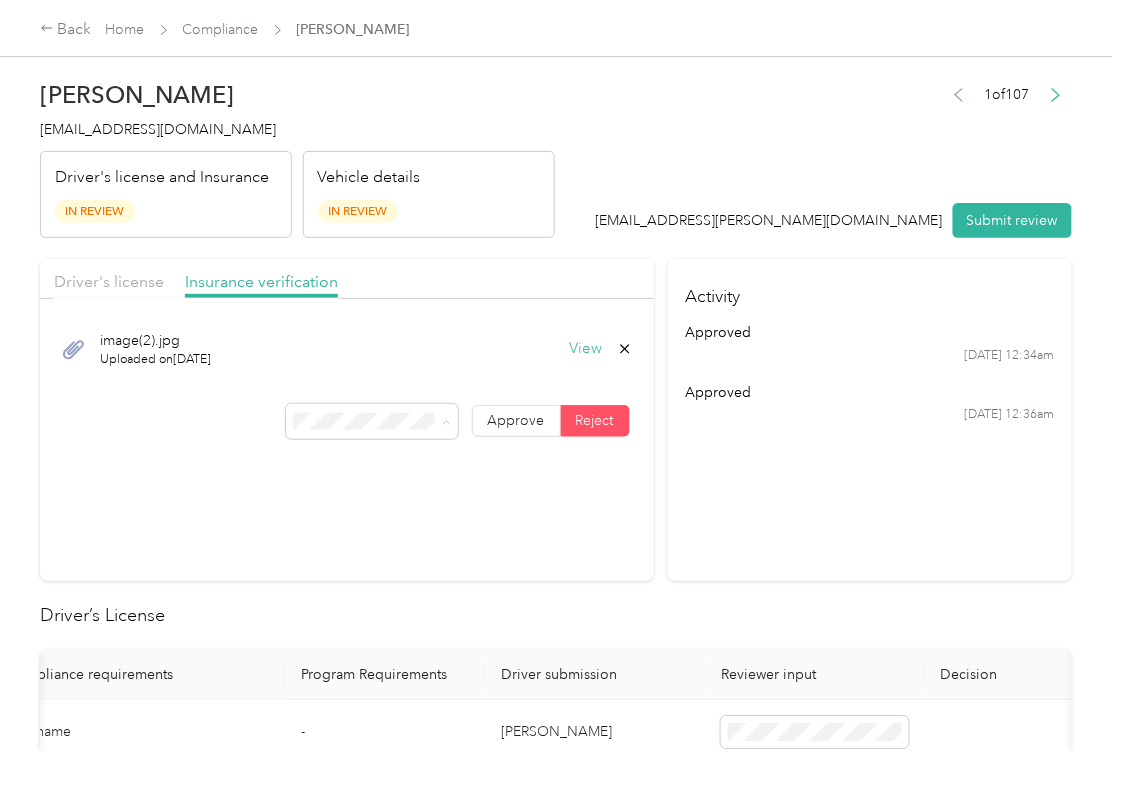 click on "Uploaded insurance document is blurry or cut off image" at bounding box center (363, 480) 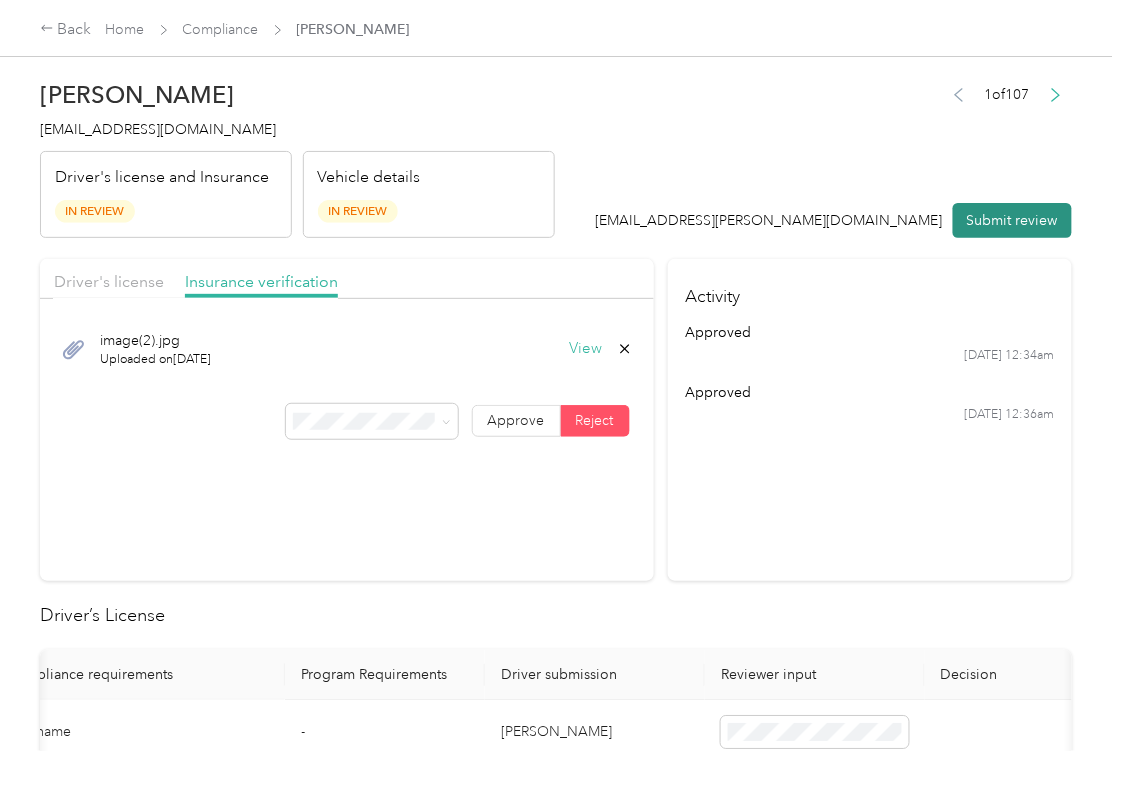 click on "Submit review" at bounding box center (1012, 220) 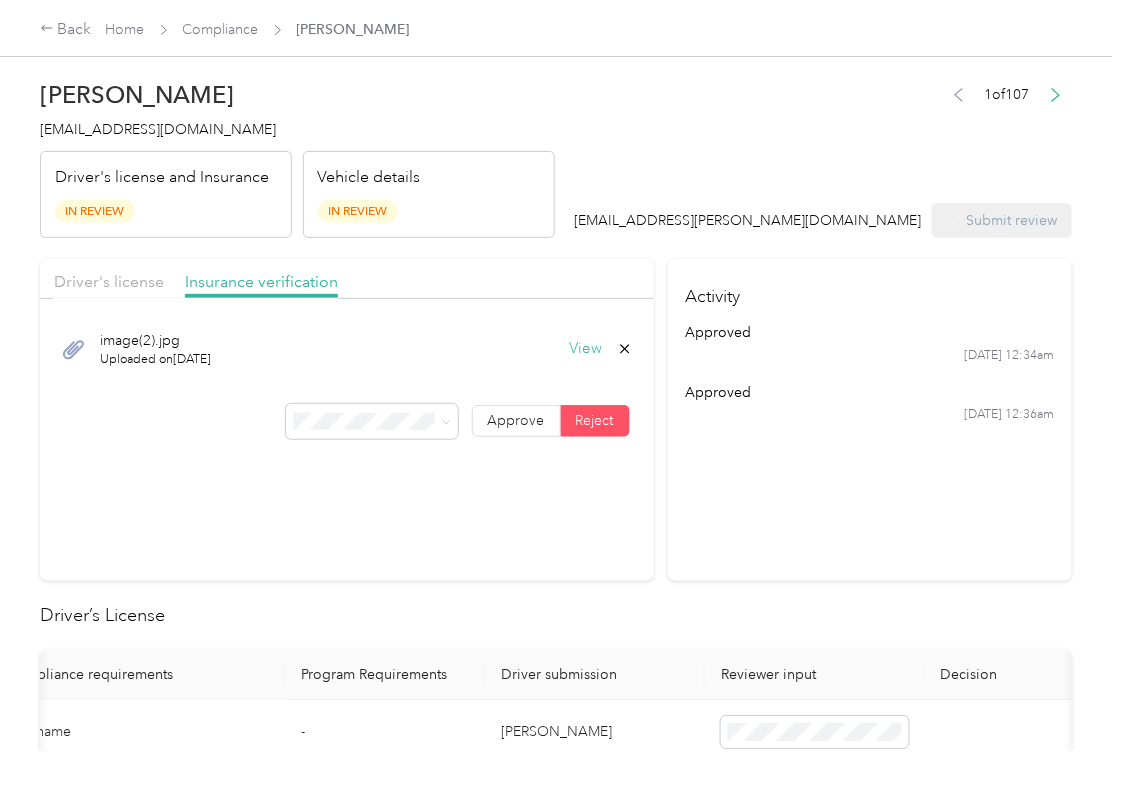 click on "[PERSON_NAME] [EMAIL_ADDRESS][DOMAIN_NAME] Driver's license and Insurance In Review Vehicle details In Review" at bounding box center [297, 154] 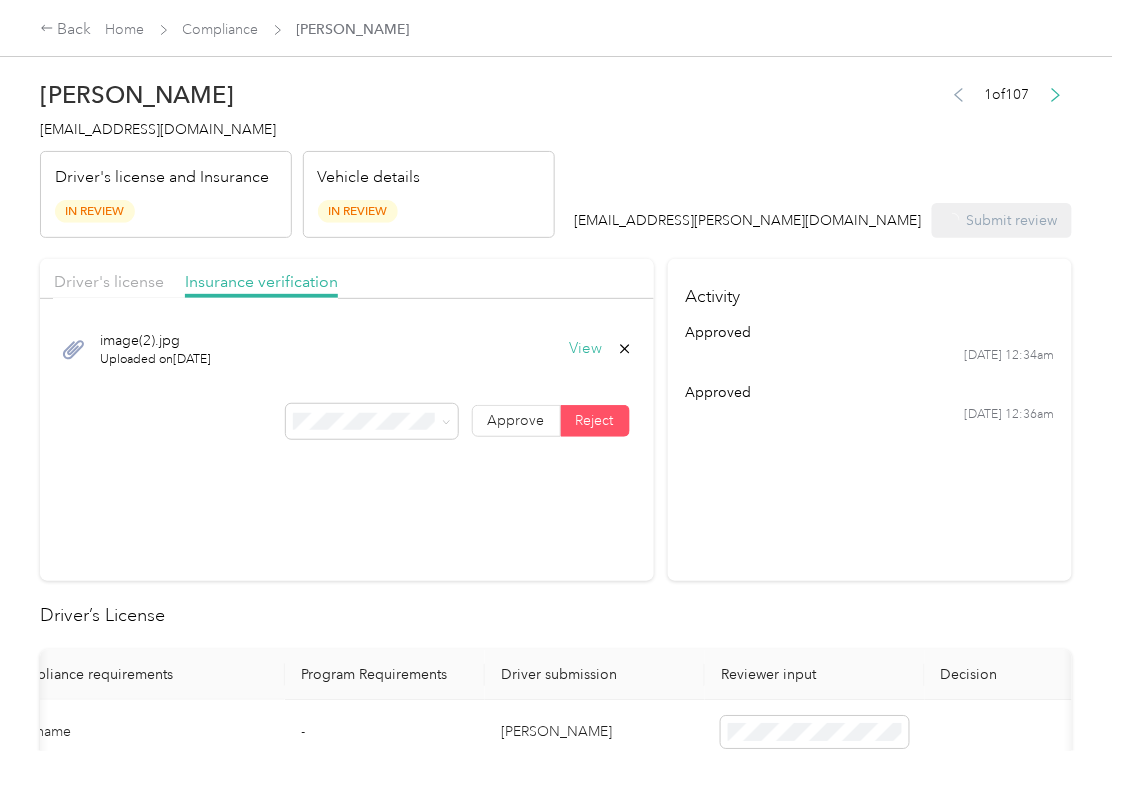click on "[EMAIL_ADDRESS][DOMAIN_NAME]" at bounding box center (158, 129) 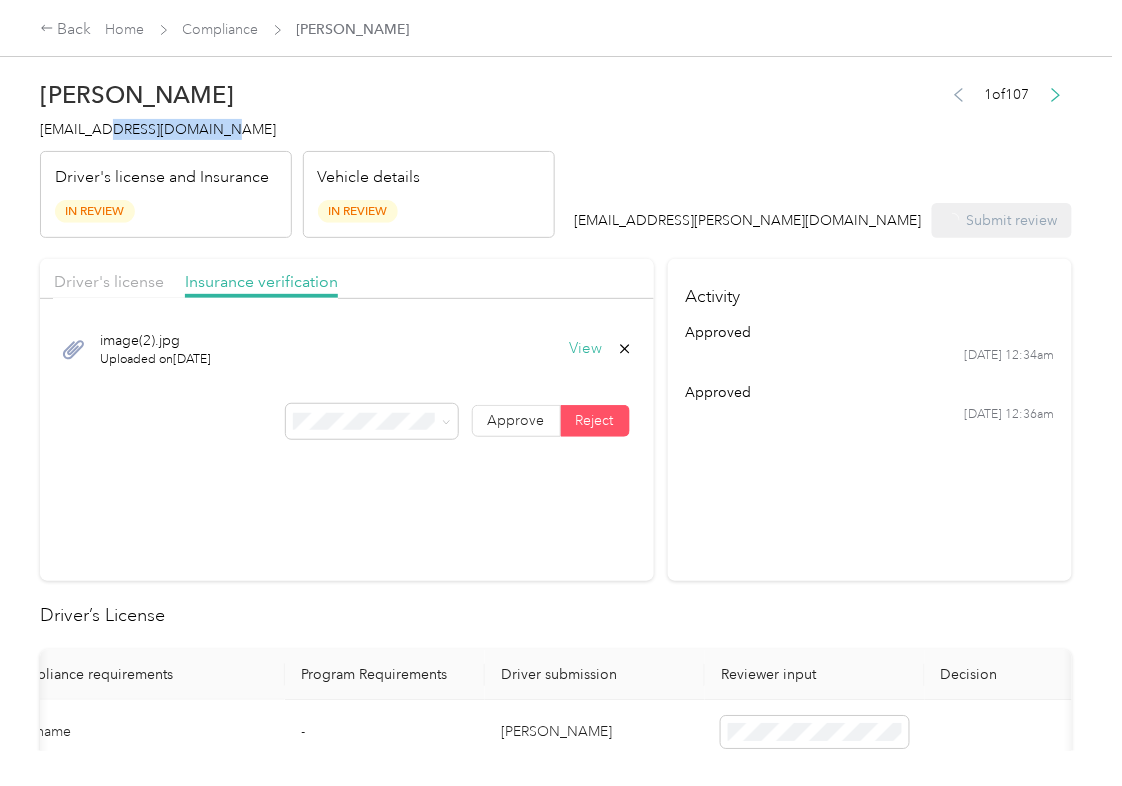 click on "[EMAIL_ADDRESS][DOMAIN_NAME]" at bounding box center [158, 129] 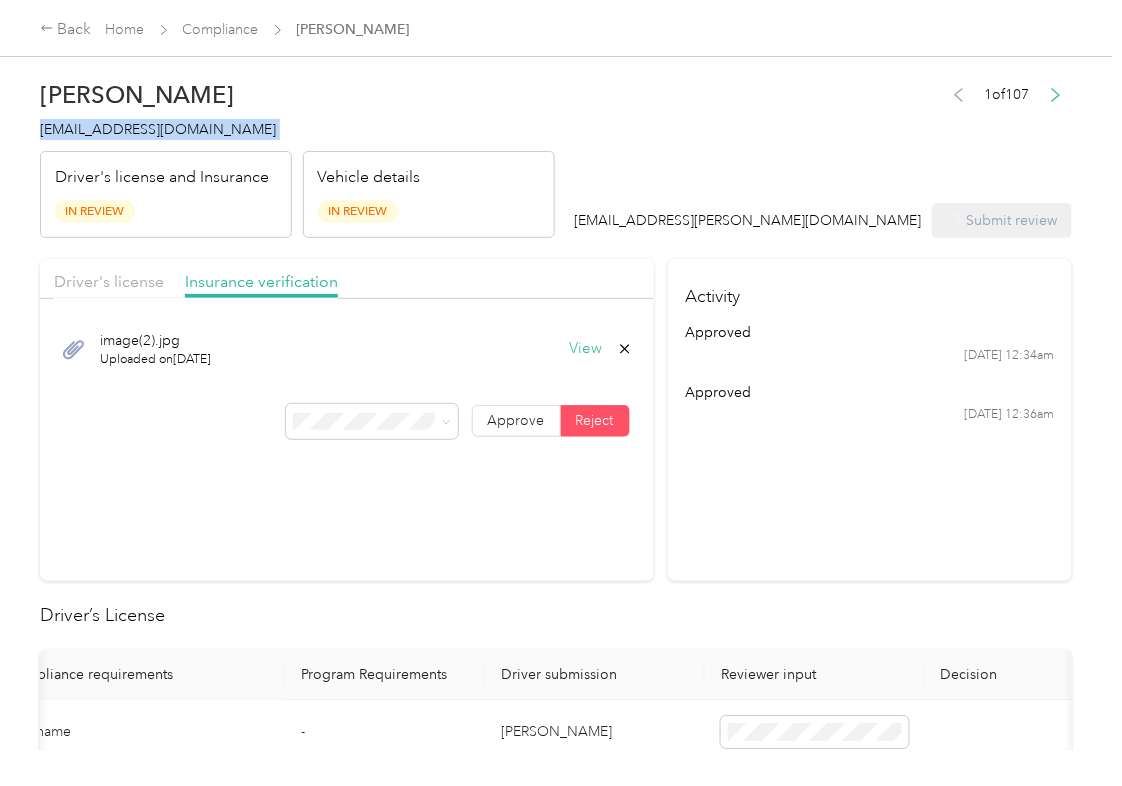 click on "[EMAIL_ADDRESS][DOMAIN_NAME]" at bounding box center [158, 129] 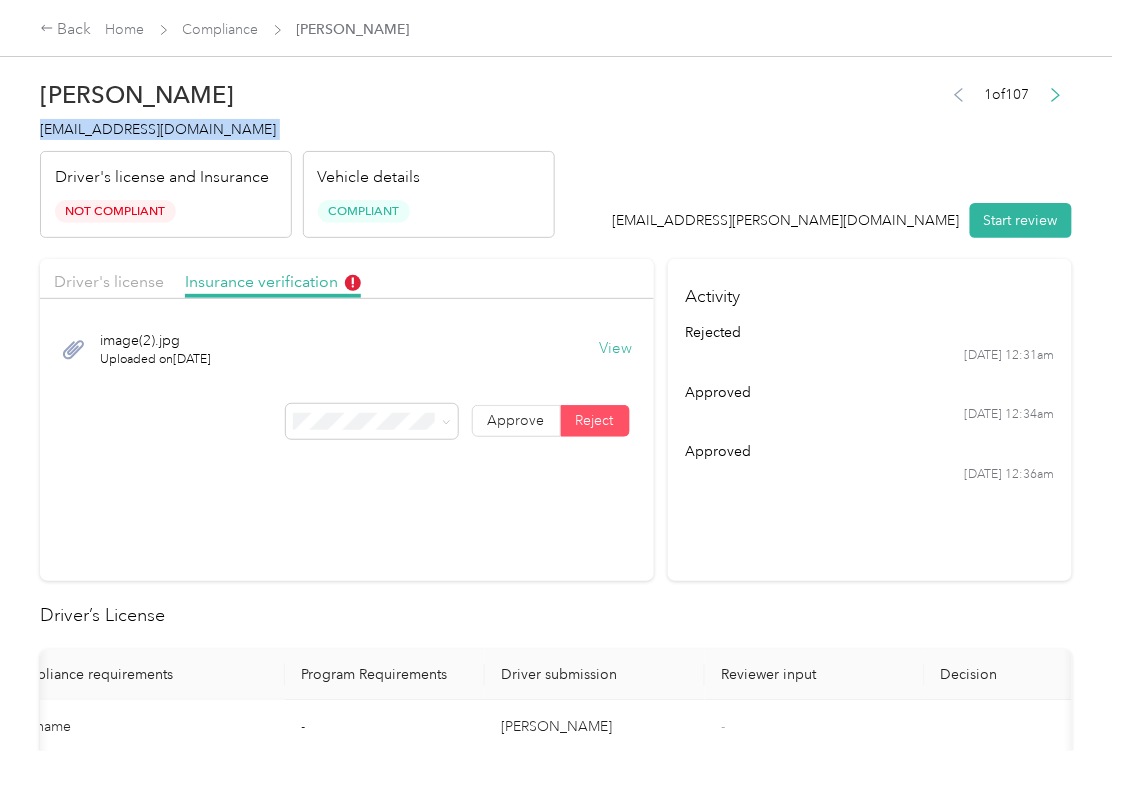 click on "Driver’s License" at bounding box center (556, 615) 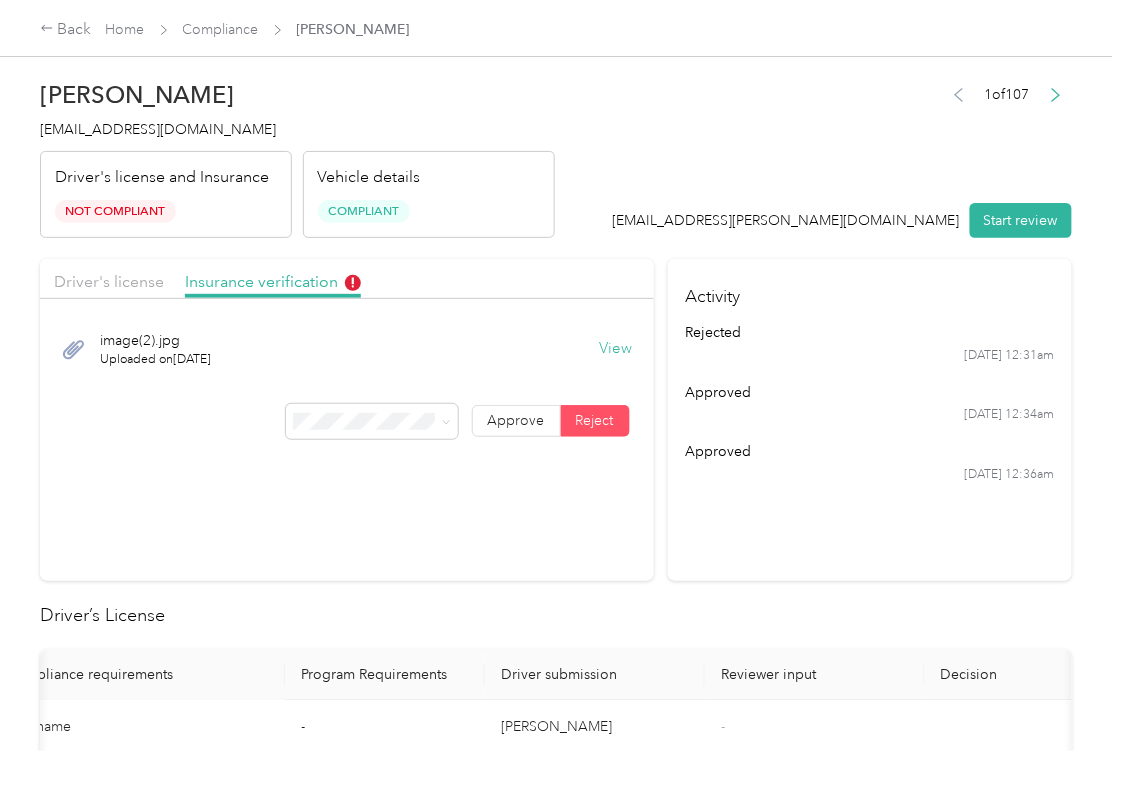 click on "Driver’s License" at bounding box center [556, 615] 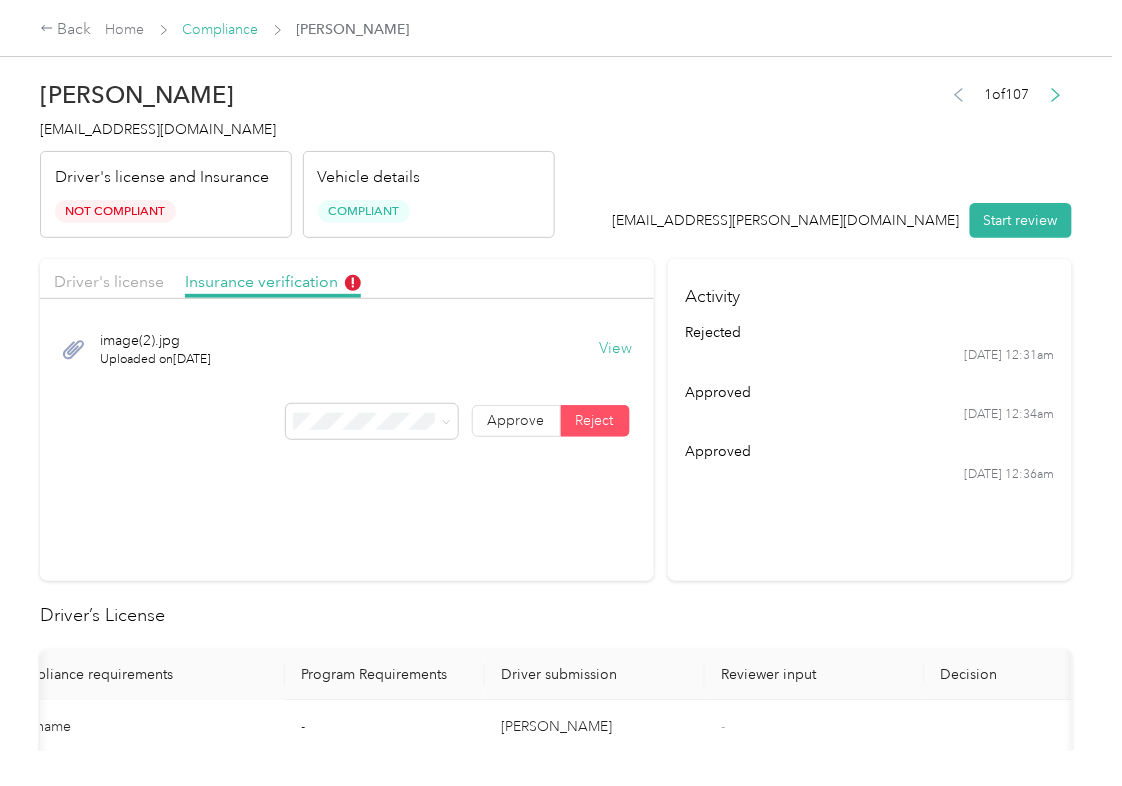 click on "Compliance" at bounding box center (221, 29) 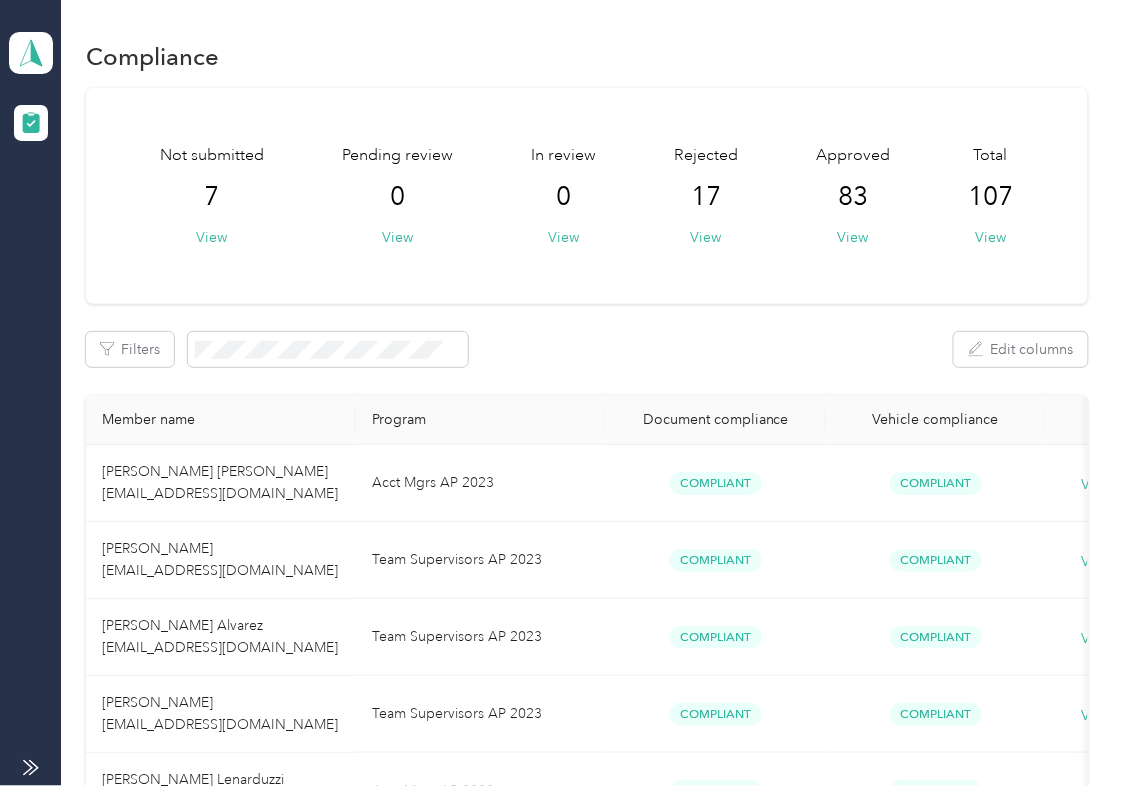 click on "Not submitted 7 View Pending review 0 View In review 0 View Rejected 17 View Approved 83 View Total 107 View Filters Edit columns Member name Program Document compliance Vehicle compliance             [PERSON_NAME] [PERSON_NAME]
[EMAIL_ADDRESS][DOMAIN_NAME] Acct Mgrs AP 2023 Compliant Compliant View history [PERSON_NAME]
[EMAIL_ADDRESS][DOMAIN_NAME] Team Supervisors AP 2023 Compliant Compliant View history [PERSON_NAME] Alvarez
[EMAIL_ADDRESS][DOMAIN_NAME] Team Supervisors AP 2023 Compliant Compliant View history [PERSON_NAME]
[PERSON_NAME][EMAIL_ADDRESS][DOMAIN_NAME] Team Supervisors AP 2023 Compliant Compliant View history [PERSON_NAME] Lenarduzzi
[EMAIL_ADDRESS][DOMAIN_NAME] Acct Mgrs AP 2023 Compliant Compliant View history [PERSON_NAME]
[EMAIL_ADDRESS][DOMAIN_NAME] Team Leaders AP 2023 Compliant Compliant View history [PERSON_NAME]
[PERSON_NAME][EMAIL_ADDRESS][DOMAIN_NAME] Team Supervisors AP 2023 Compliant Compliant View history [PERSON_NAME]
[PERSON_NAME][EMAIL_ADDRESS][DOMAIN_NAME] Acct Mgrs AP 2023 Compliant Compliant View history Acct Mgrs AP 2023 1" at bounding box center [587, 1261] 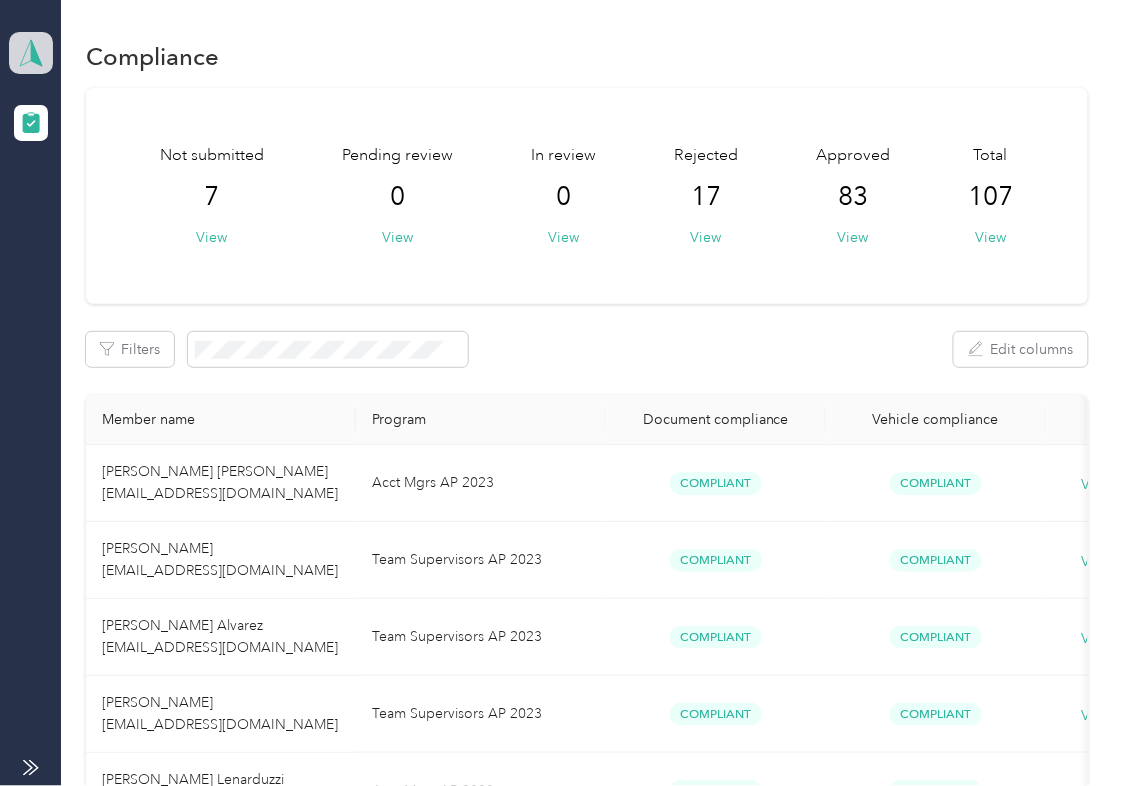 click 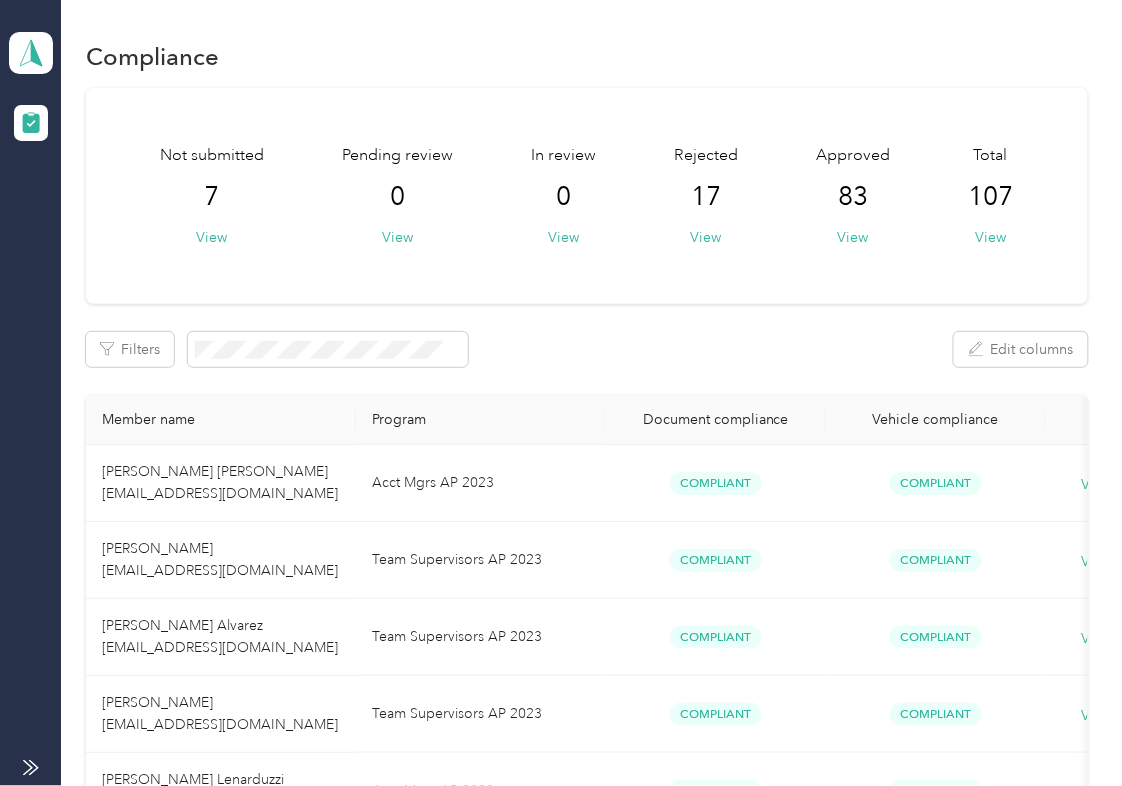 click on "Log out" at bounding box center [64, 209] 